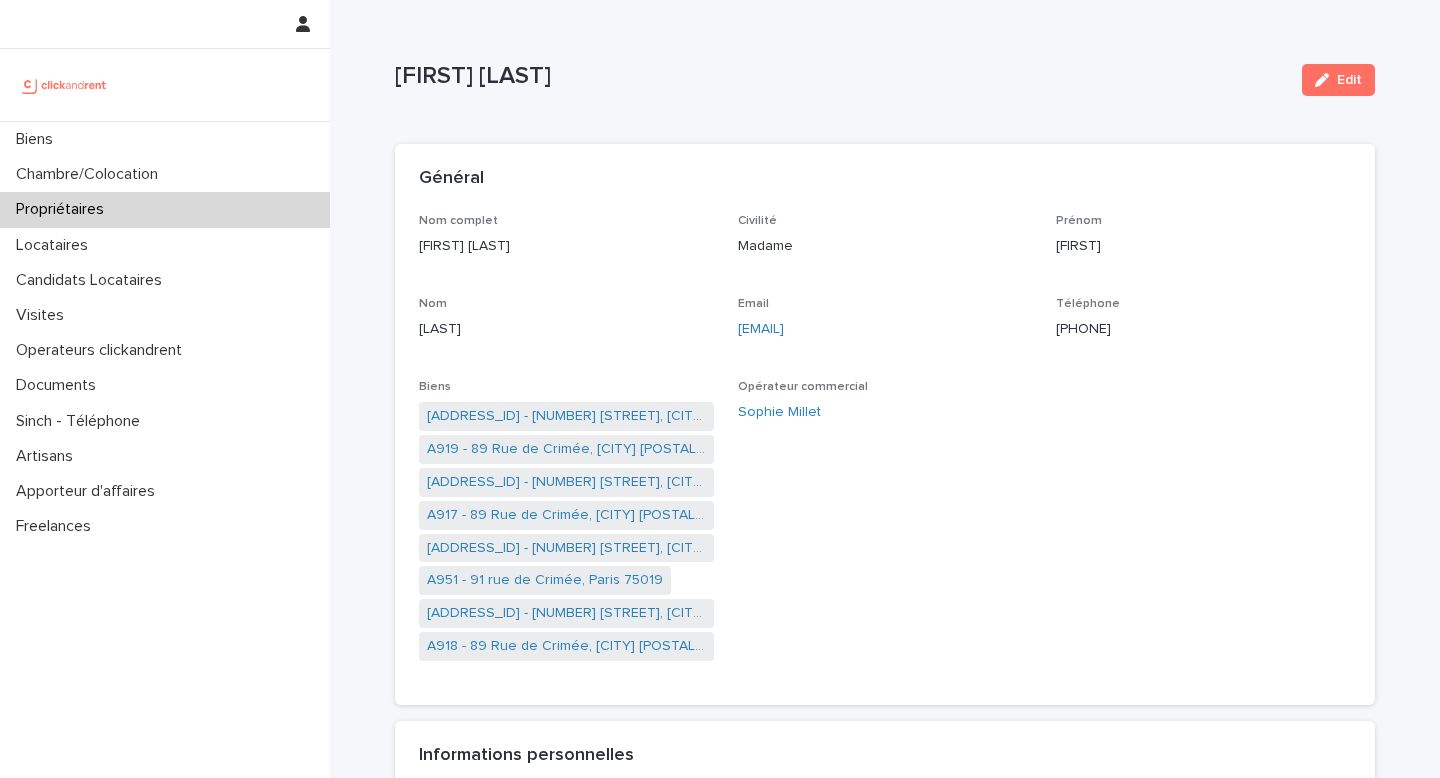 scroll, scrollTop: 0, scrollLeft: 0, axis: both 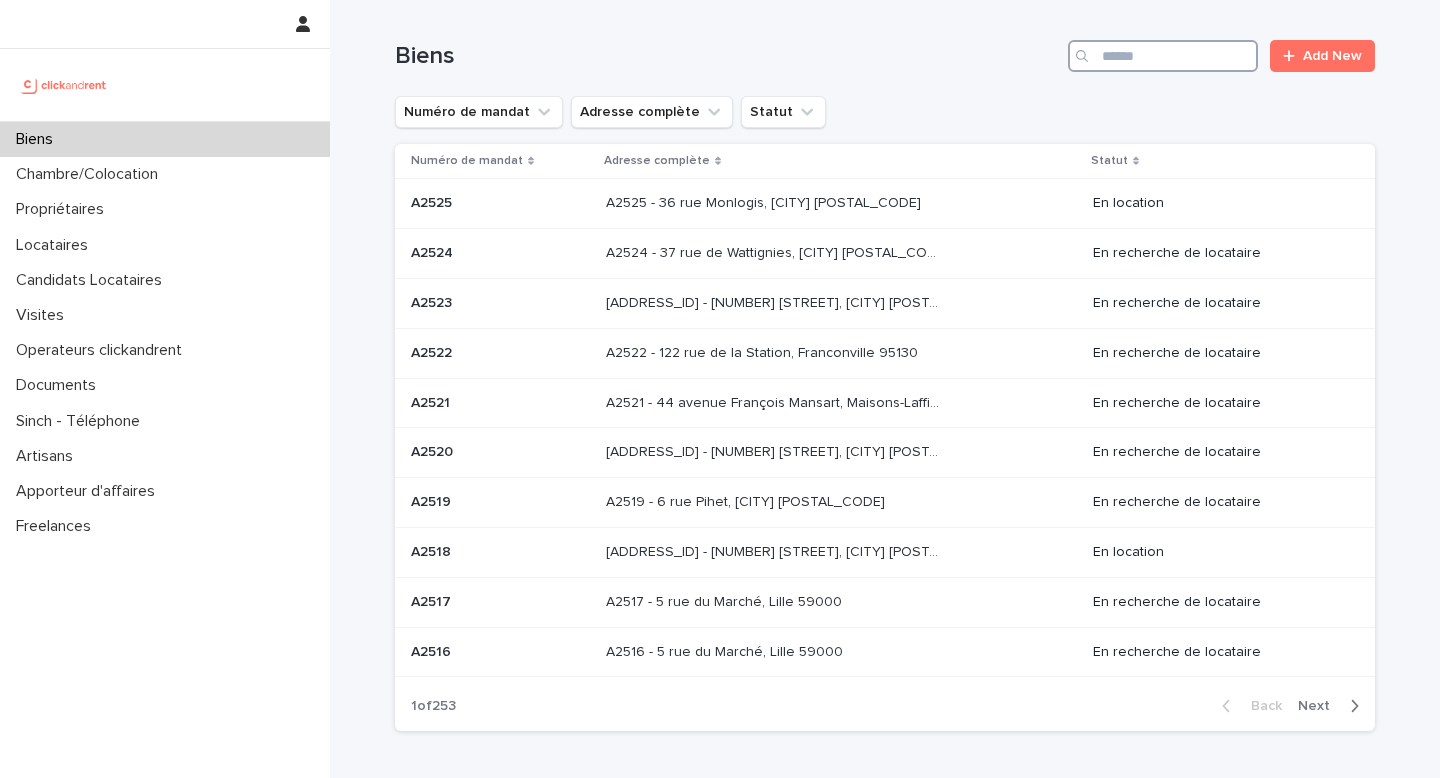 click at bounding box center (1163, 56) 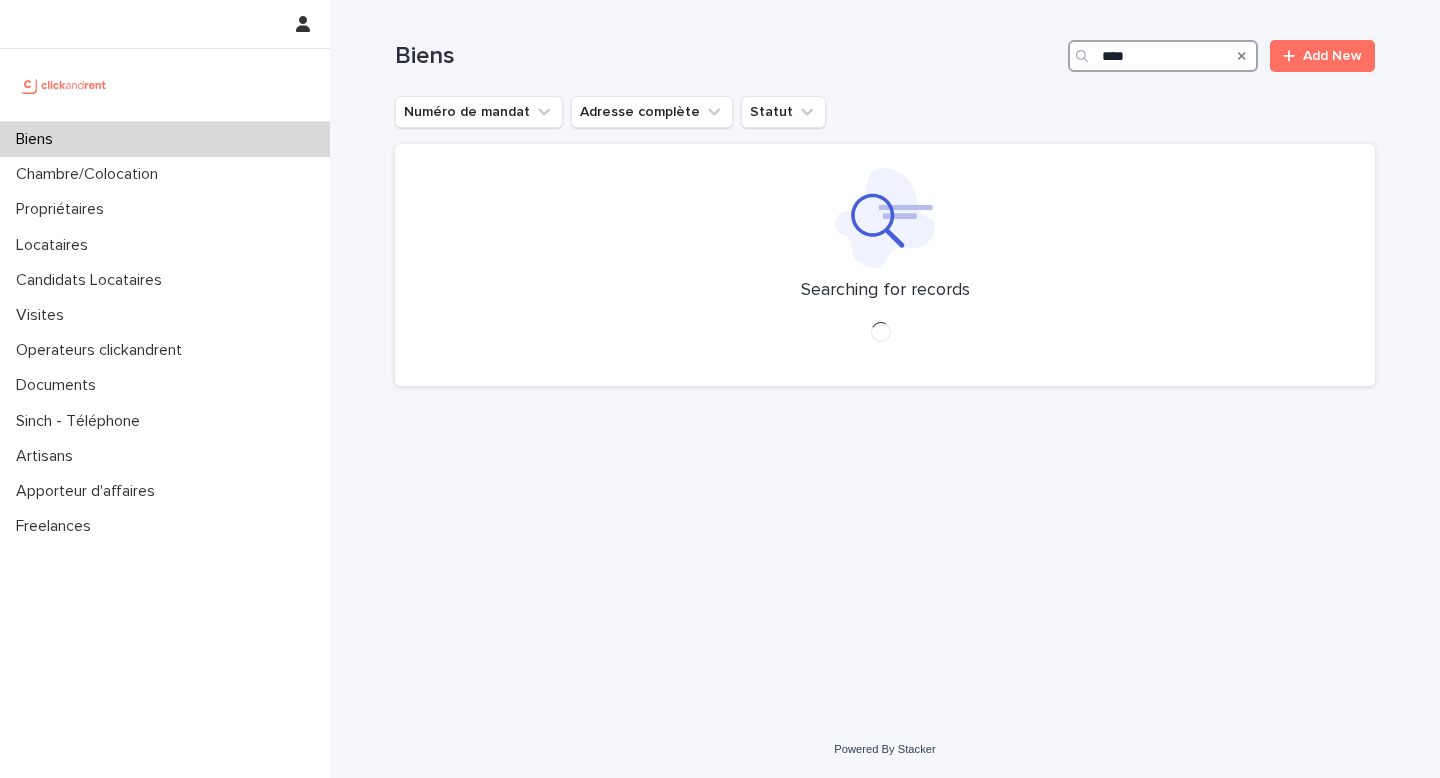 type on "*****" 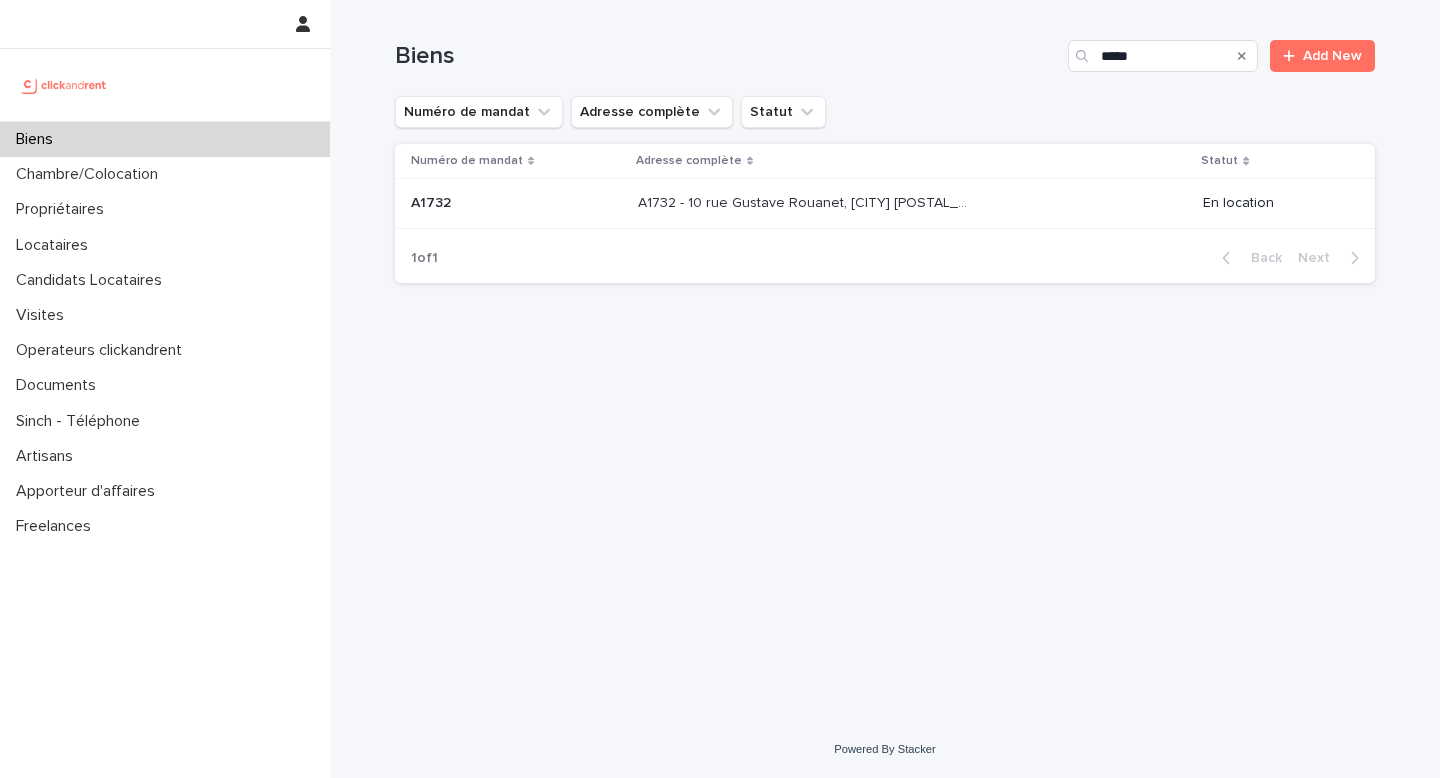 click on "A1732 - 10 rue Gustave Rouanet,  [CITY] [POSTAL_CODE]" at bounding box center (806, 201) 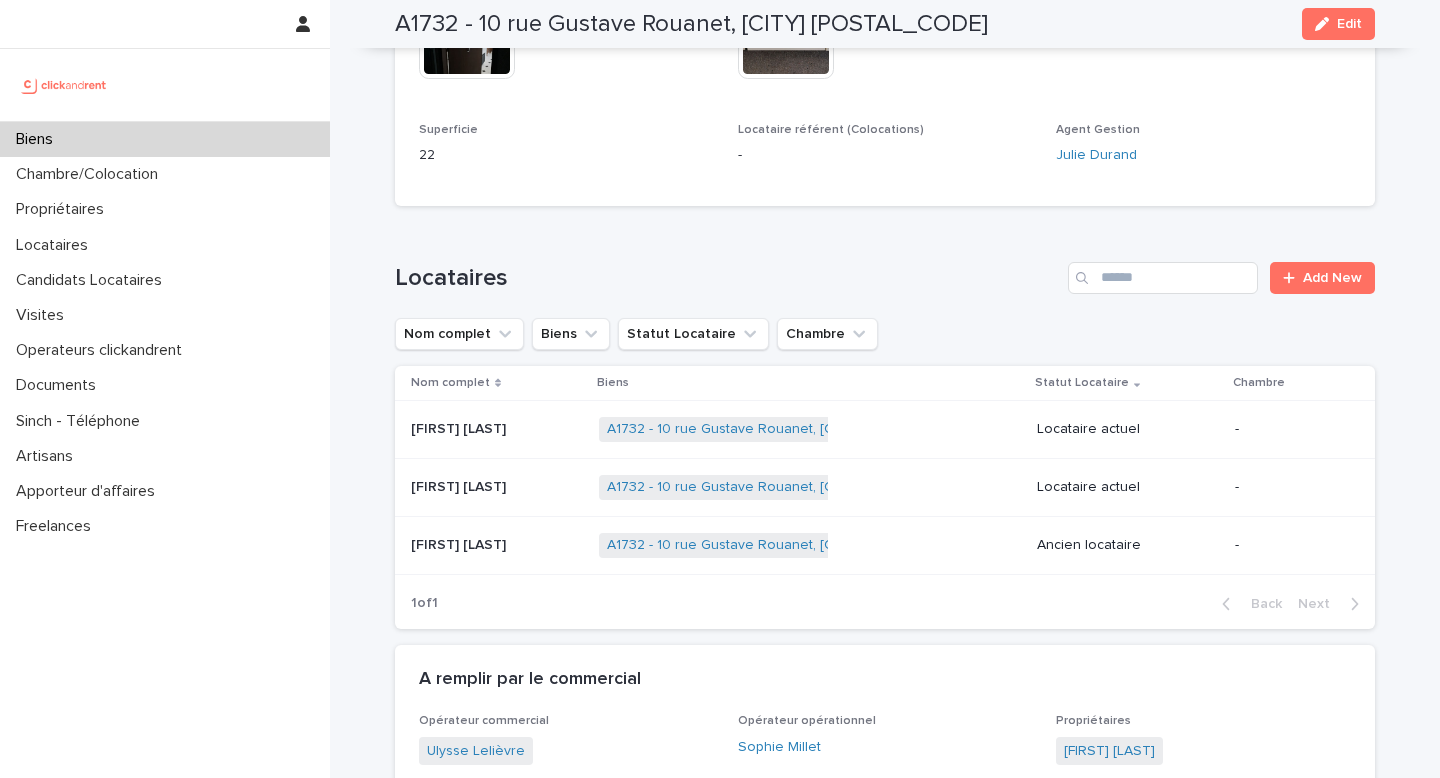 scroll, scrollTop: 692, scrollLeft: 0, axis: vertical 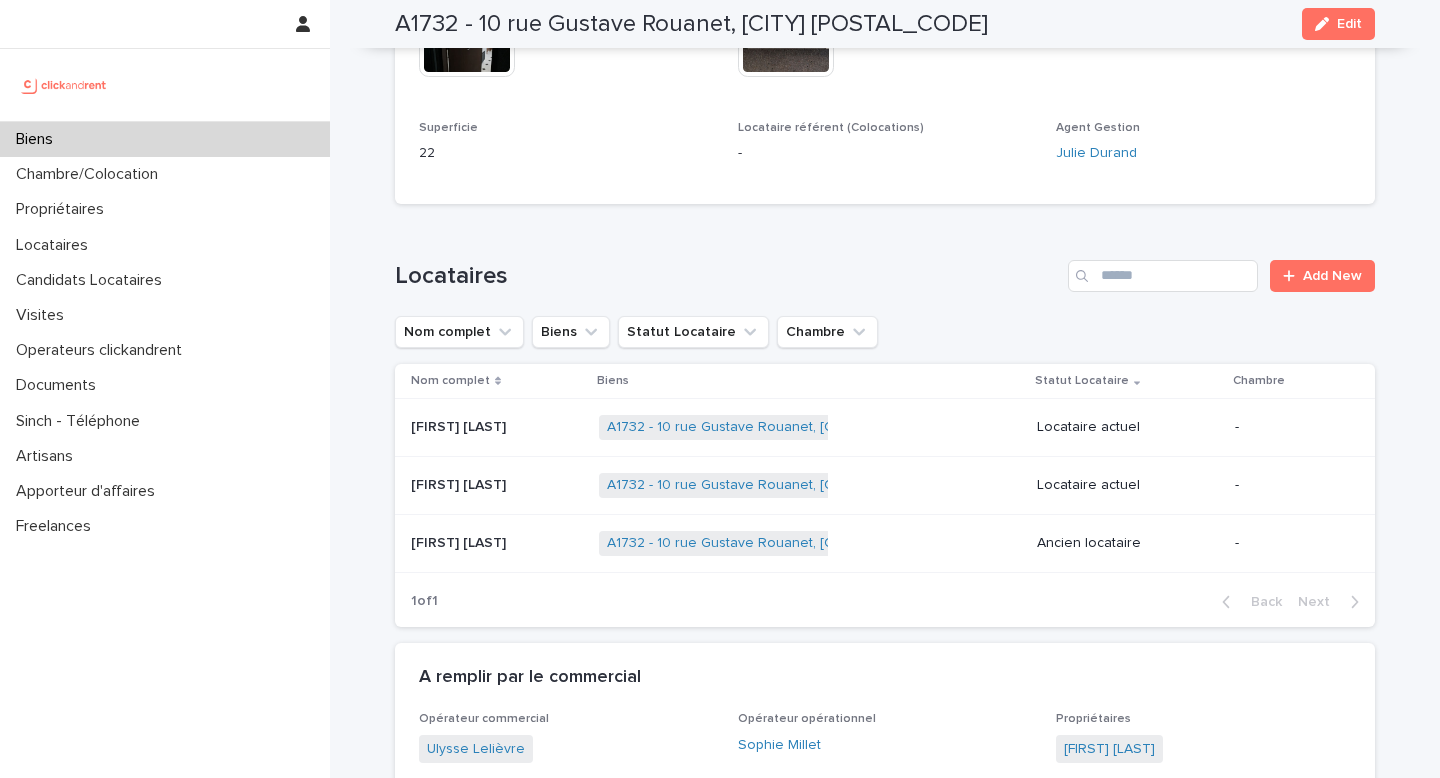 click on "[FIRST] [LAST] [FIRST] [LAST]" at bounding box center (497, 485) 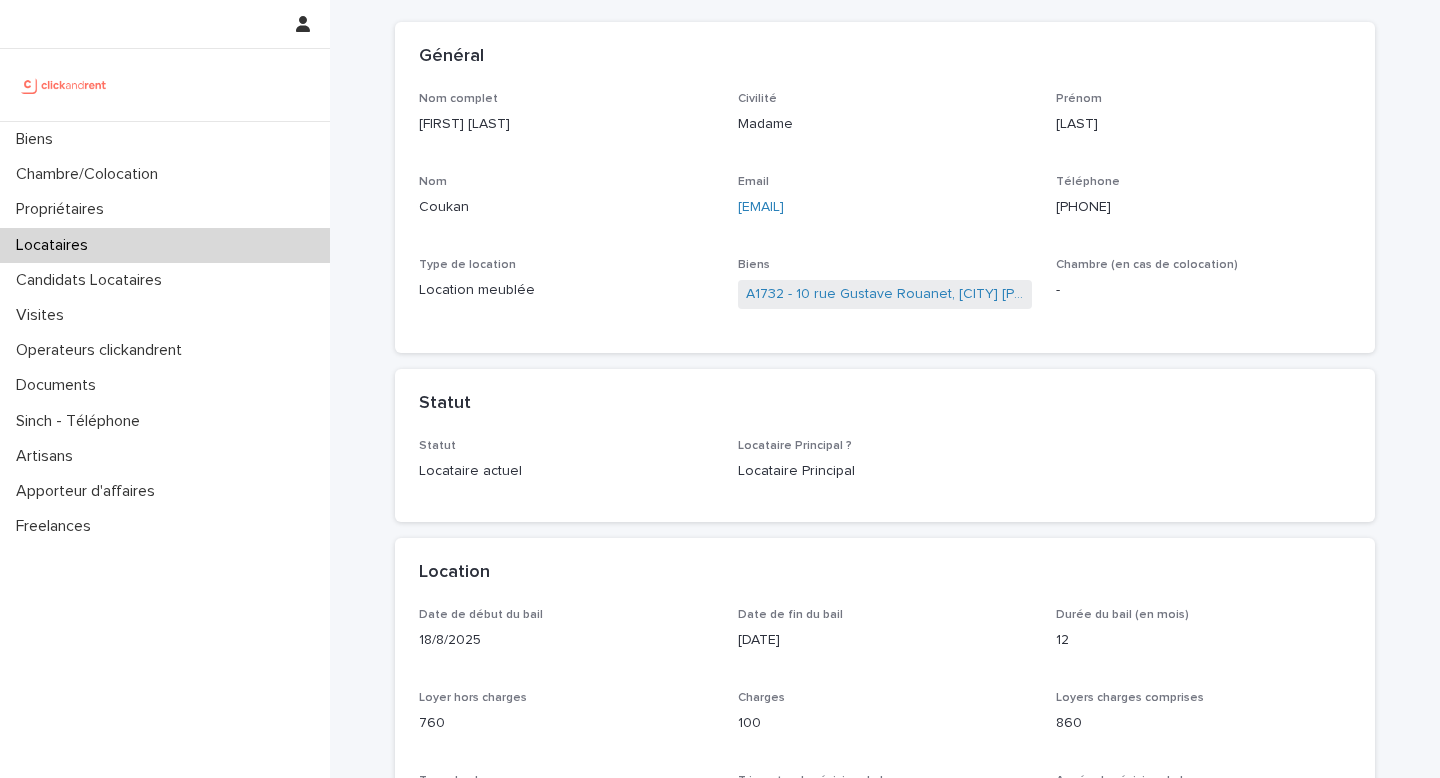 scroll, scrollTop: 129, scrollLeft: 0, axis: vertical 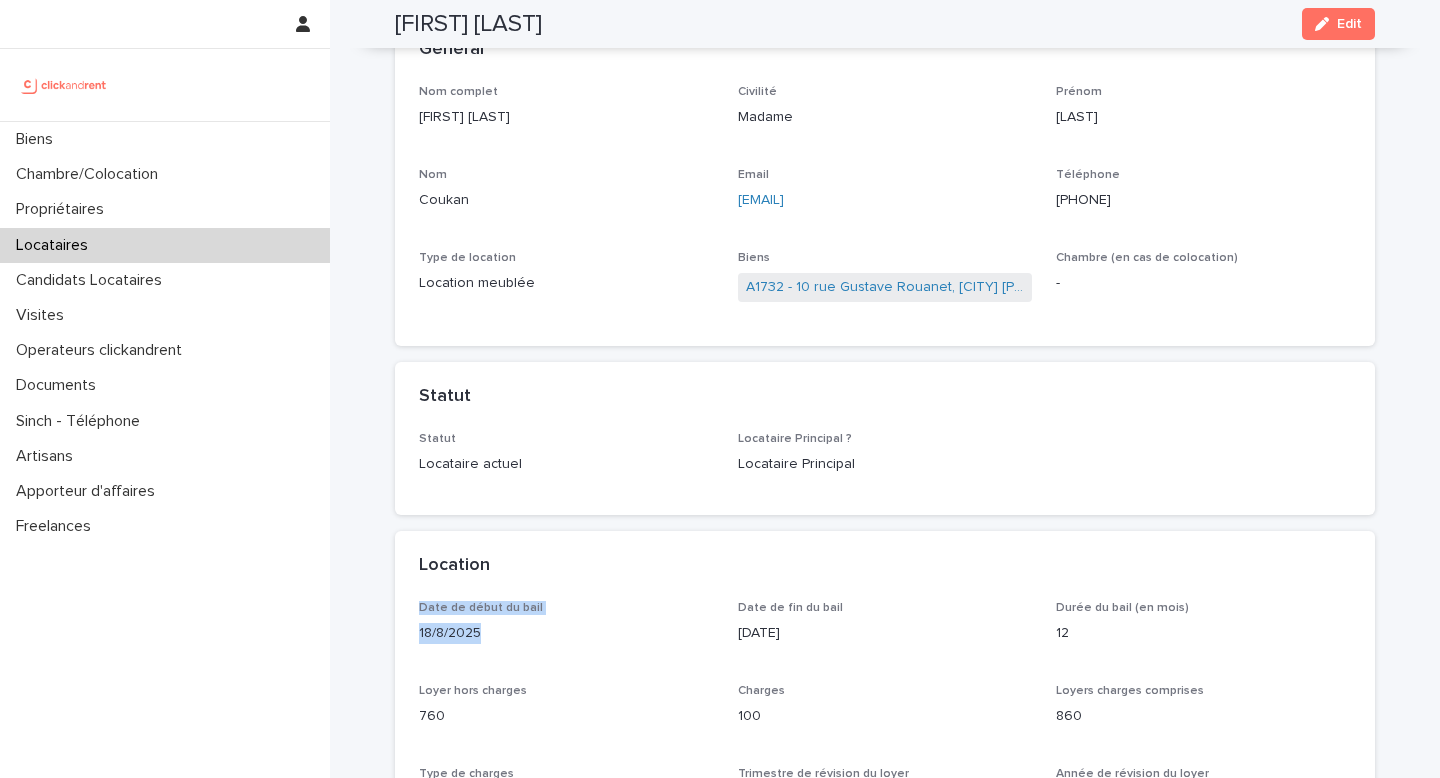 drag, startPoint x: 414, startPoint y: 602, endPoint x: 500, endPoint y: 634, distance: 91.76056 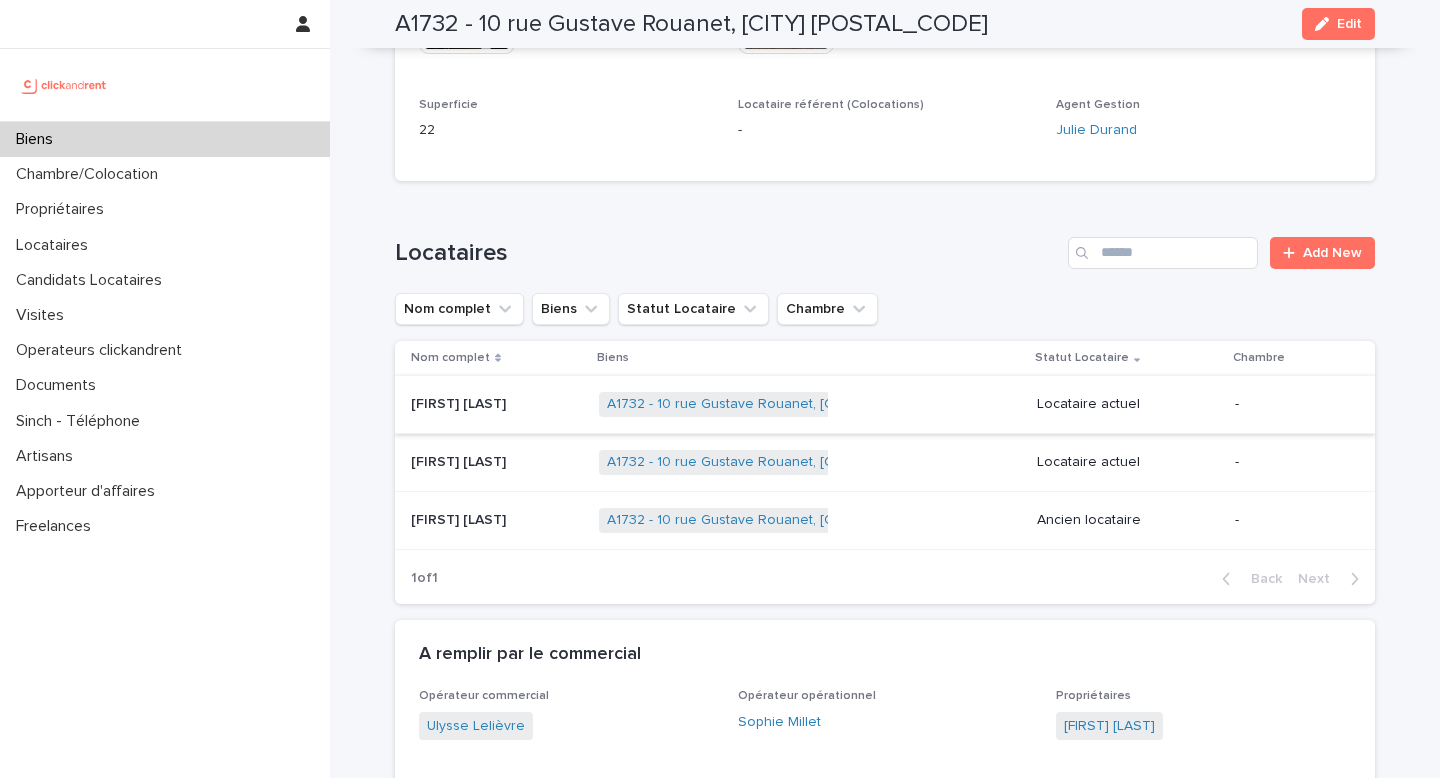 scroll, scrollTop: 0, scrollLeft: 0, axis: both 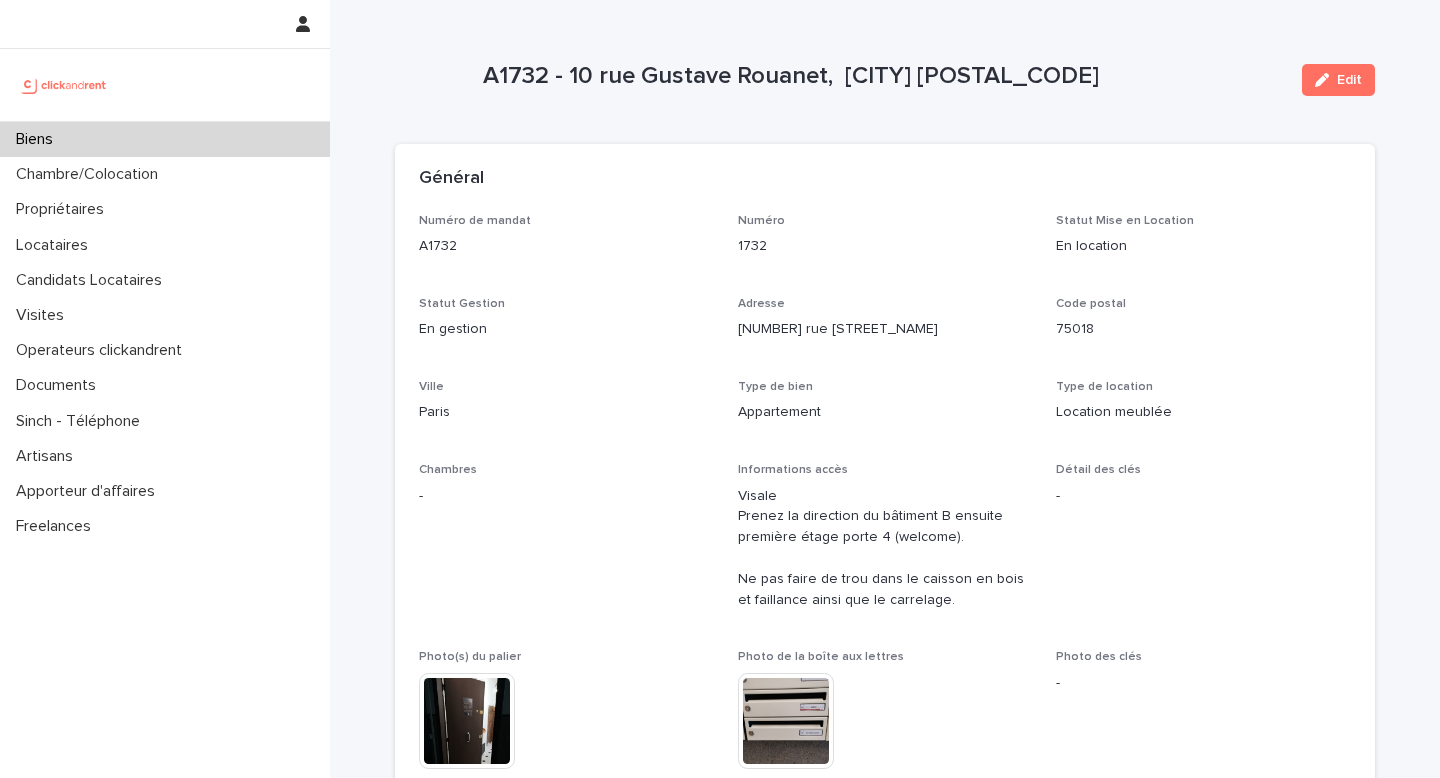 click on "A1732 - 10 rue Gustave Rouanet,  [CITY] [POSTAL_CODE]" at bounding box center (884, 76) 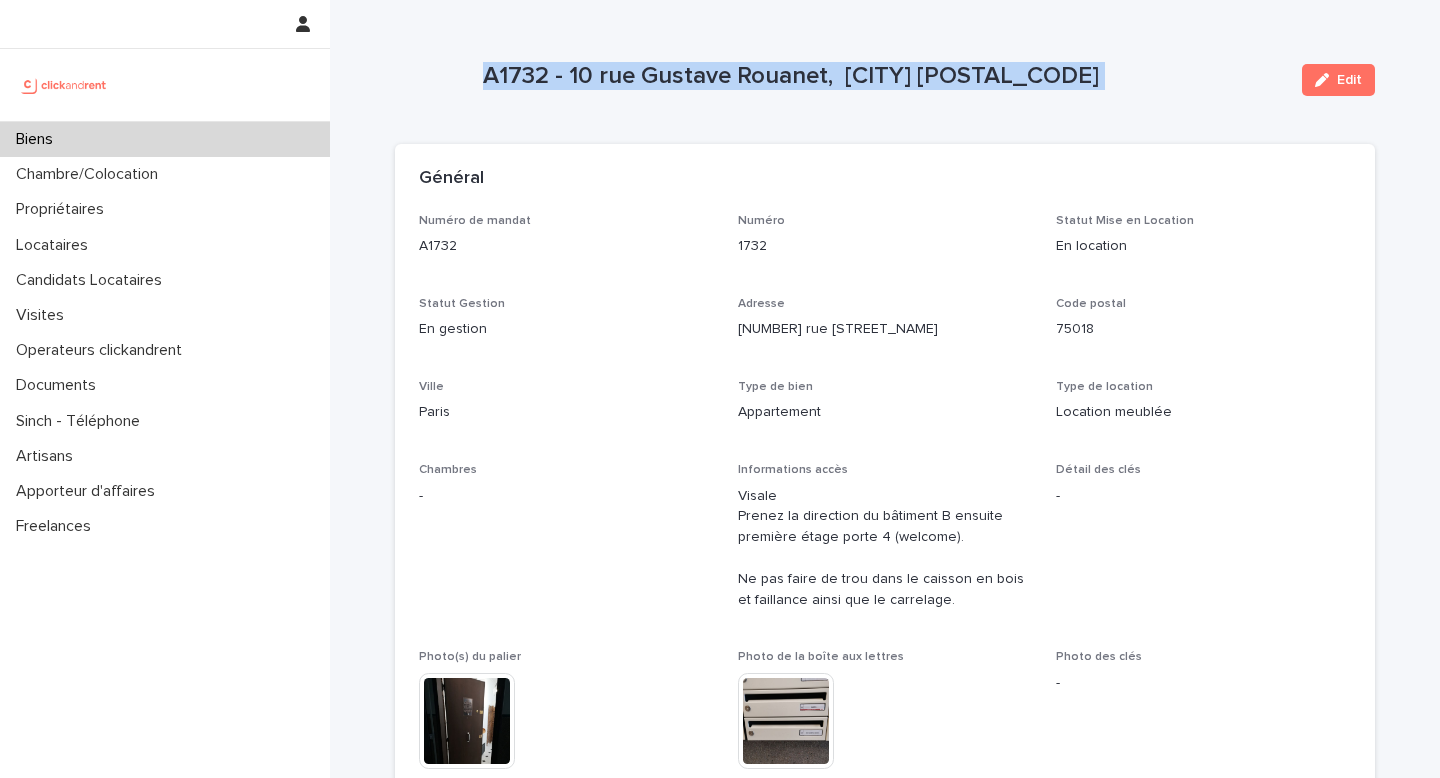 click on "A1732 - 10 rue Gustave Rouanet,  [CITY] [POSTAL_CODE]" at bounding box center (884, 76) 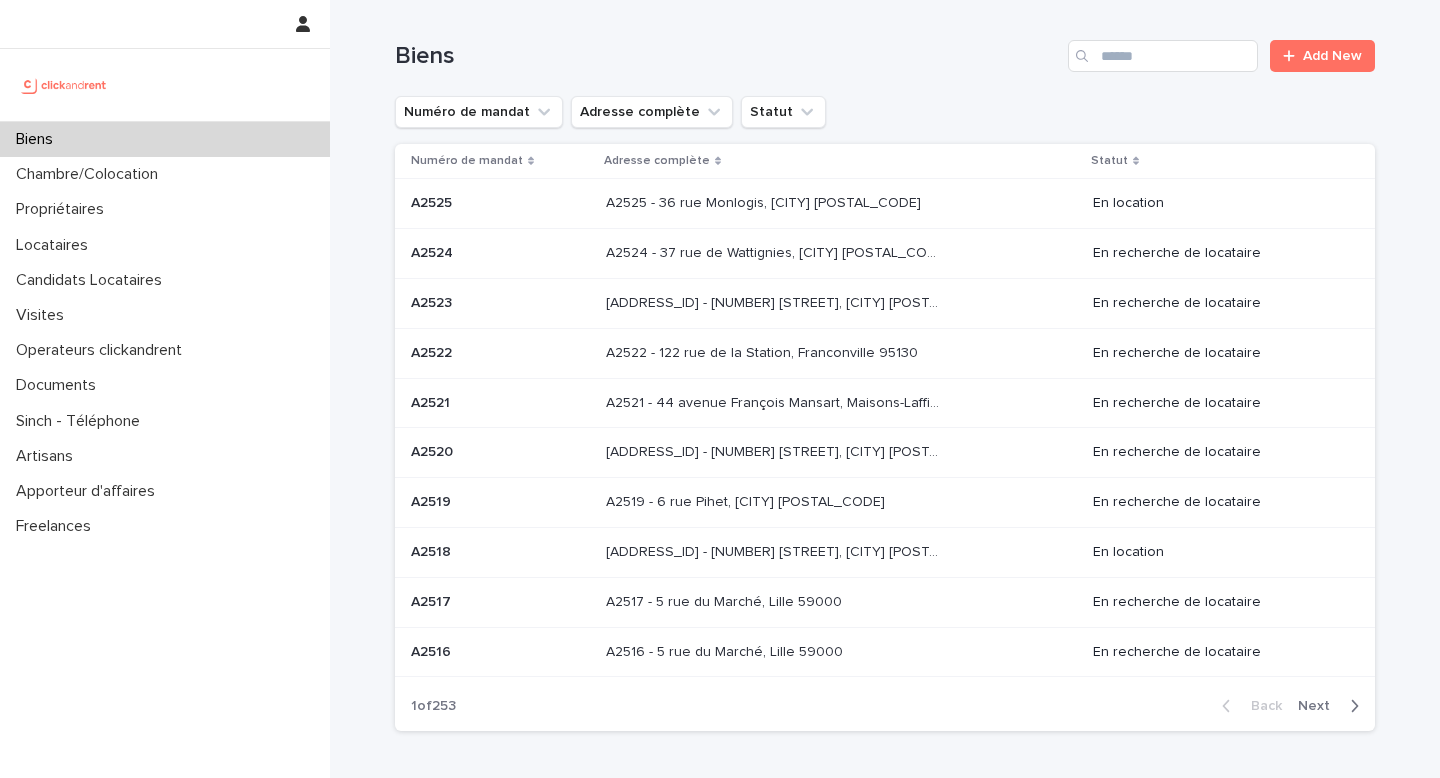 click on "Biens Add New" at bounding box center (885, 48) 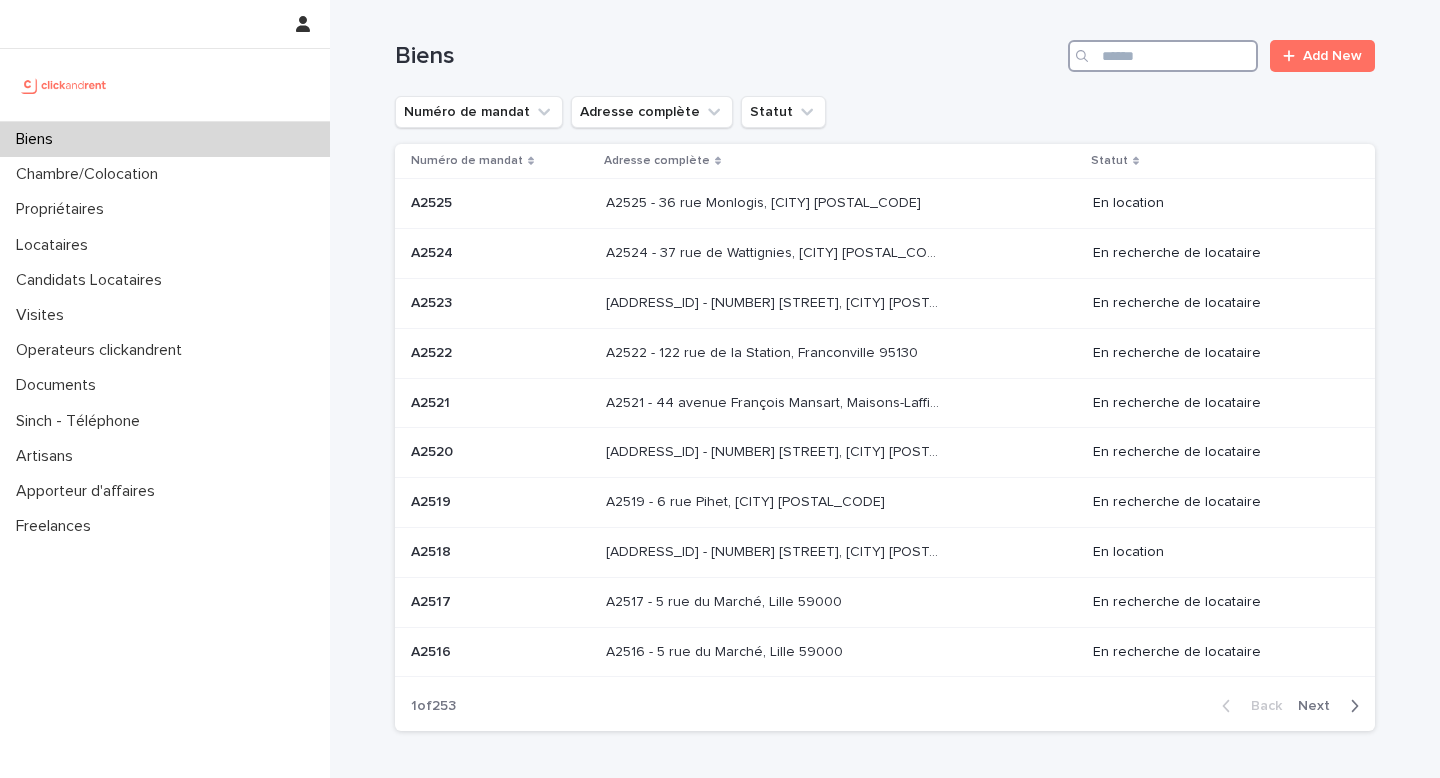 click at bounding box center [1163, 56] 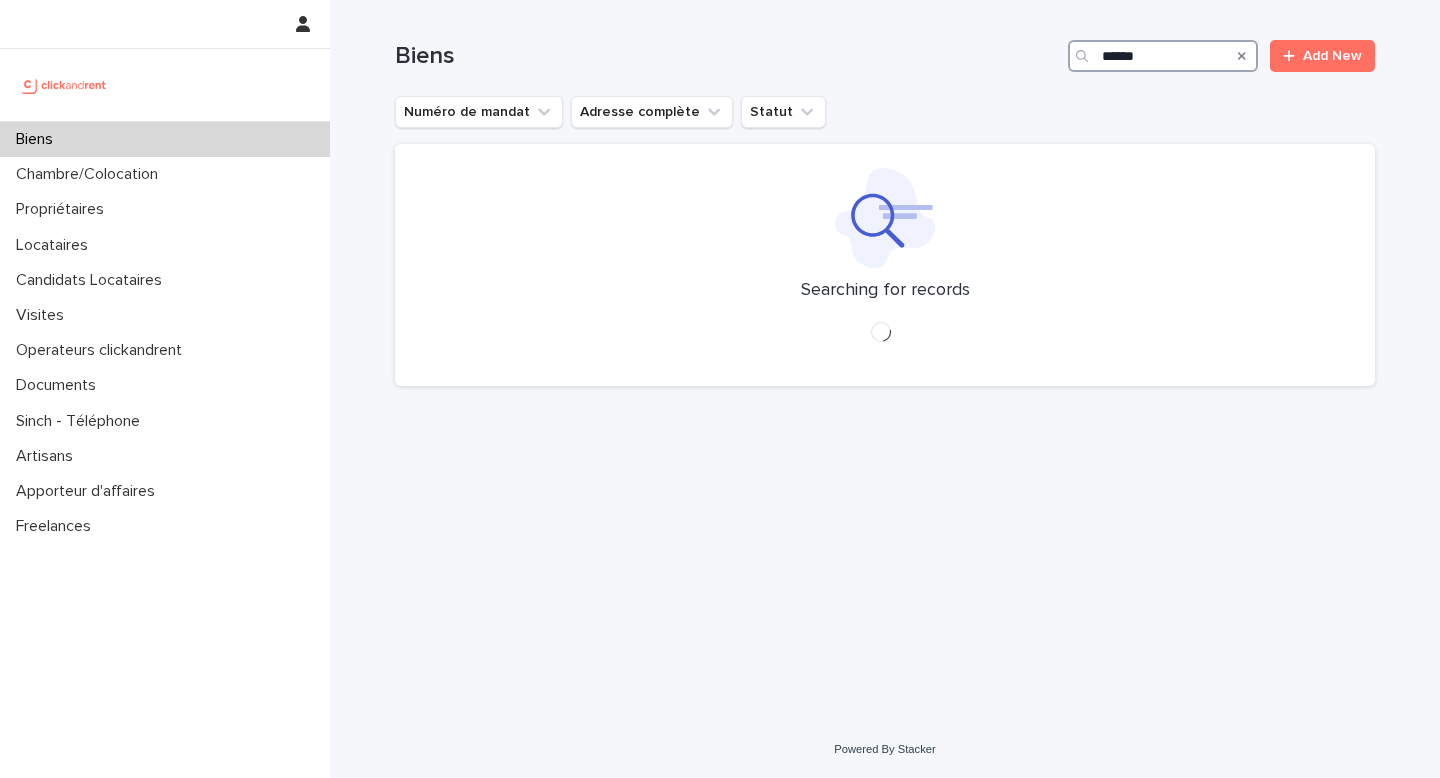 type on "*****" 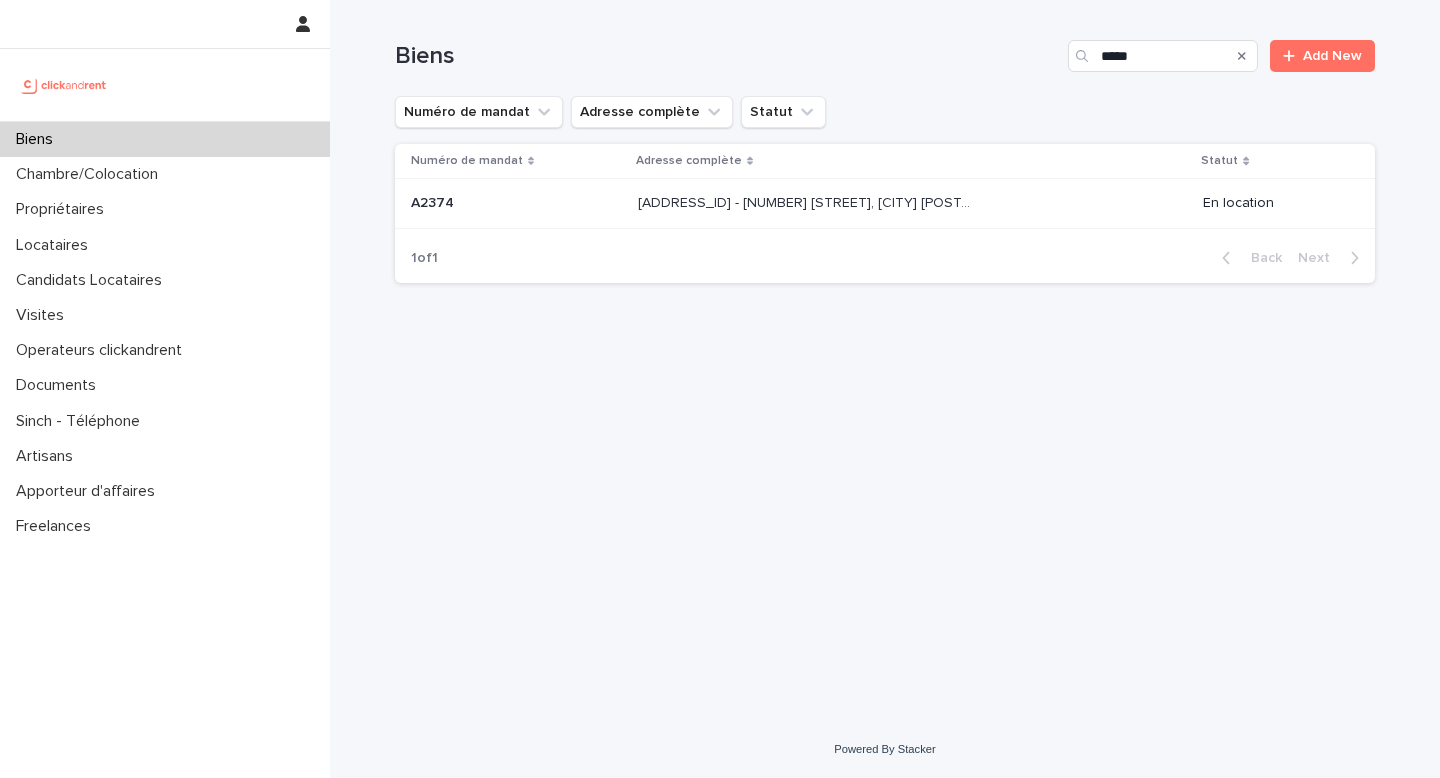 click on "[ADDRESS_ID] - [NUMBER] [STREET], [CITY] [POSTAL_CODE]" at bounding box center [806, 201] 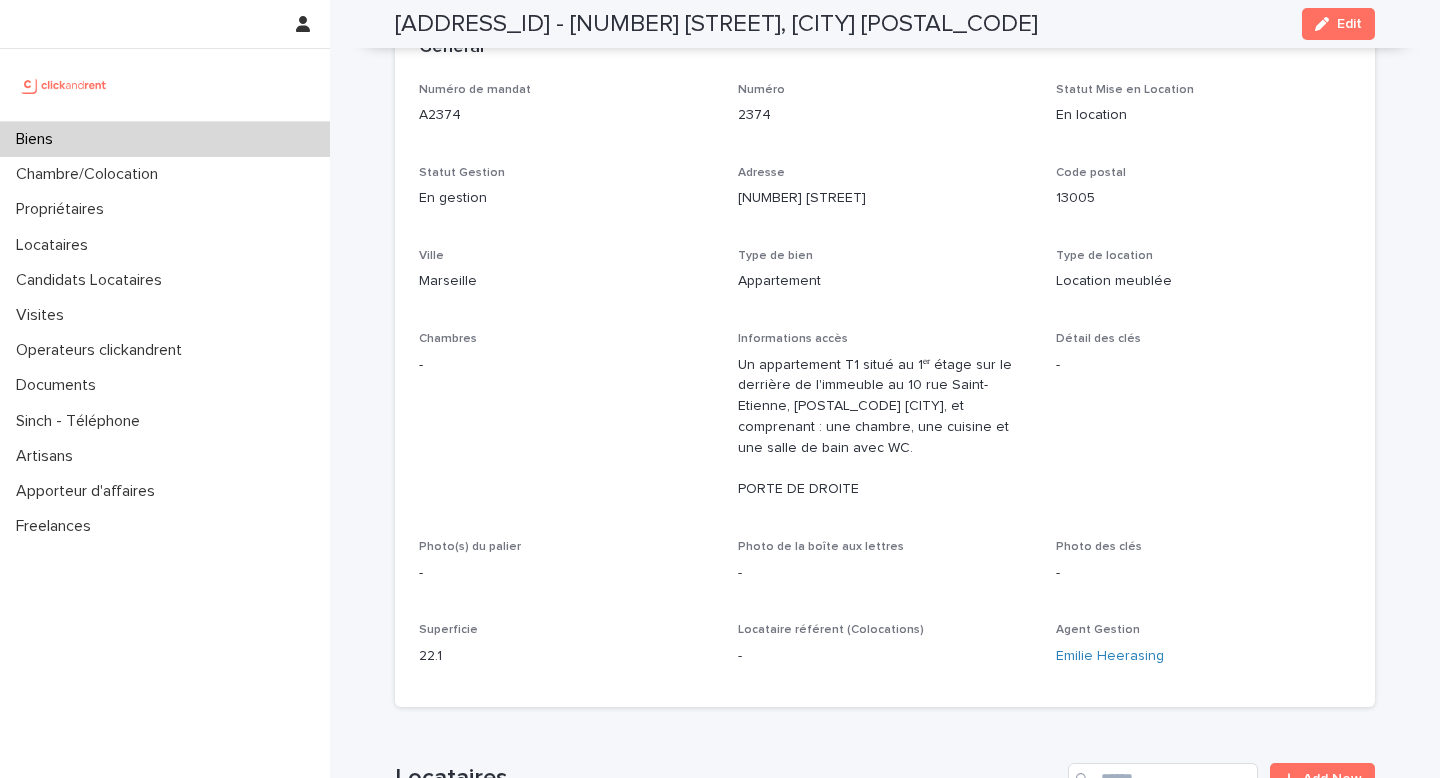 scroll, scrollTop: 0, scrollLeft: 0, axis: both 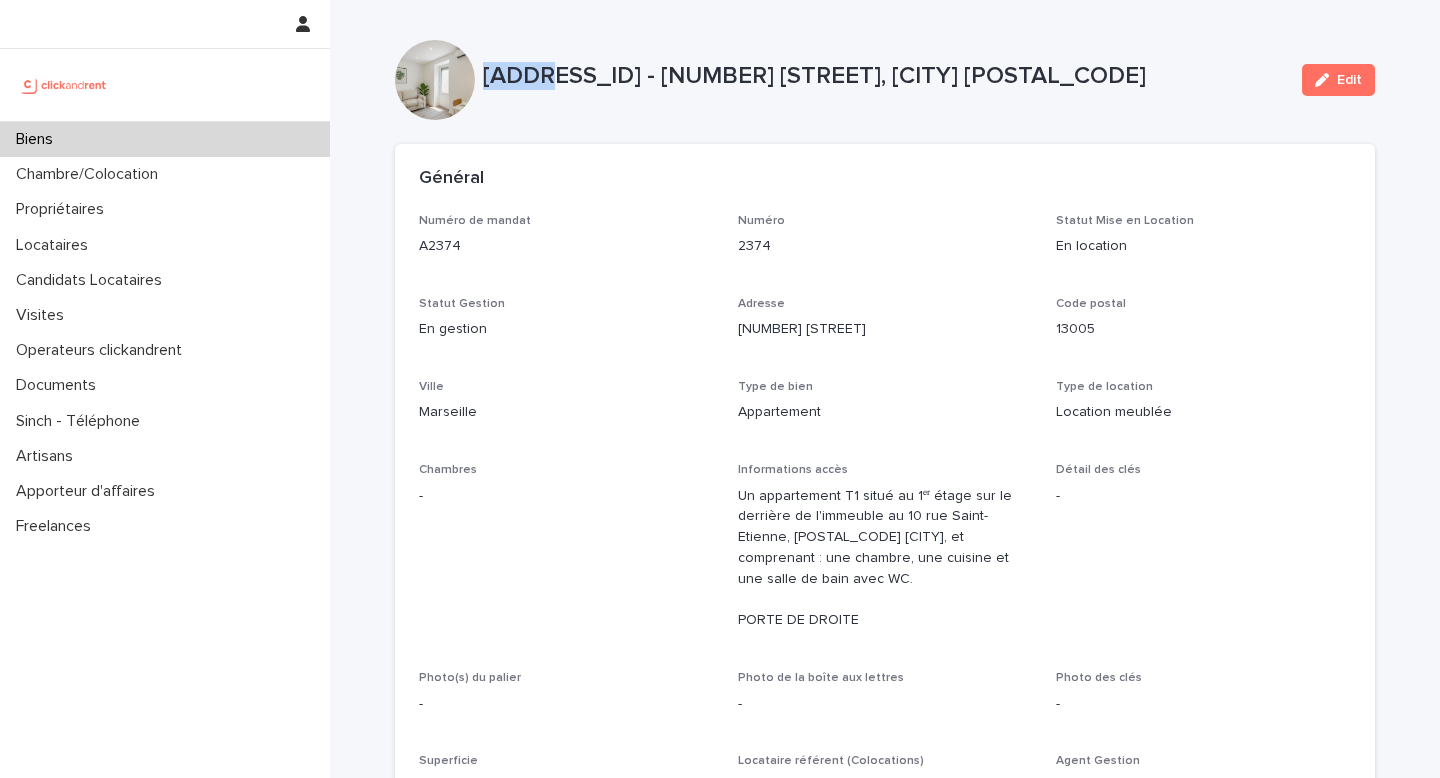 drag, startPoint x: 553, startPoint y: 77, endPoint x: 485, endPoint y: 77, distance: 68 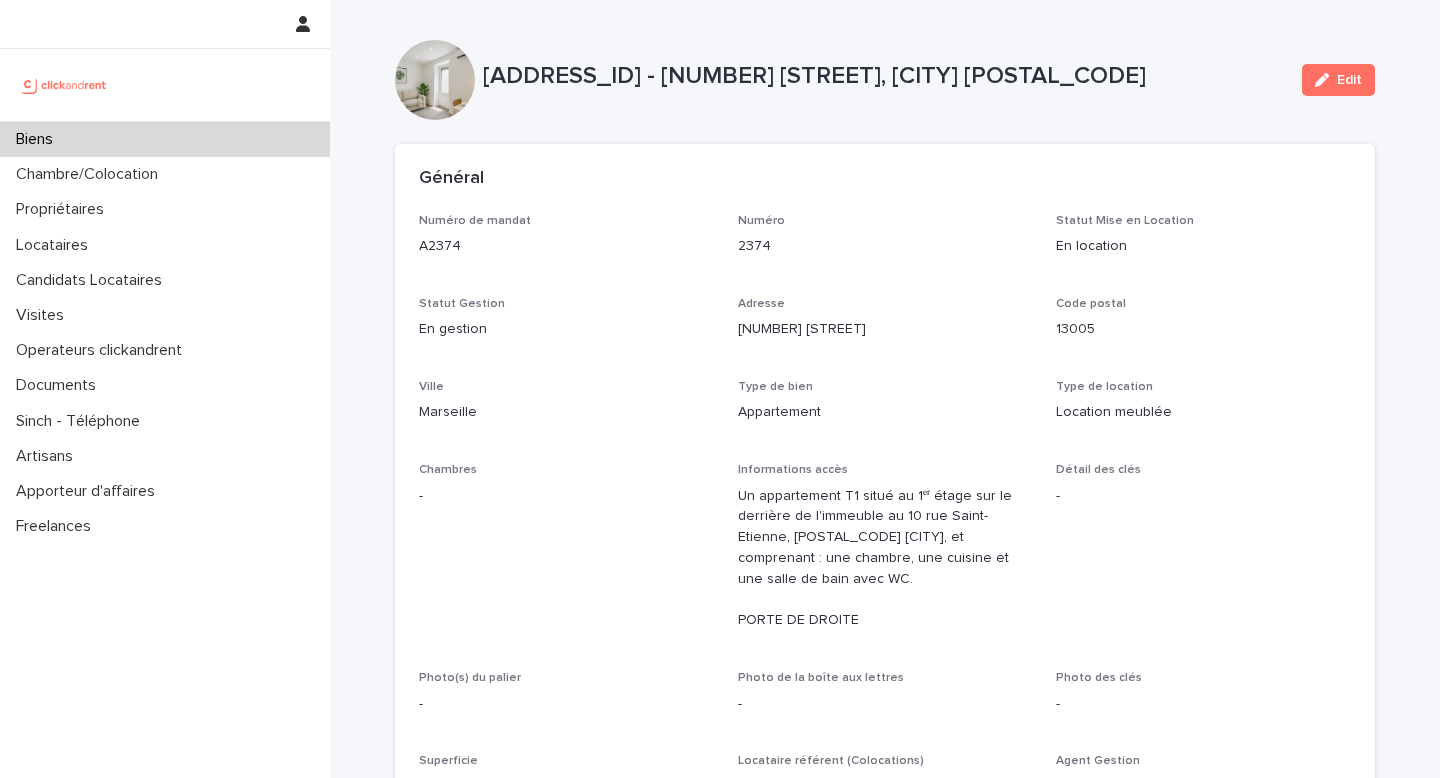 click on "A2374 - 10 Rue Saint-Etienne,  [CITY] [POSTAL_CODE] Edit" at bounding box center (885, 80) 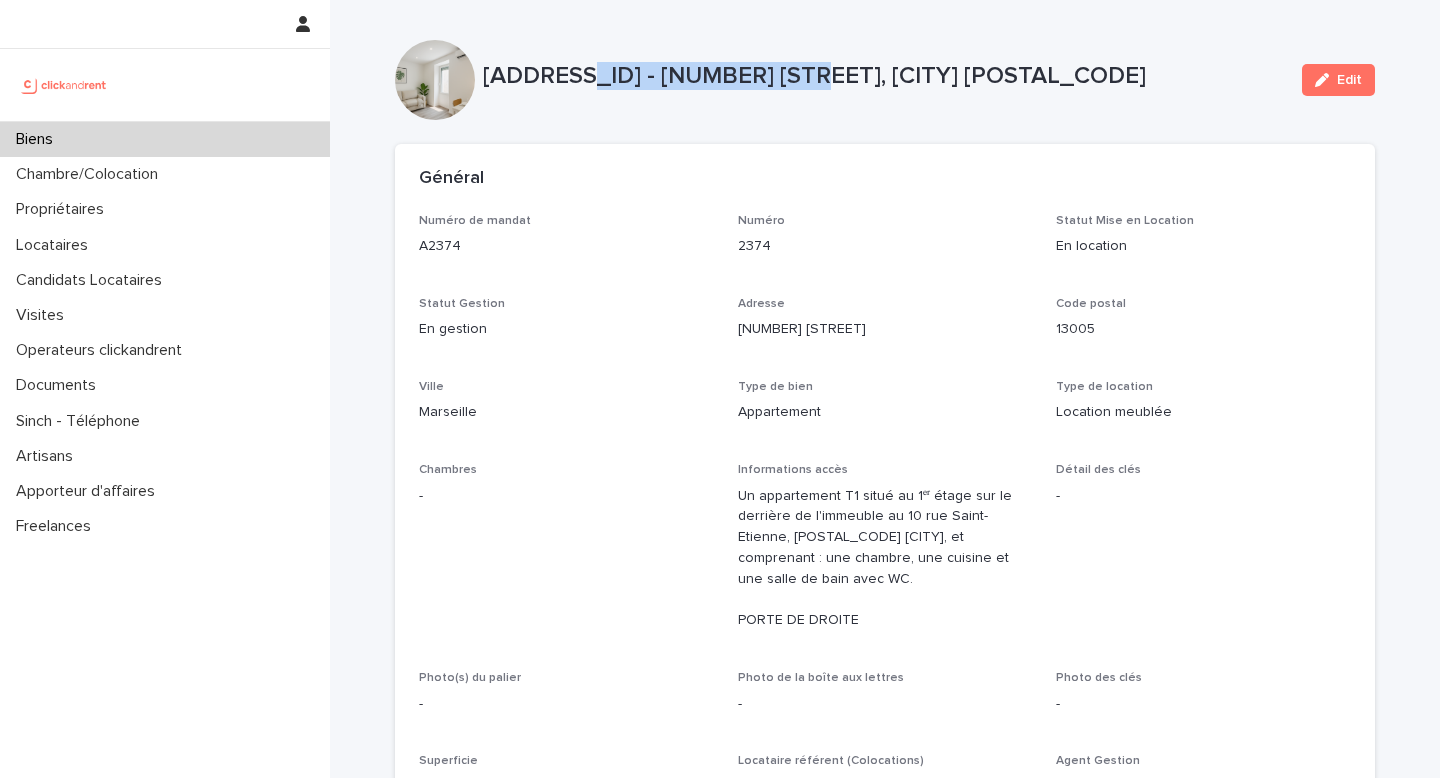 drag, startPoint x: 577, startPoint y: 73, endPoint x: 793, endPoint y: 78, distance: 216.05786 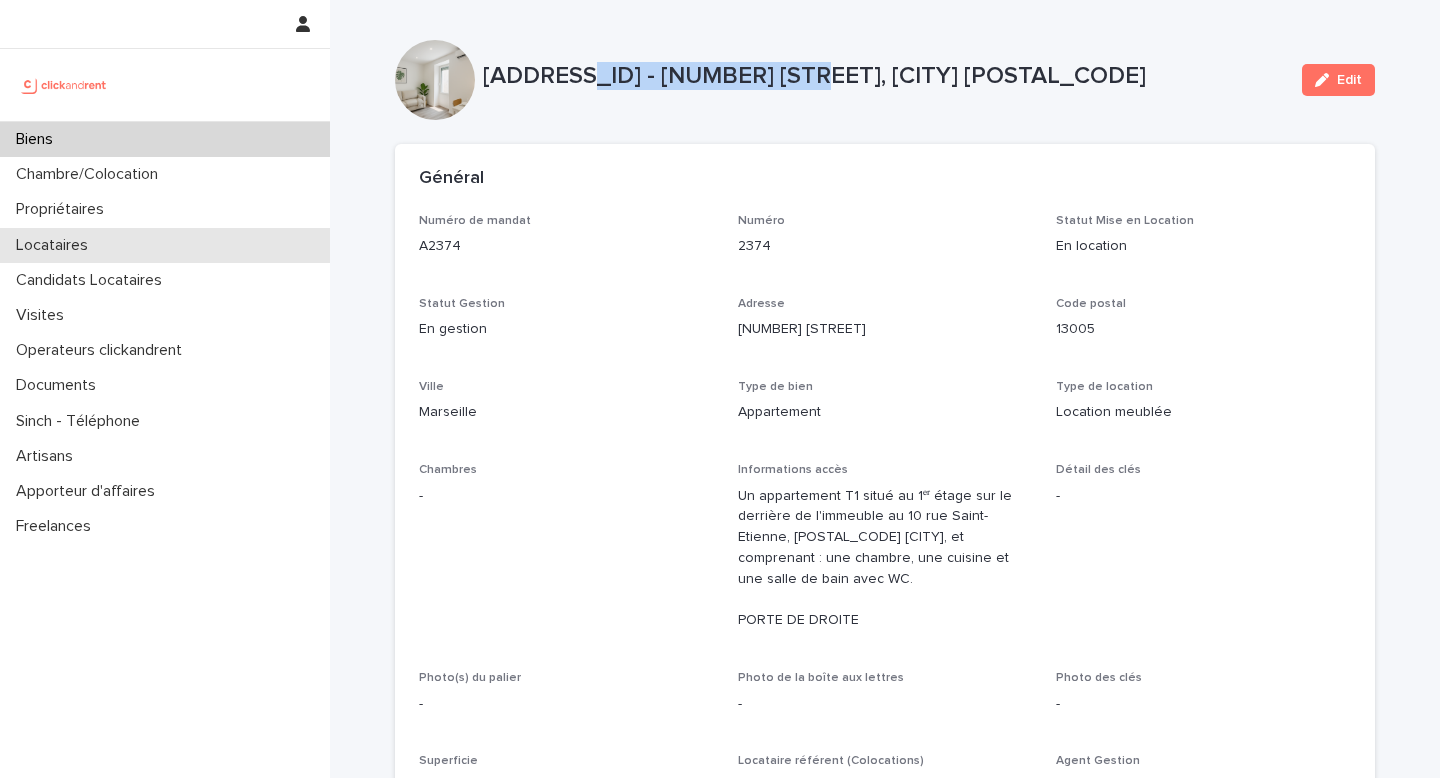 click on "Locataires" at bounding box center [56, 245] 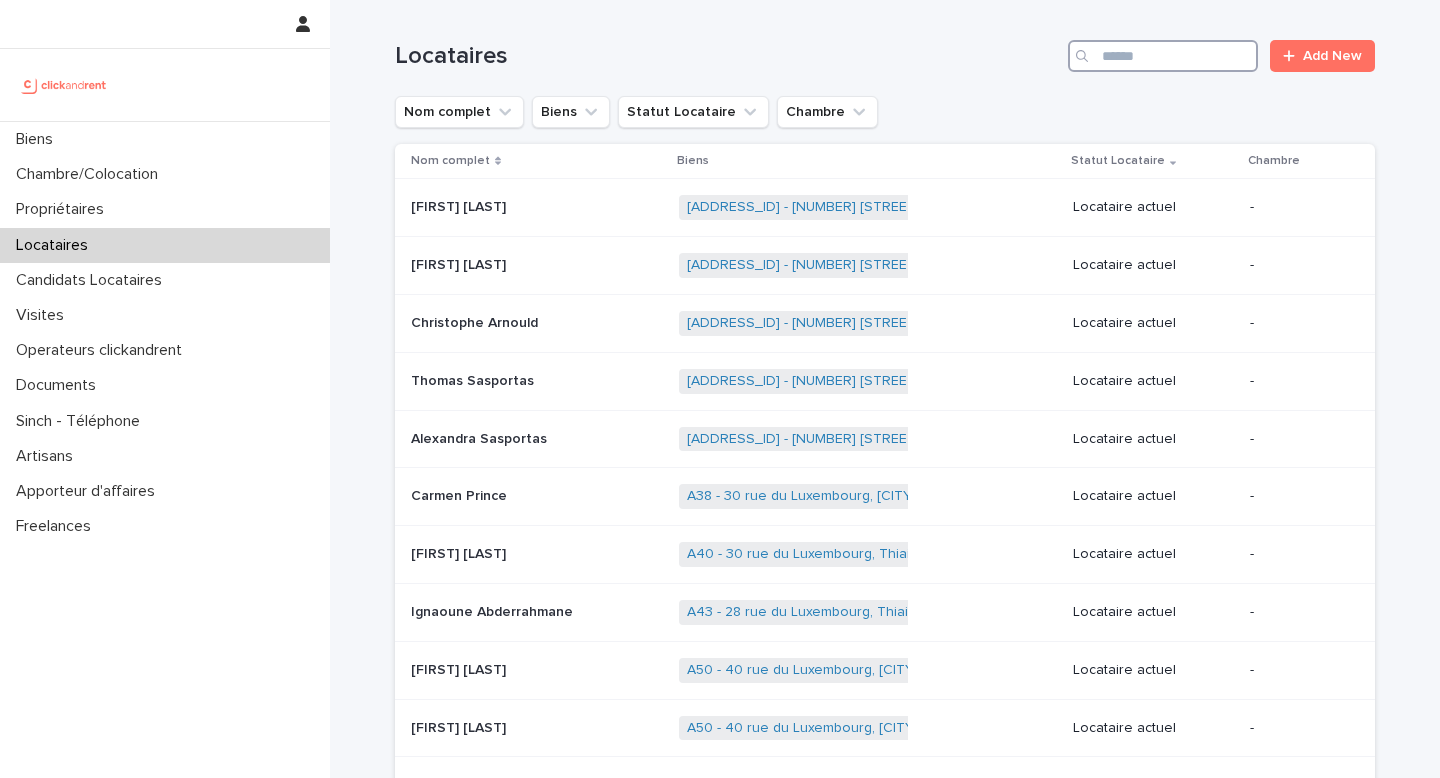 click at bounding box center (1163, 56) 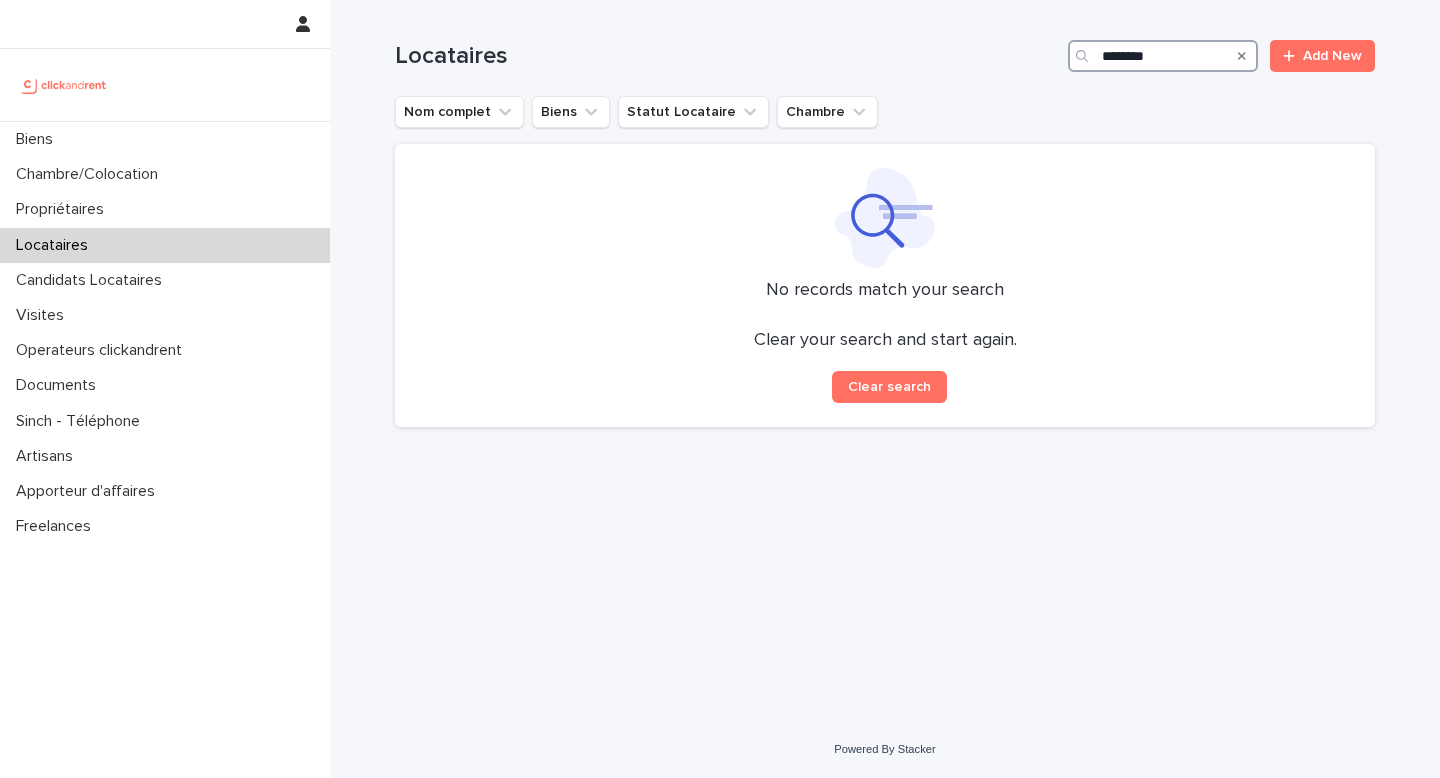 type on "*******" 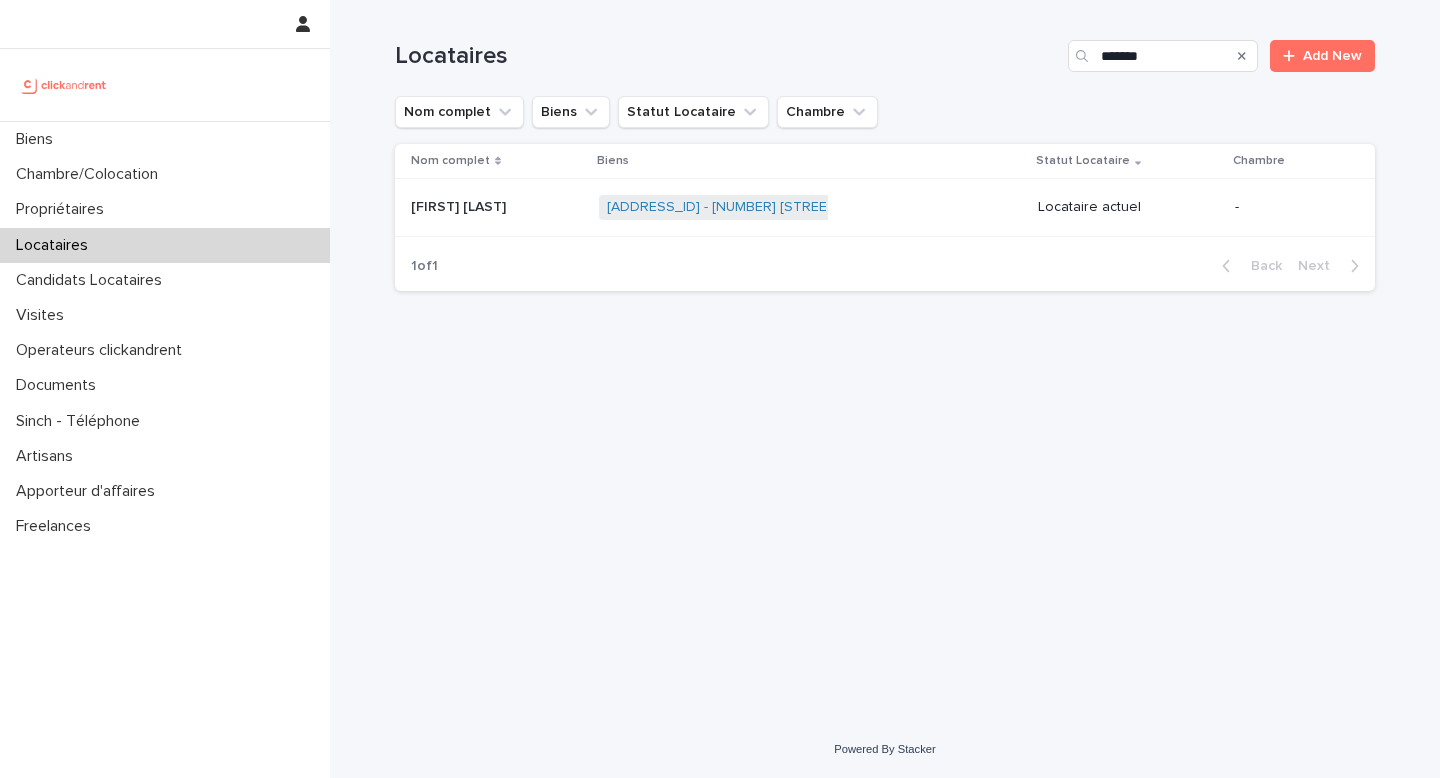 click on "[FIRST] [LAST]" at bounding box center (460, 205) 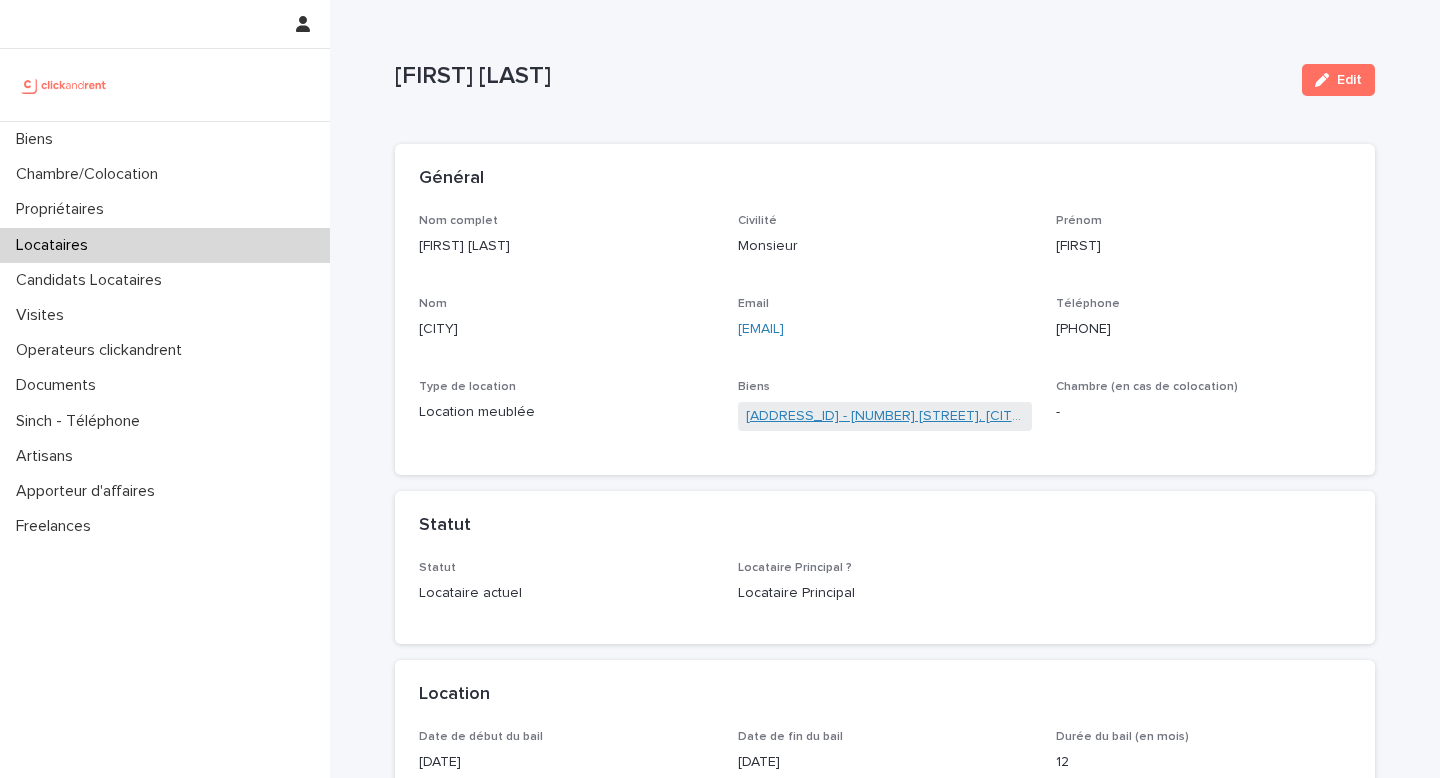 click on "[ADDRESS_ID] - [NUMBER] [STREET], [CITY] [POSTAL_CODE]" at bounding box center (885, 416) 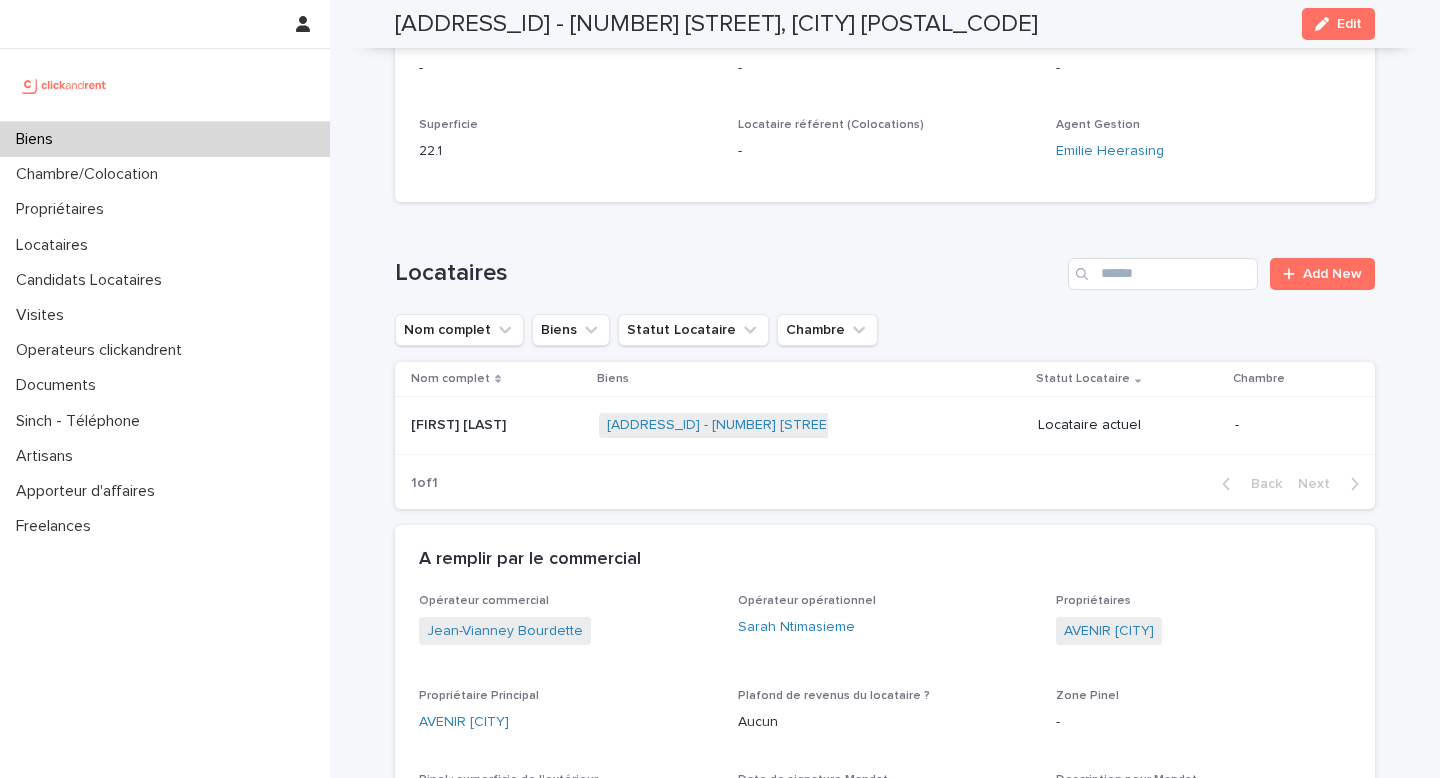 scroll, scrollTop: 0, scrollLeft: 0, axis: both 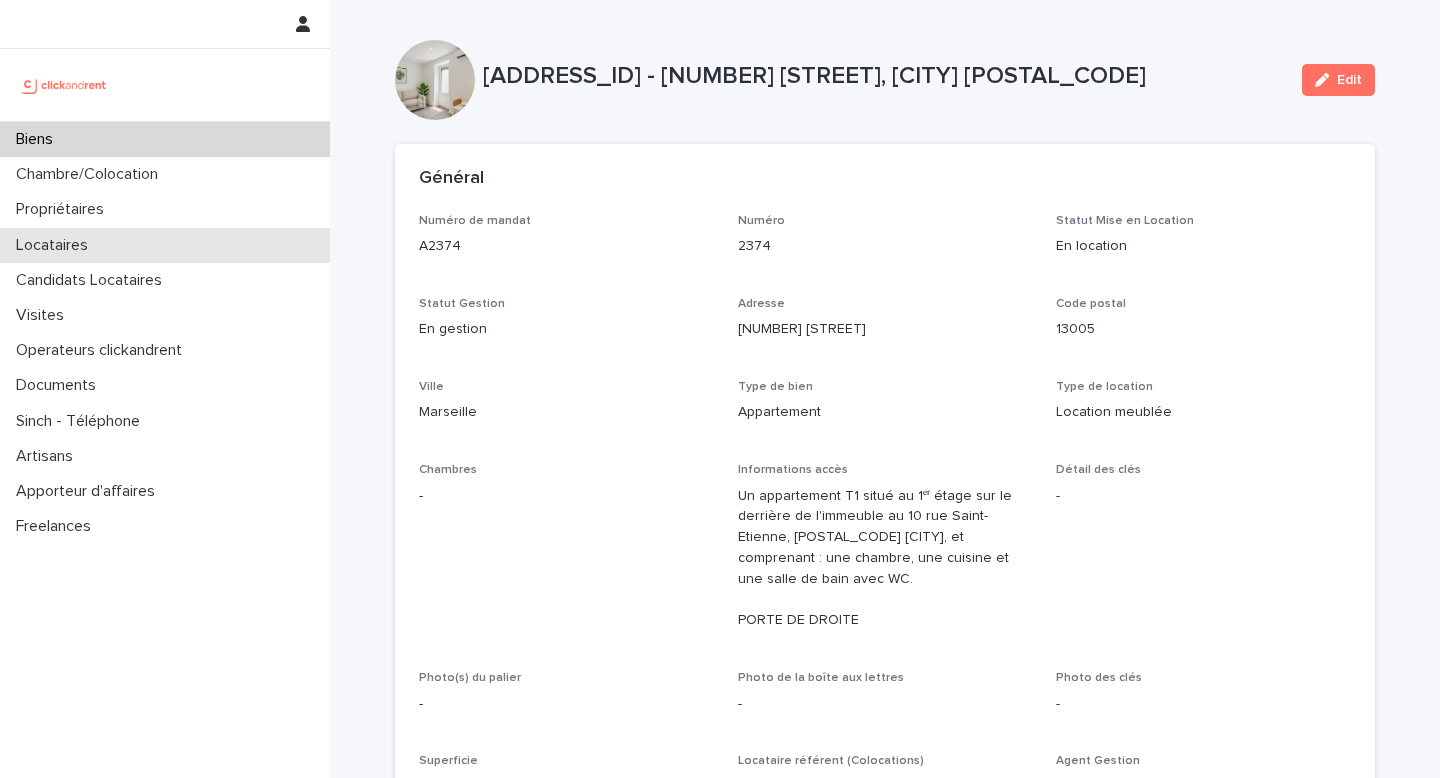 click on "Locataires" at bounding box center (56, 245) 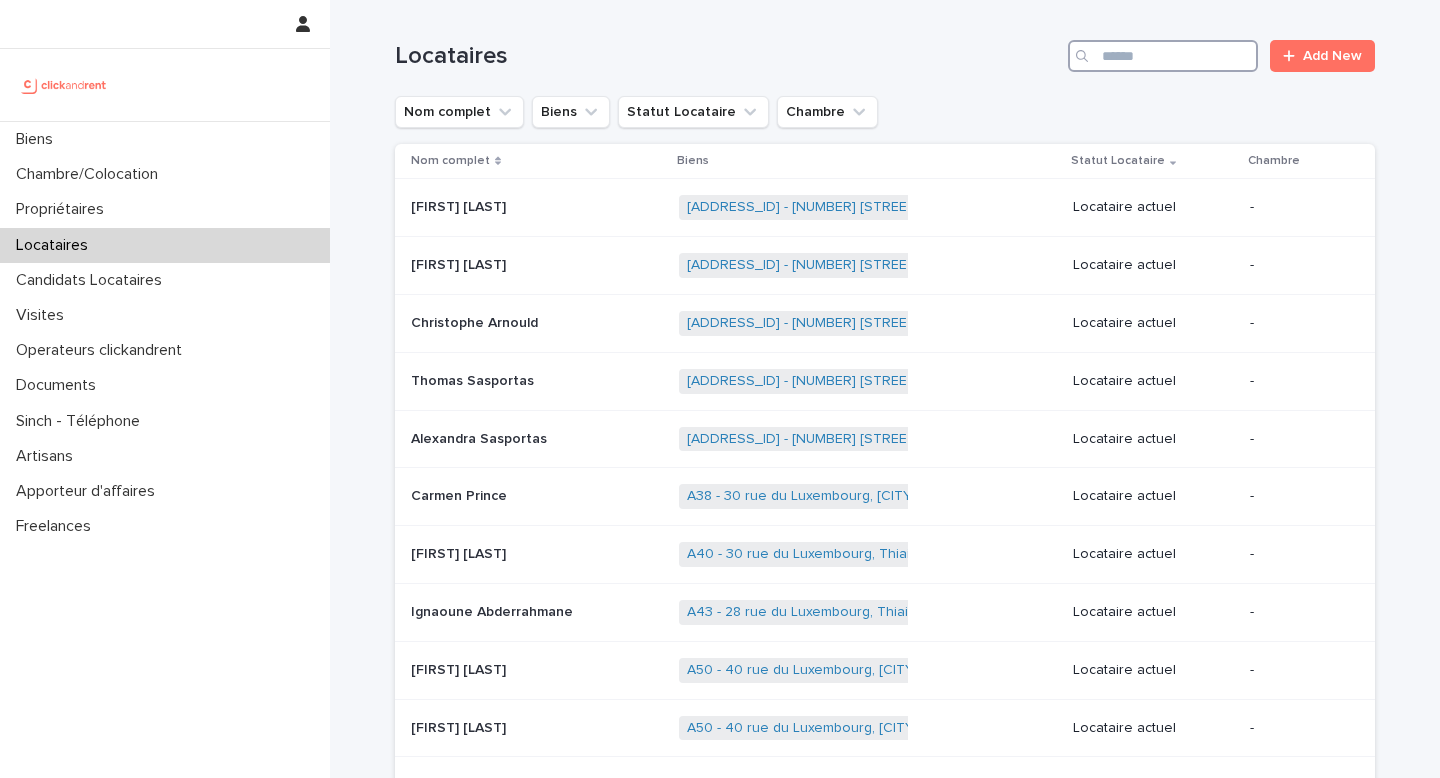 click at bounding box center (1163, 56) 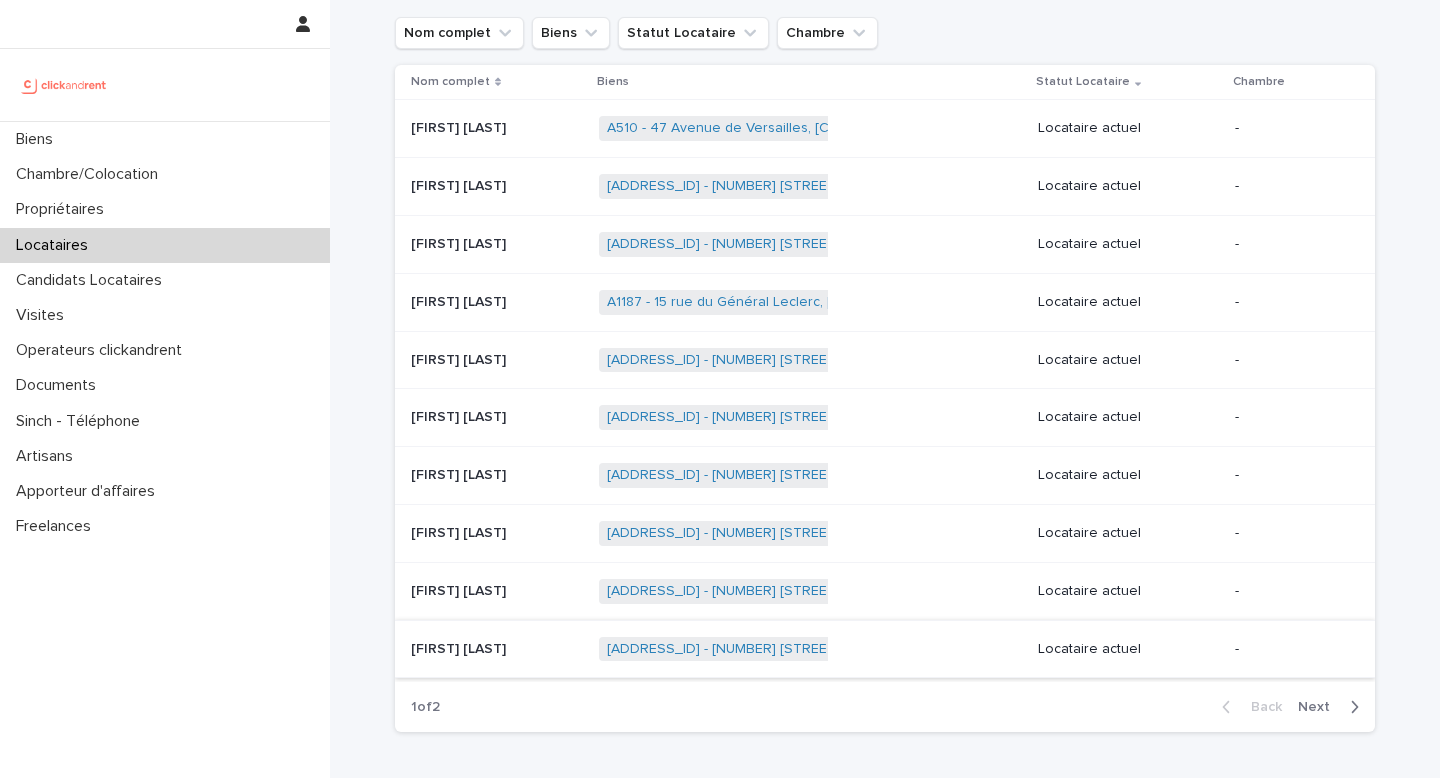 scroll, scrollTop: 81, scrollLeft: 0, axis: vertical 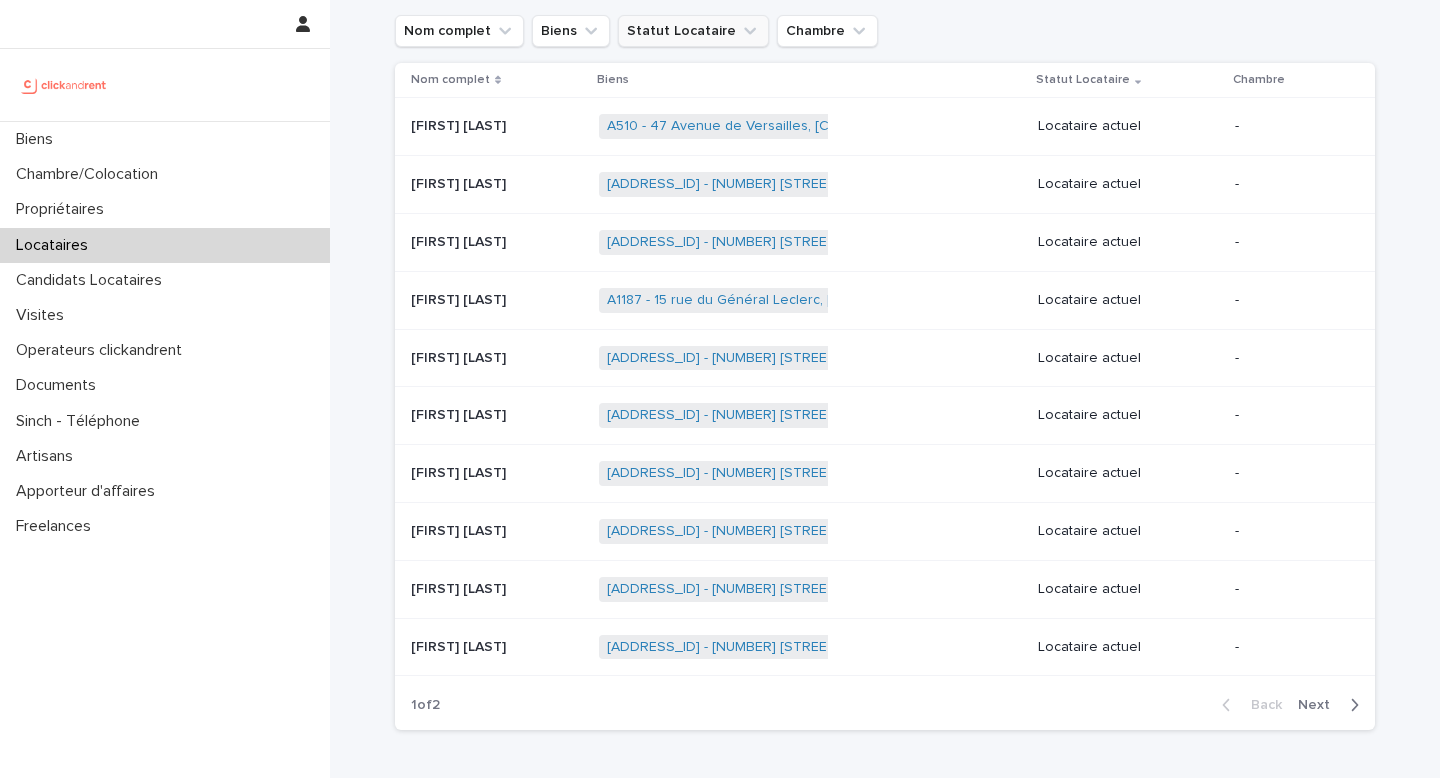 type on "****" 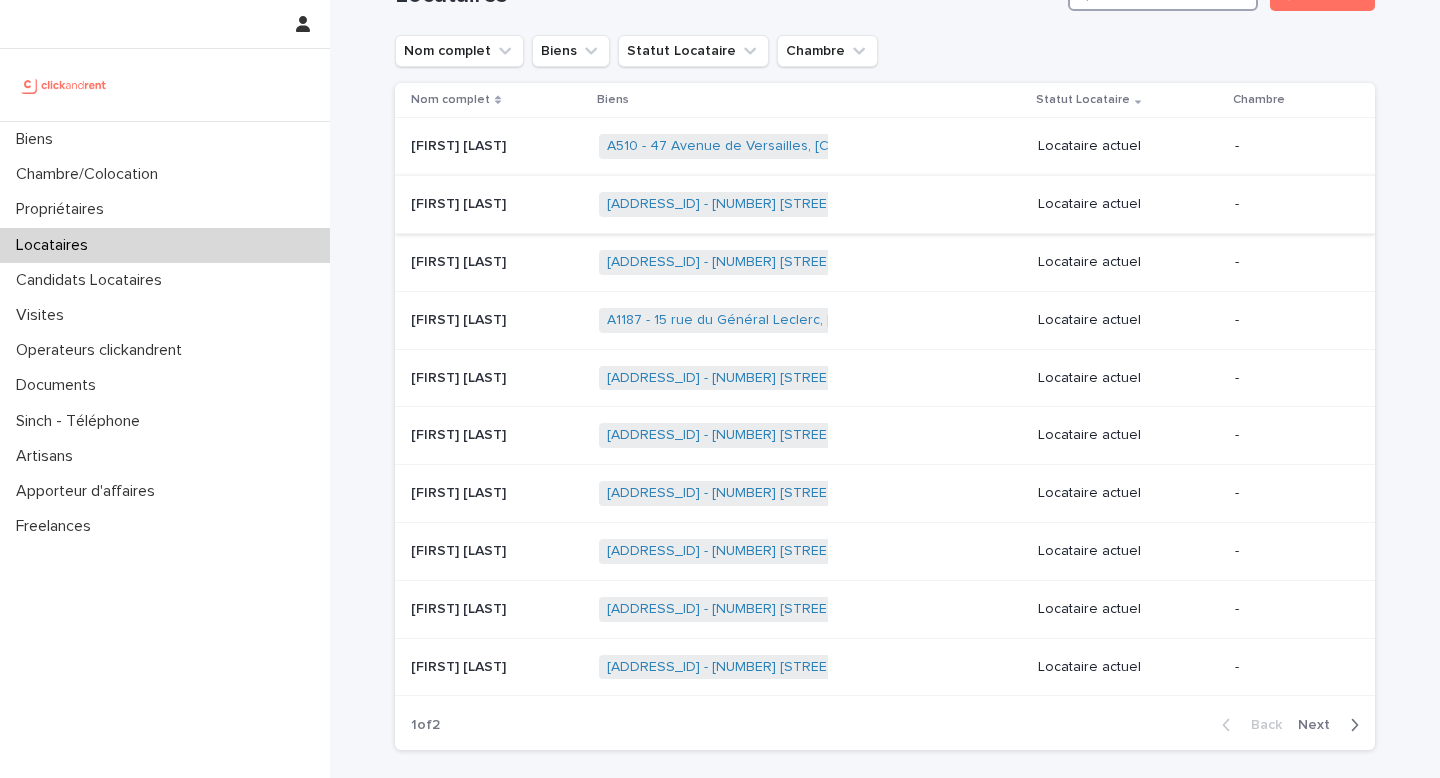 scroll, scrollTop: 0, scrollLeft: 0, axis: both 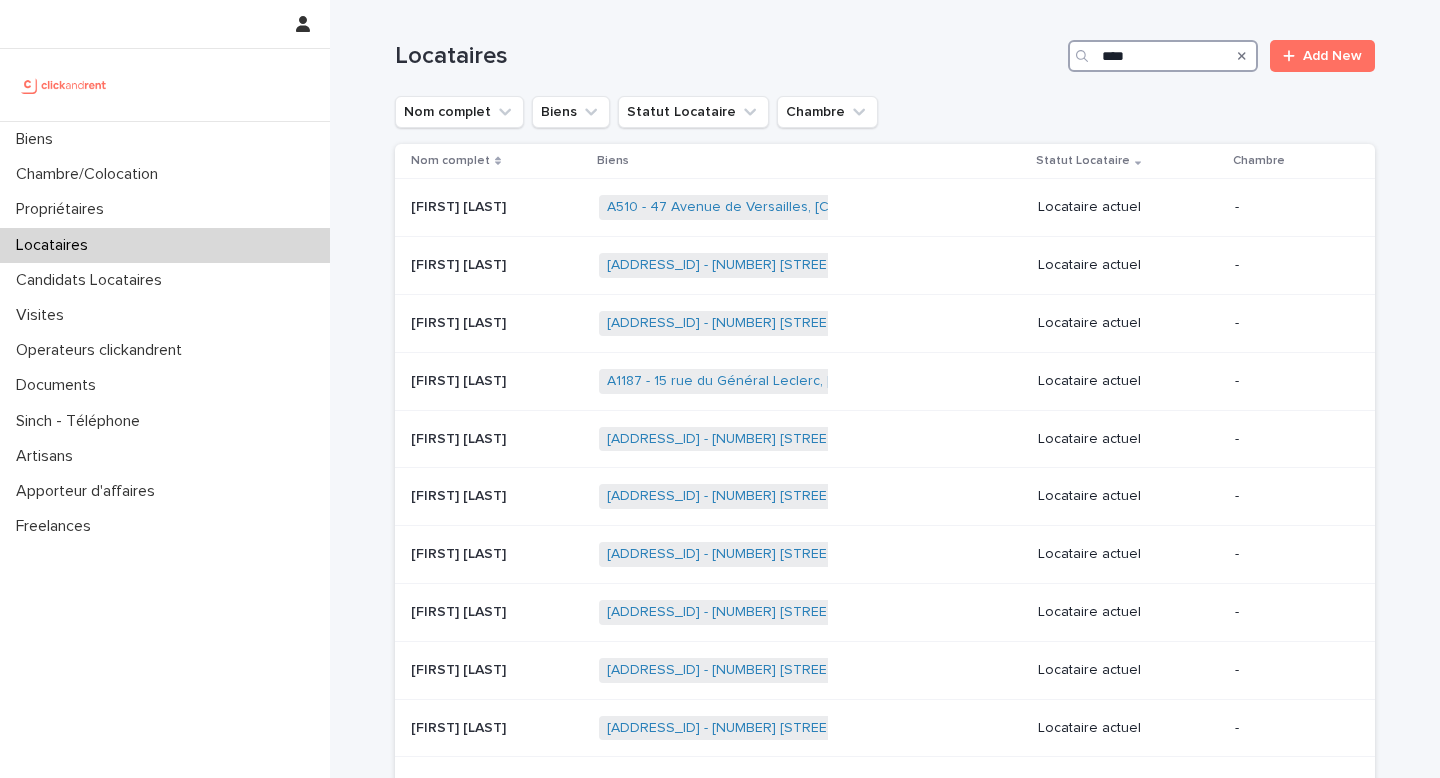 click on "****" at bounding box center (1163, 56) 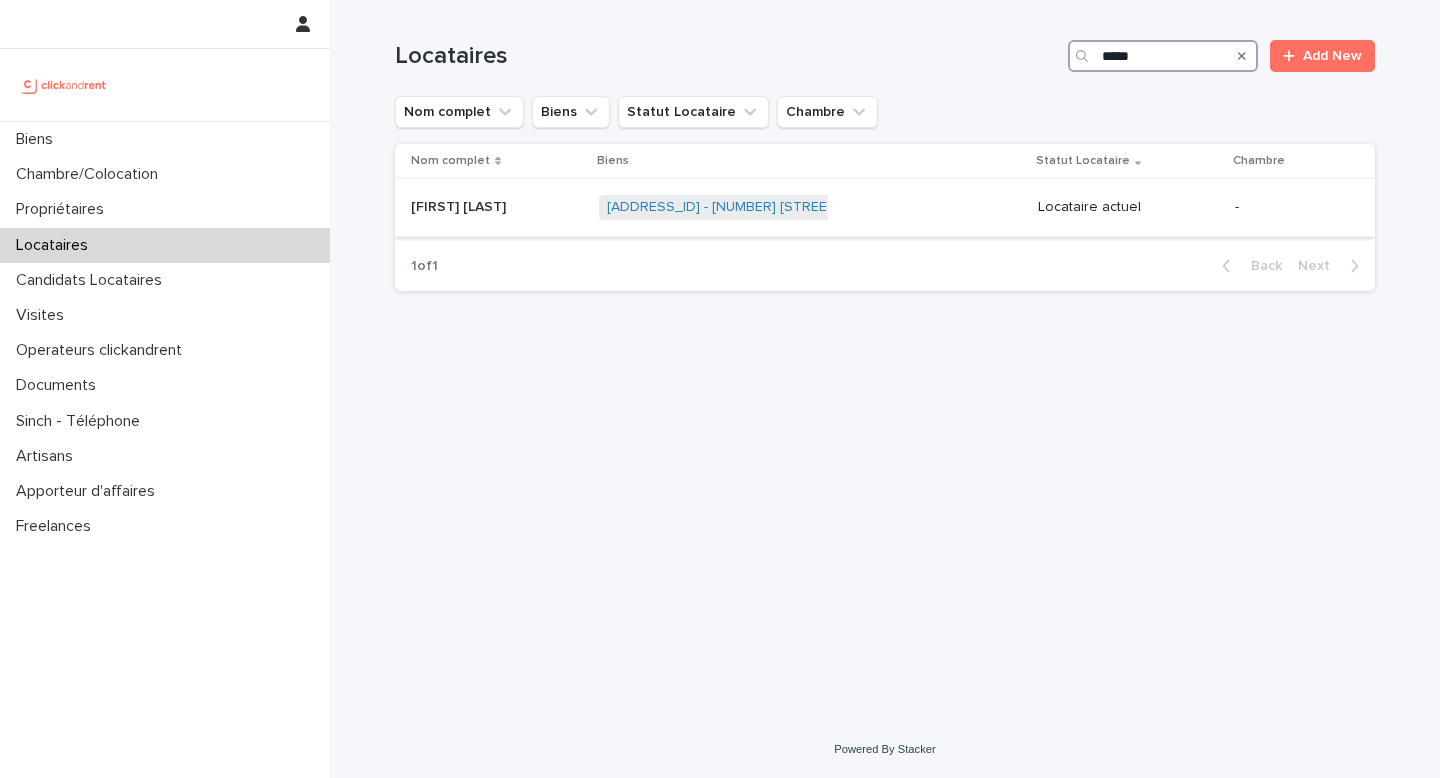 type on "*****" 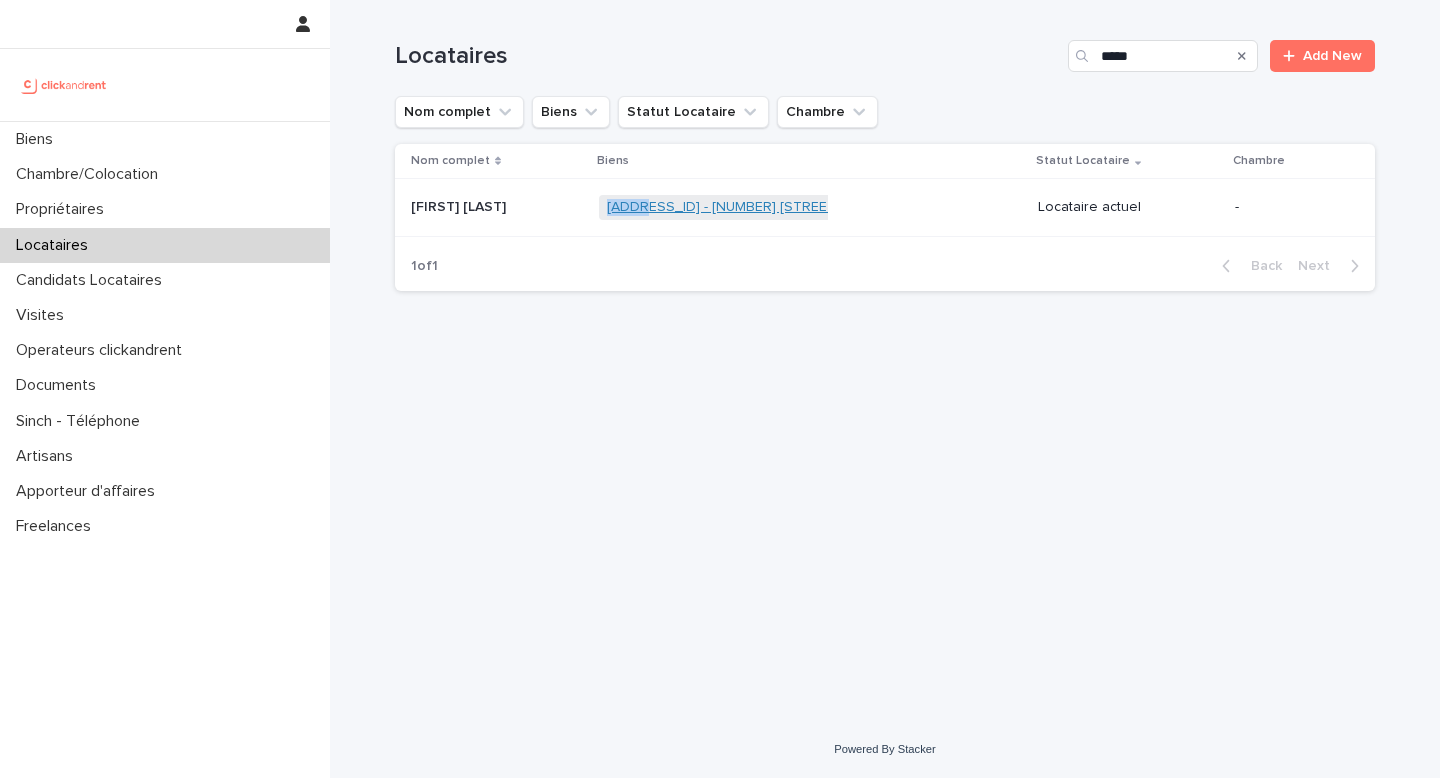 drag, startPoint x: 585, startPoint y: 206, endPoint x: 644, endPoint y: 207, distance: 59.008472 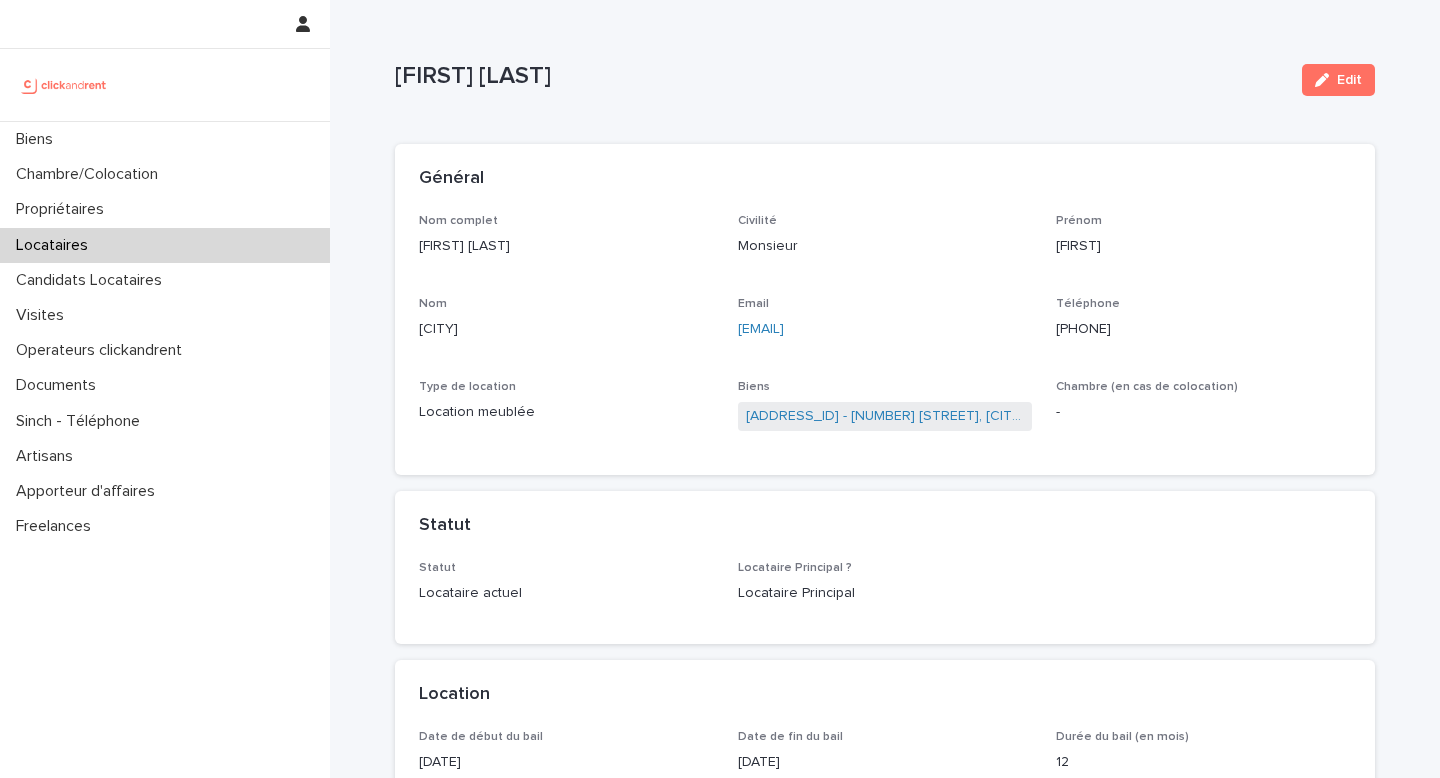 click on "Locataires" at bounding box center [165, 245] 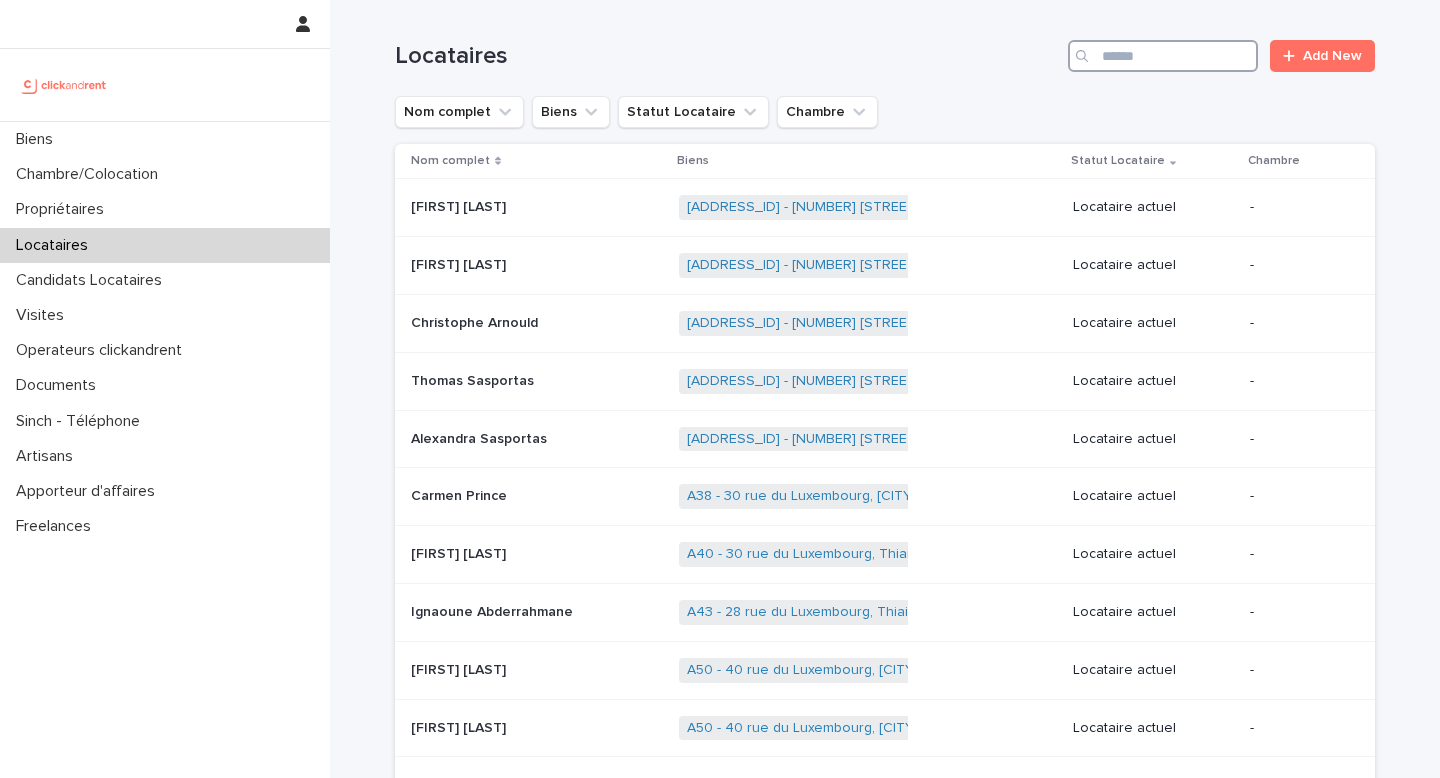 click at bounding box center [1163, 56] 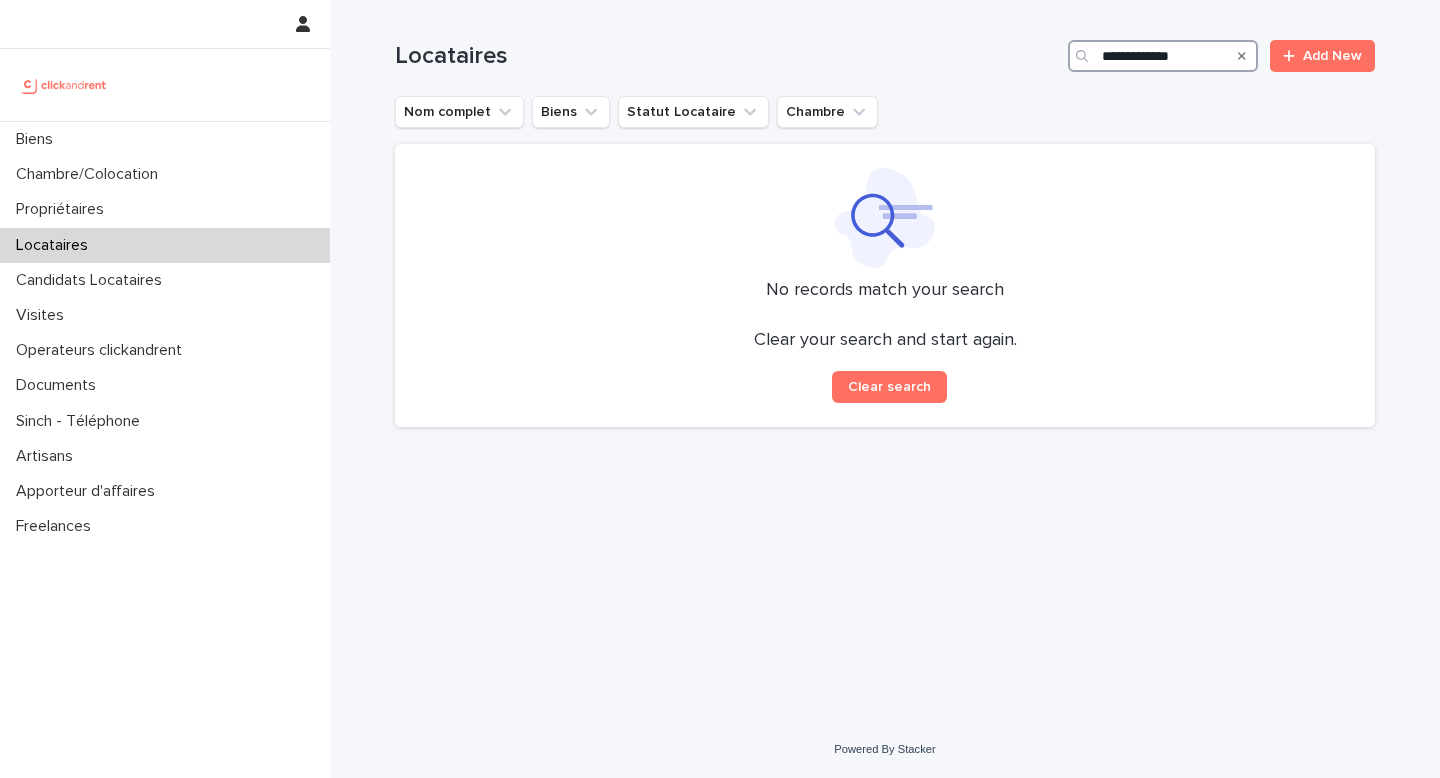 click on "**********" at bounding box center [1163, 56] 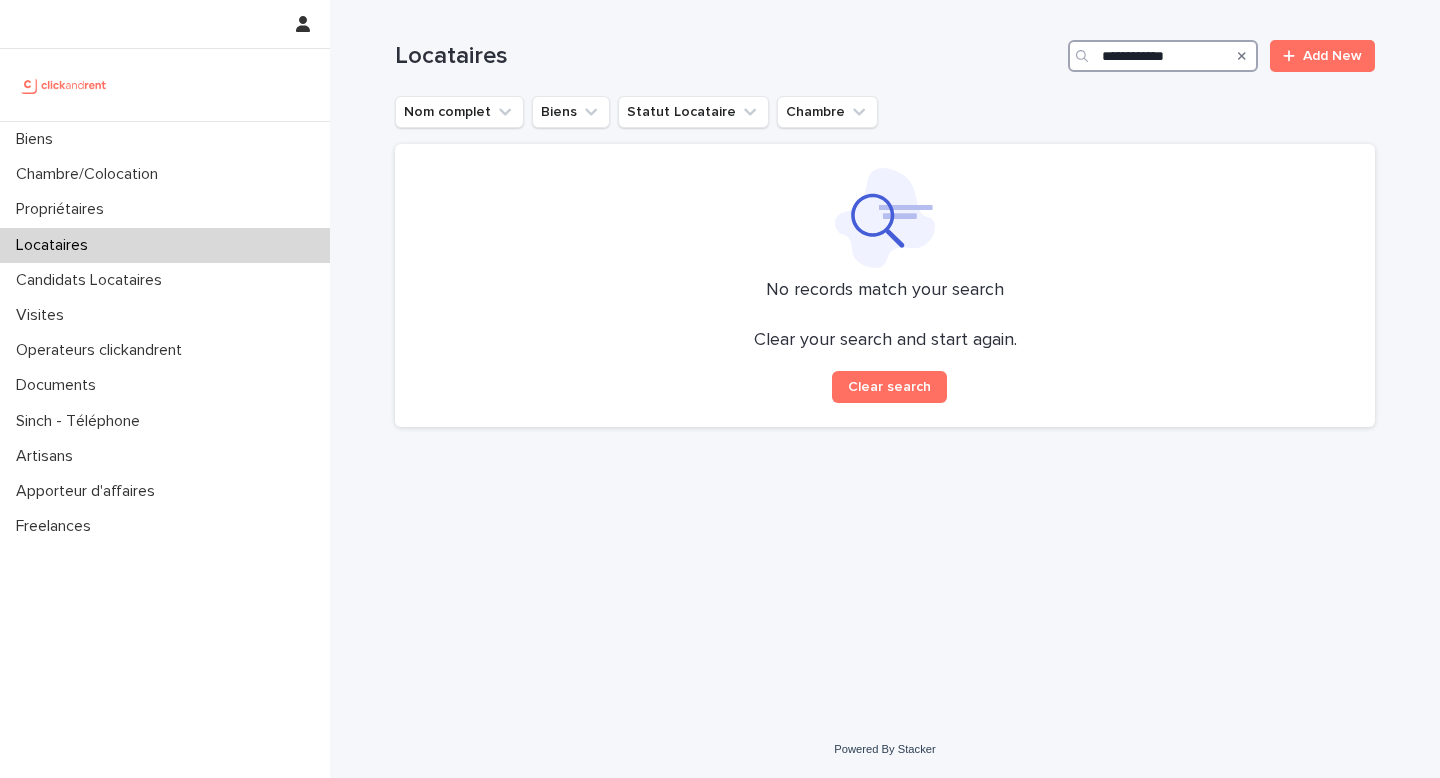 type on "**********" 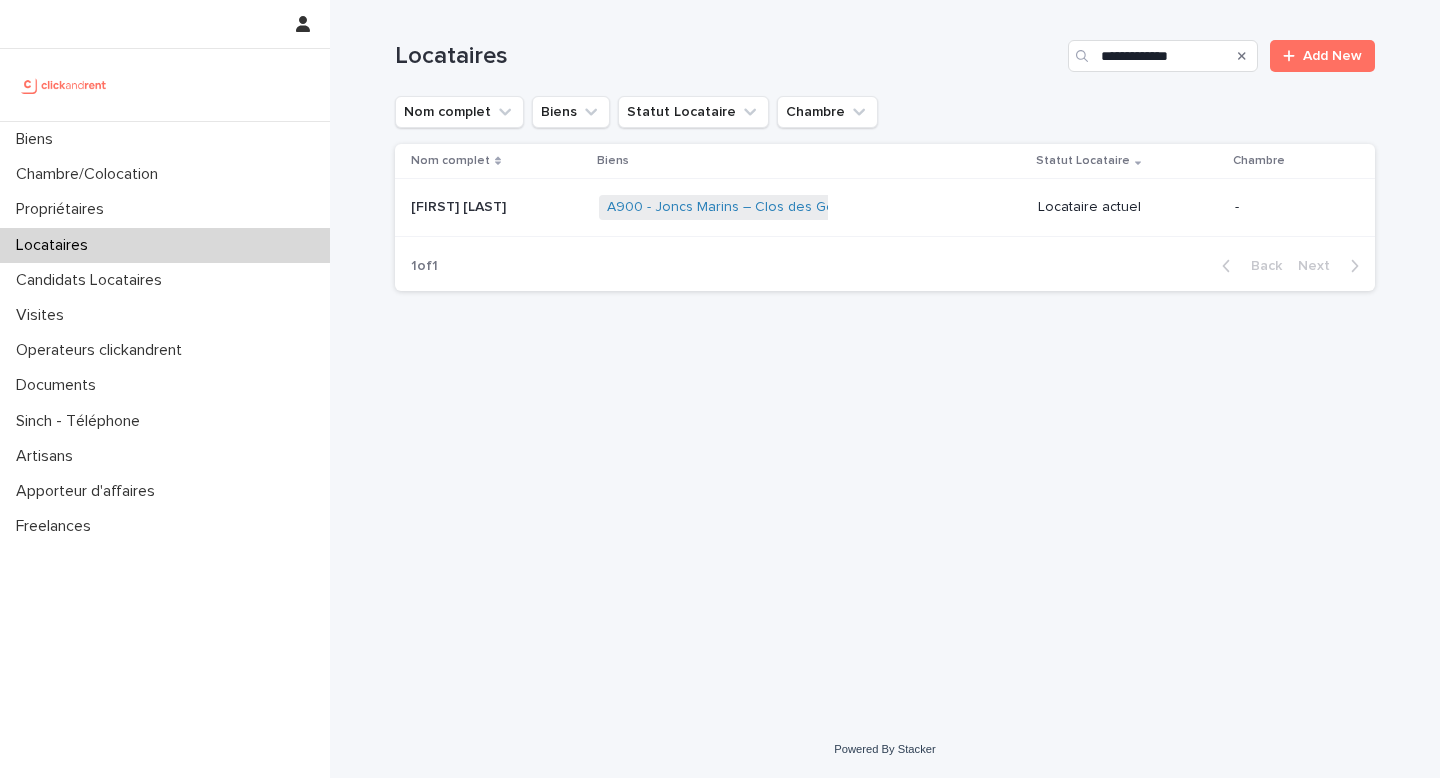 click on "[FIRST] [LAST]" at bounding box center (460, 205) 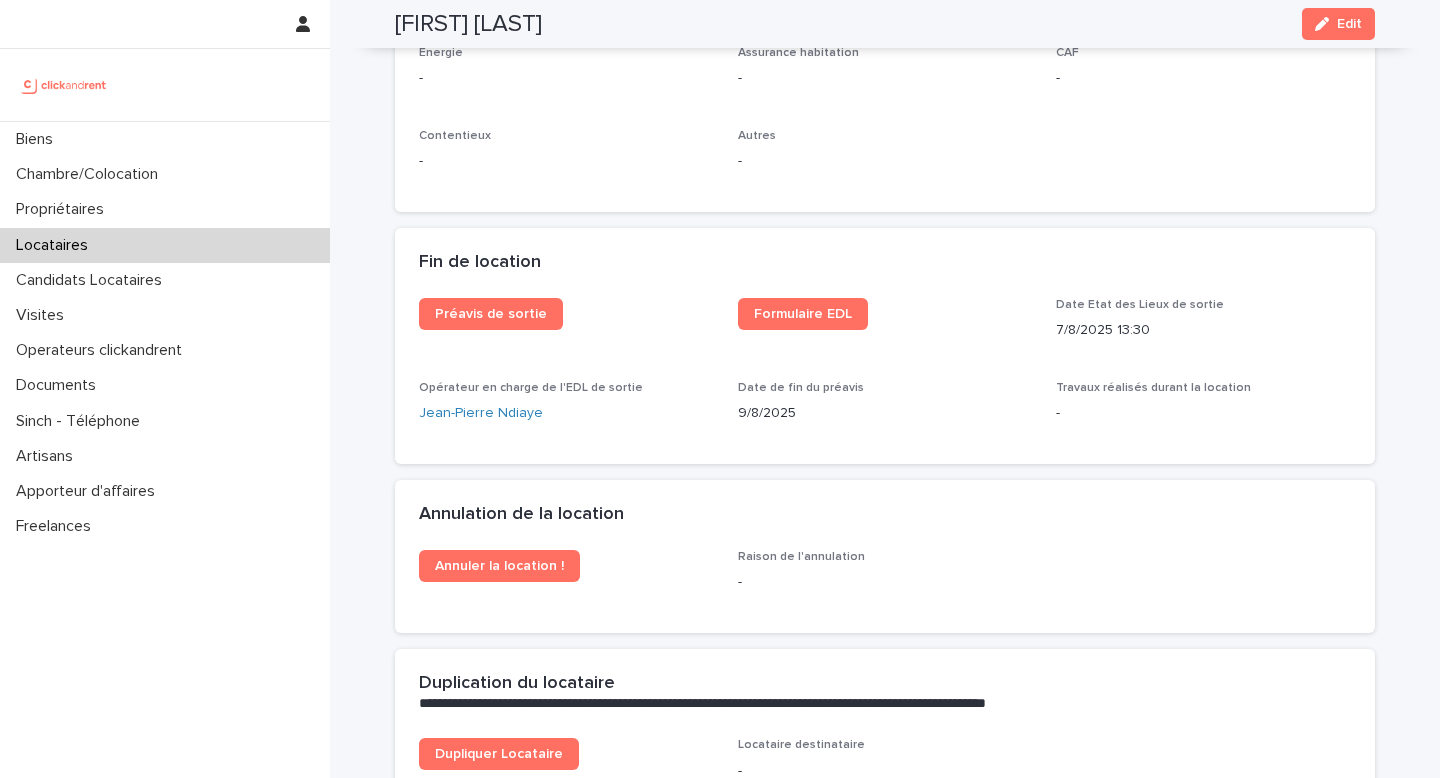 scroll, scrollTop: 0, scrollLeft: 0, axis: both 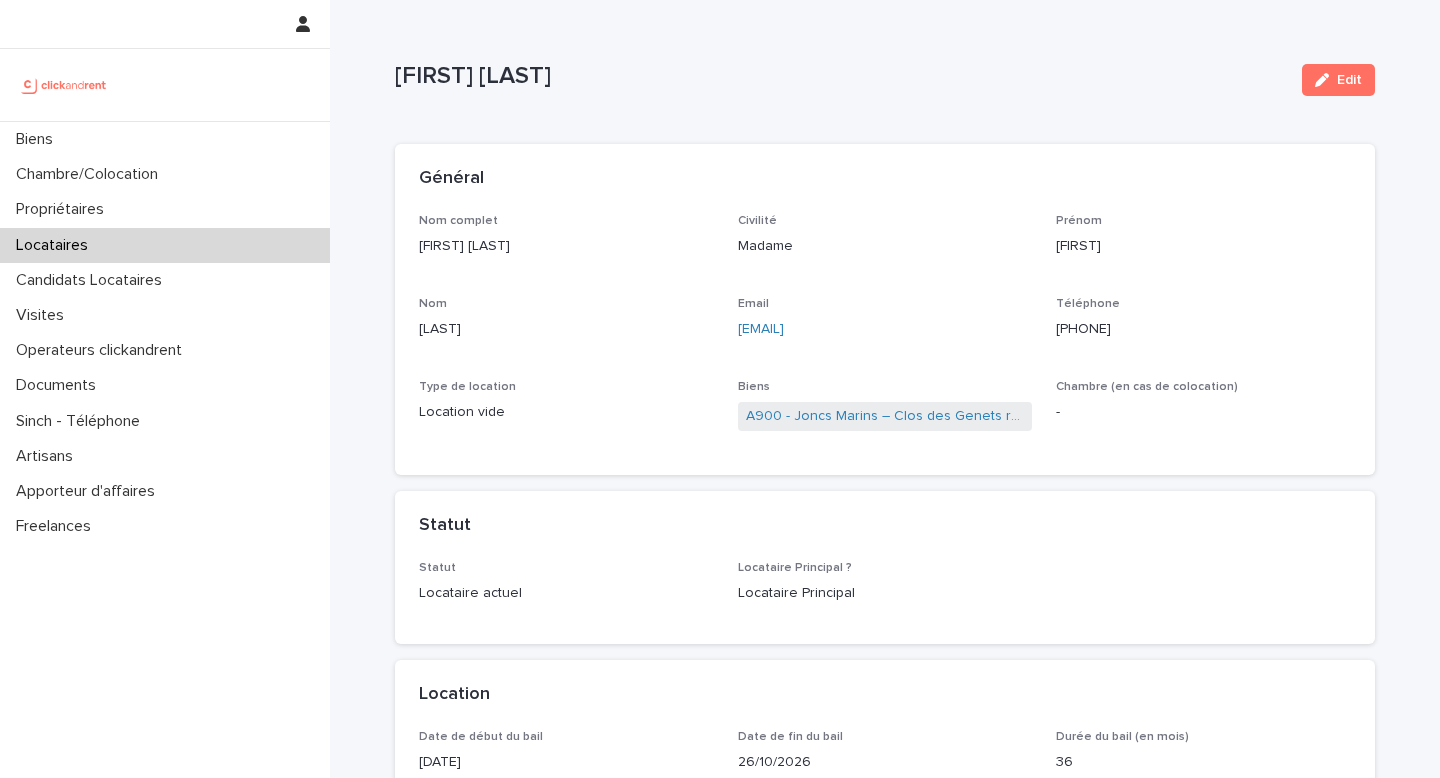 click on "[FIRST] [LAST] Edit" at bounding box center [885, 80] 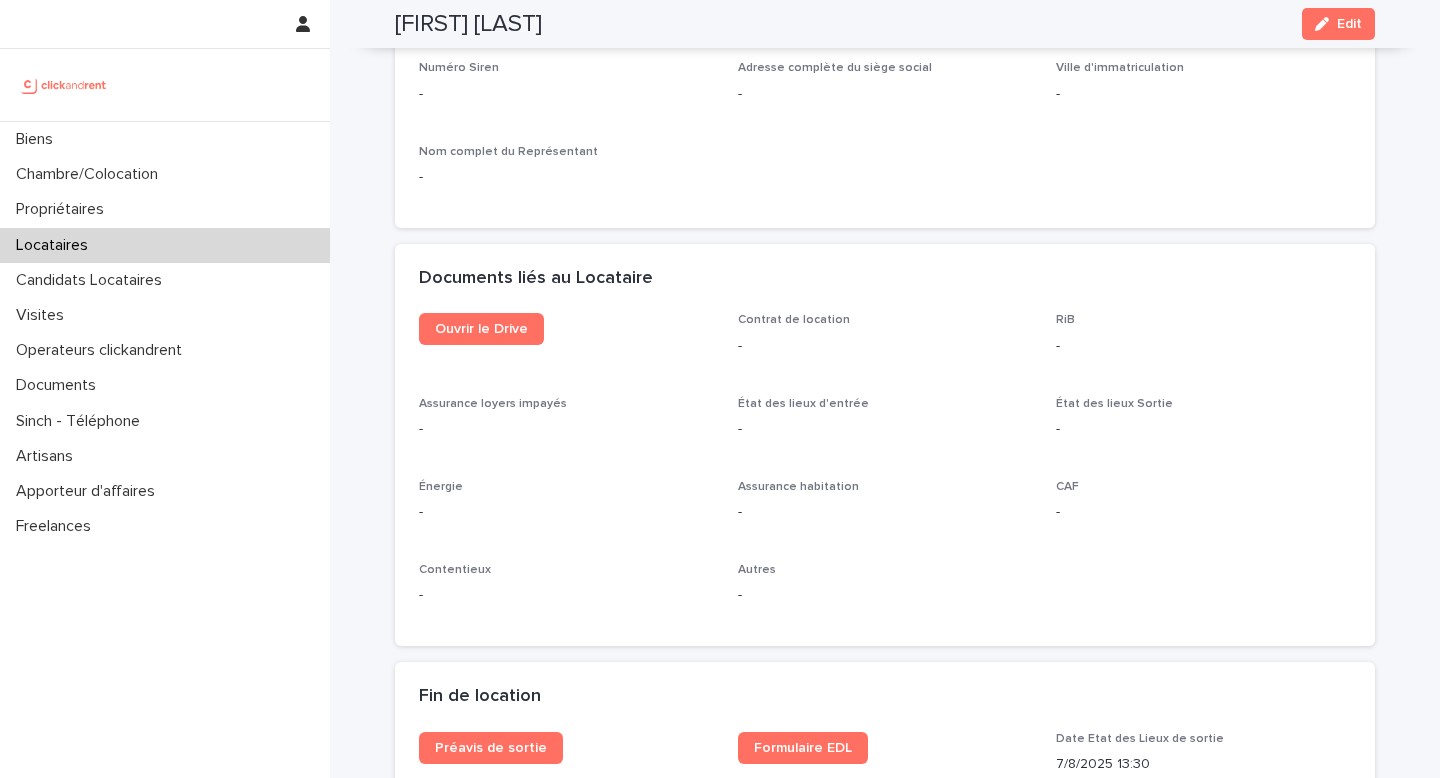 scroll, scrollTop: 1982, scrollLeft: 0, axis: vertical 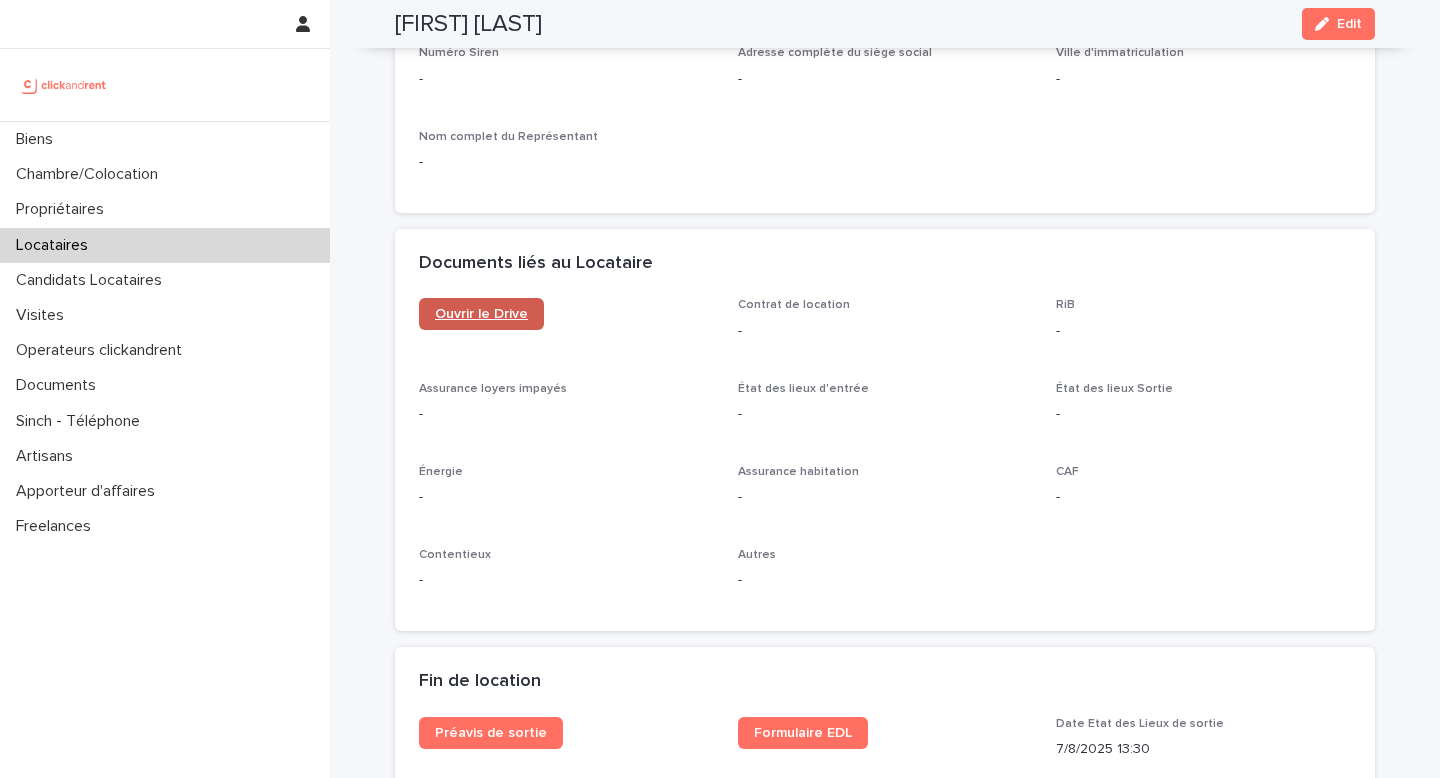 click on "Ouvrir le Drive" at bounding box center [481, 314] 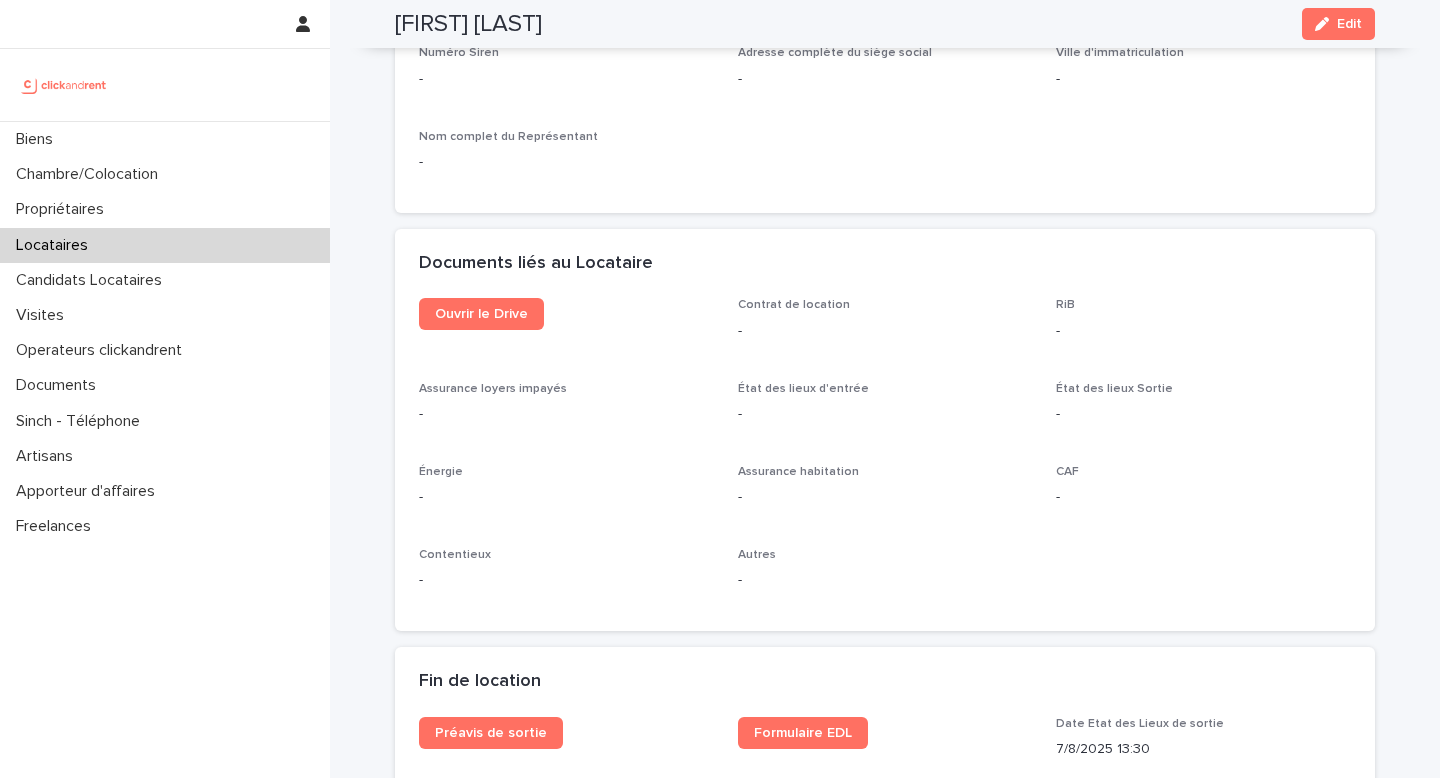 click on "Locataires" at bounding box center (165, 245) 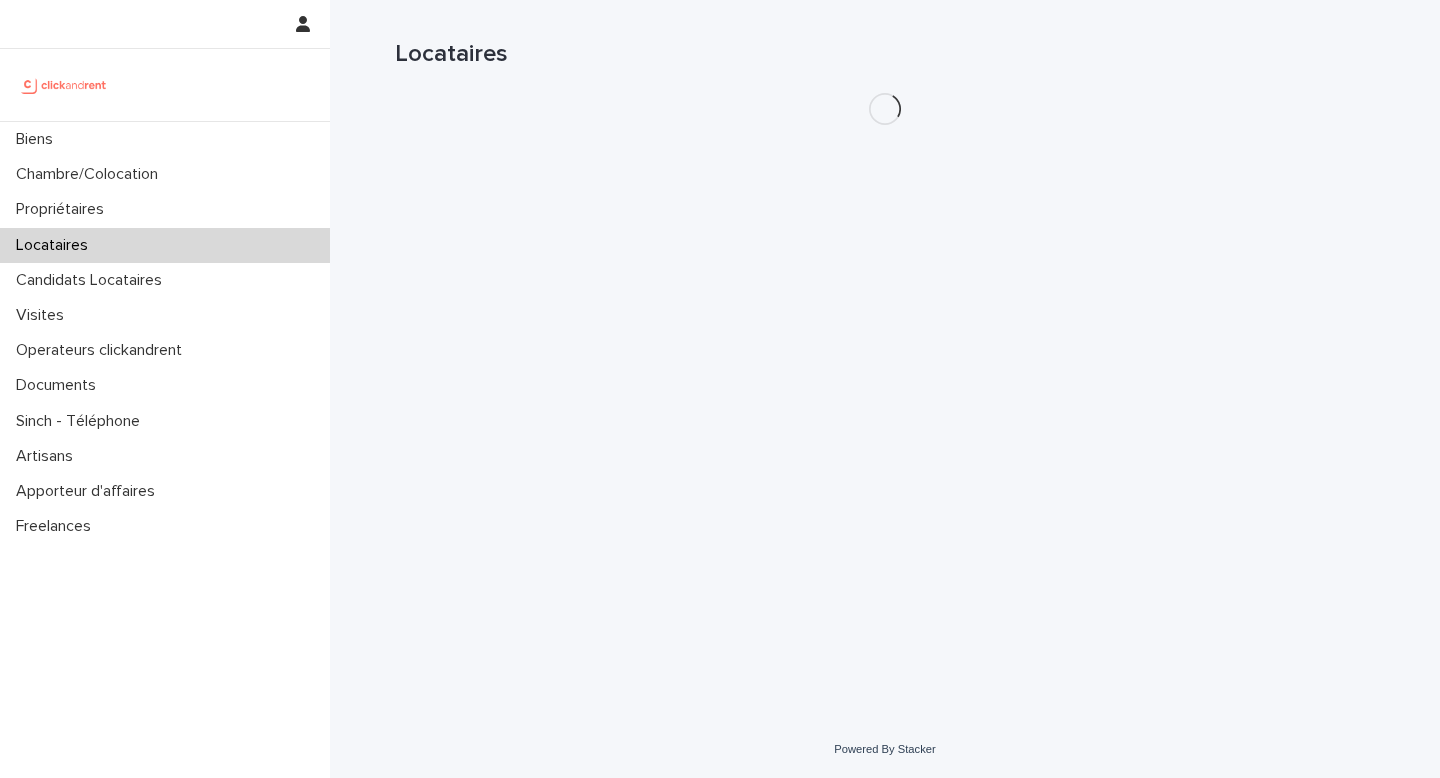scroll, scrollTop: 0, scrollLeft: 0, axis: both 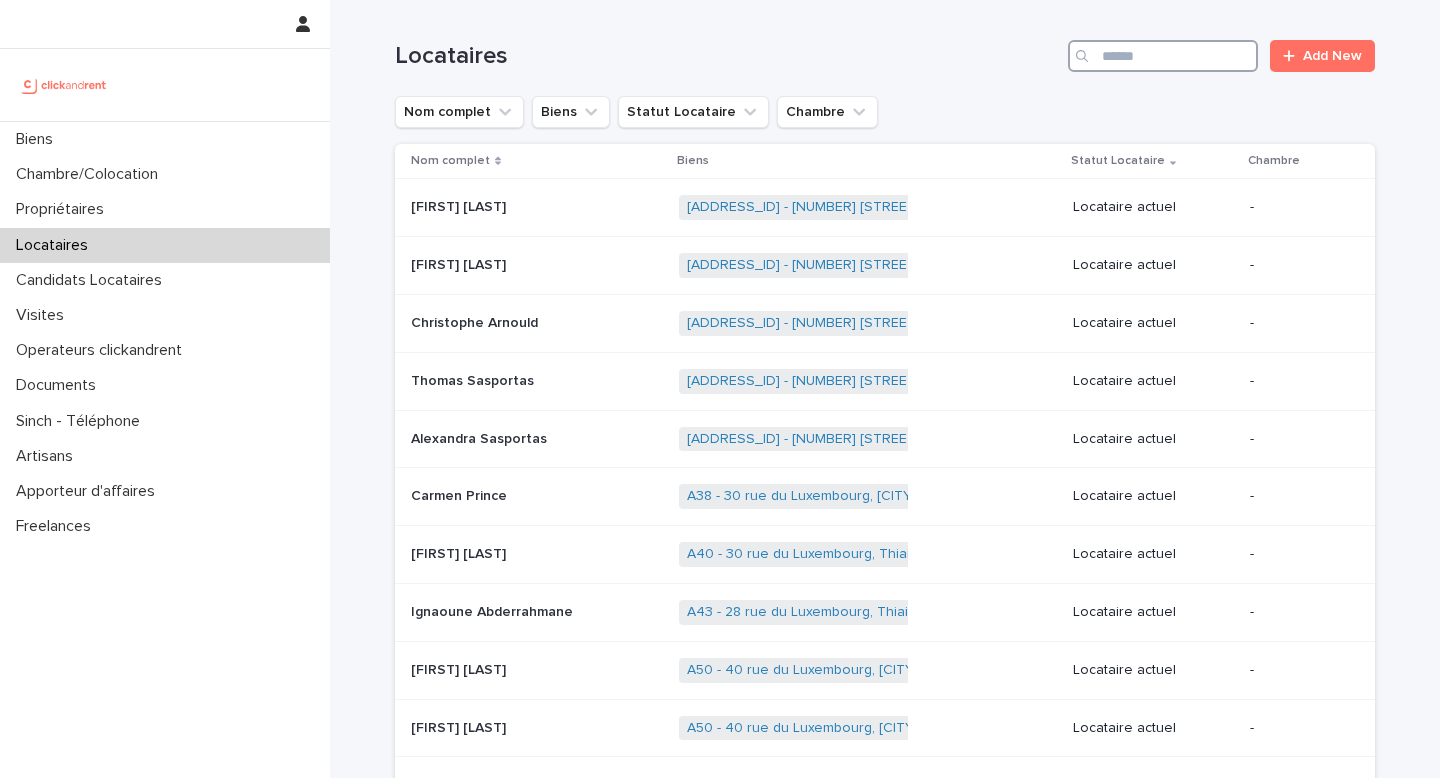 click at bounding box center (1163, 56) 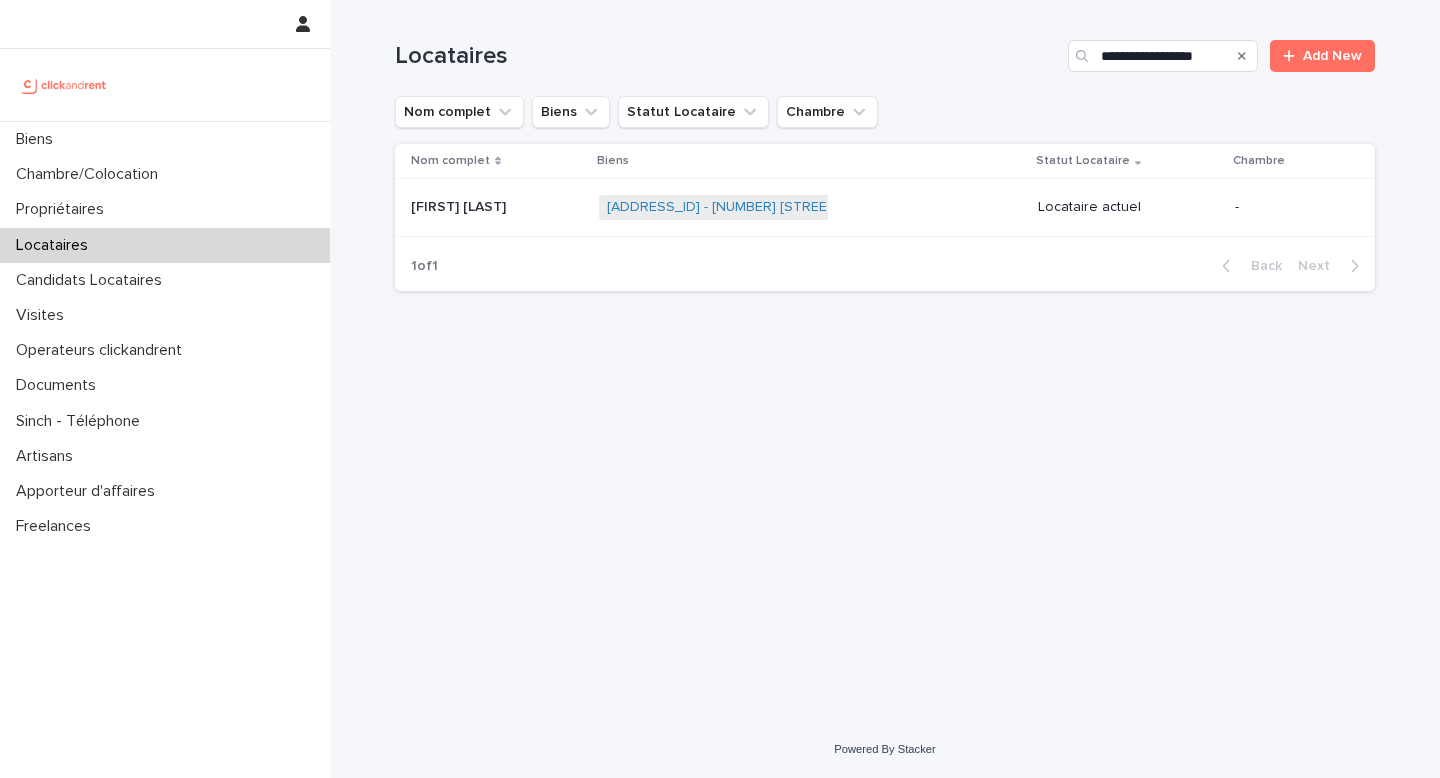 click on "[FIRST] [LAST]" at bounding box center [460, 205] 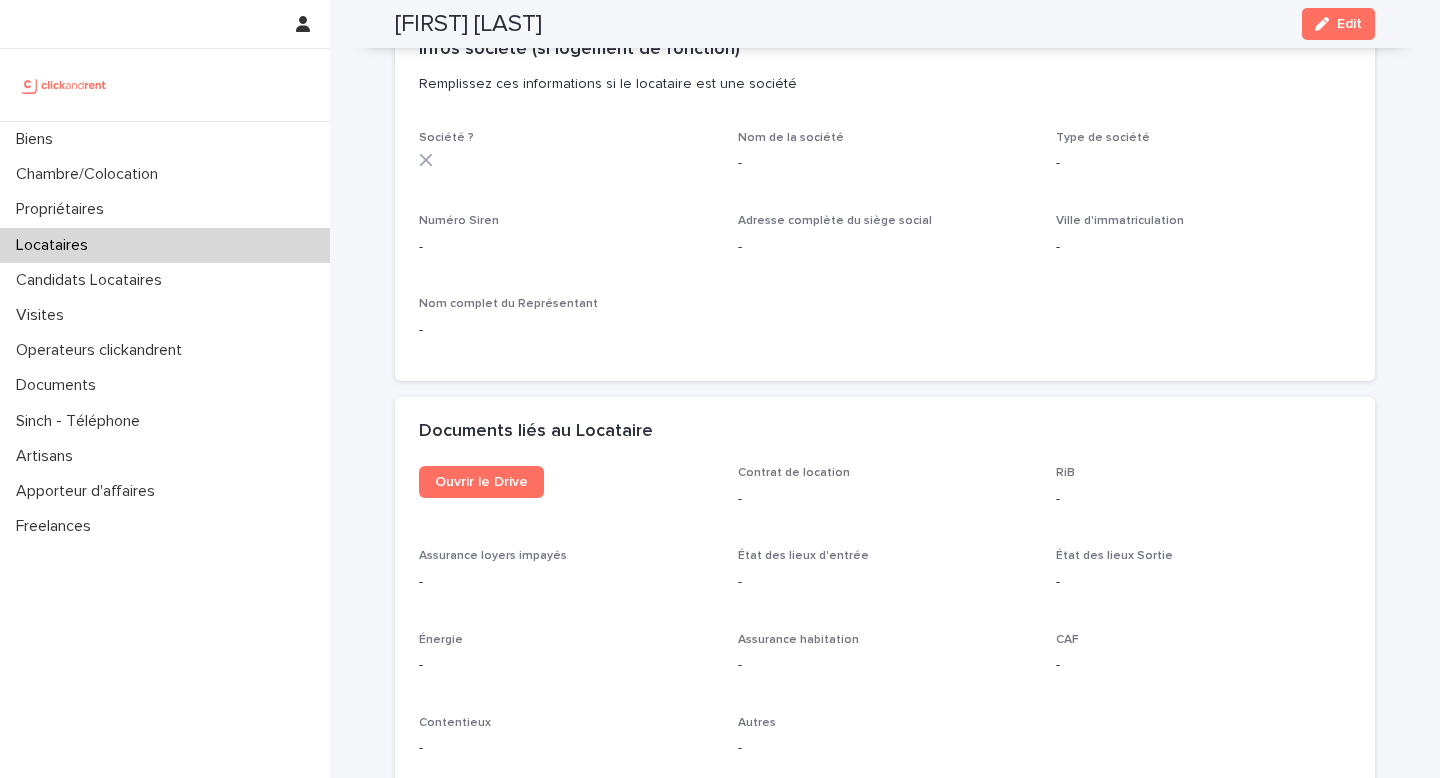 scroll, scrollTop: 1848, scrollLeft: 0, axis: vertical 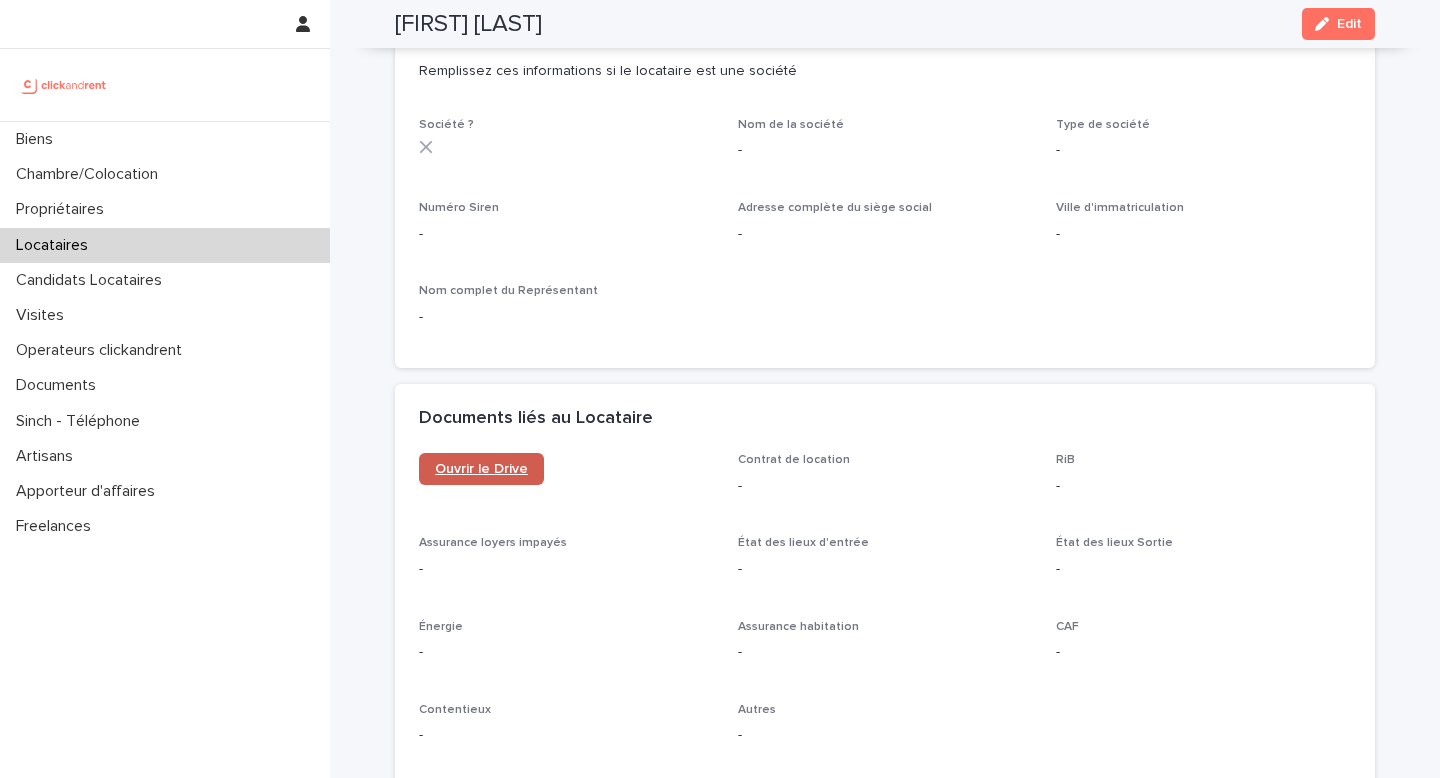 click on "Ouvrir le Drive" at bounding box center [481, 469] 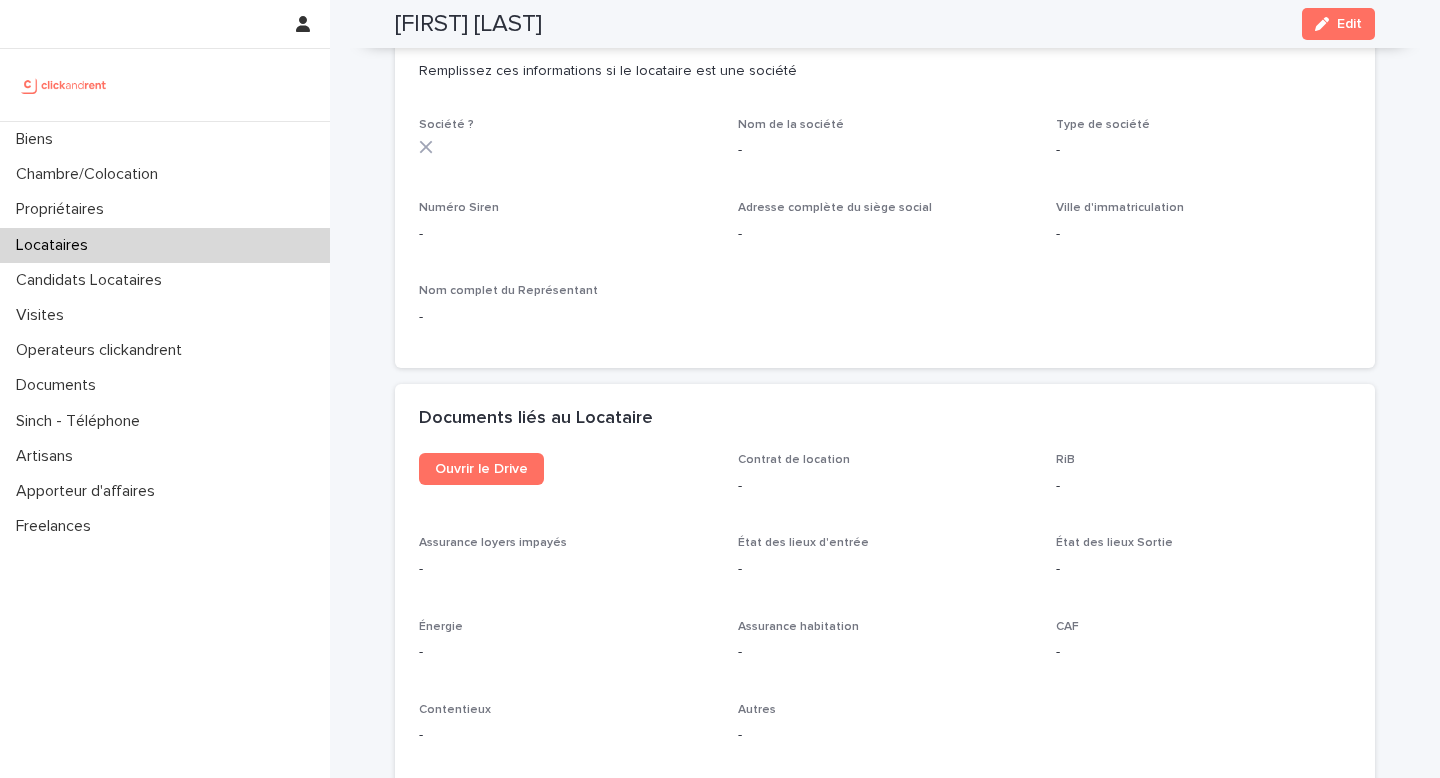 click on "Locataires" at bounding box center [165, 245] 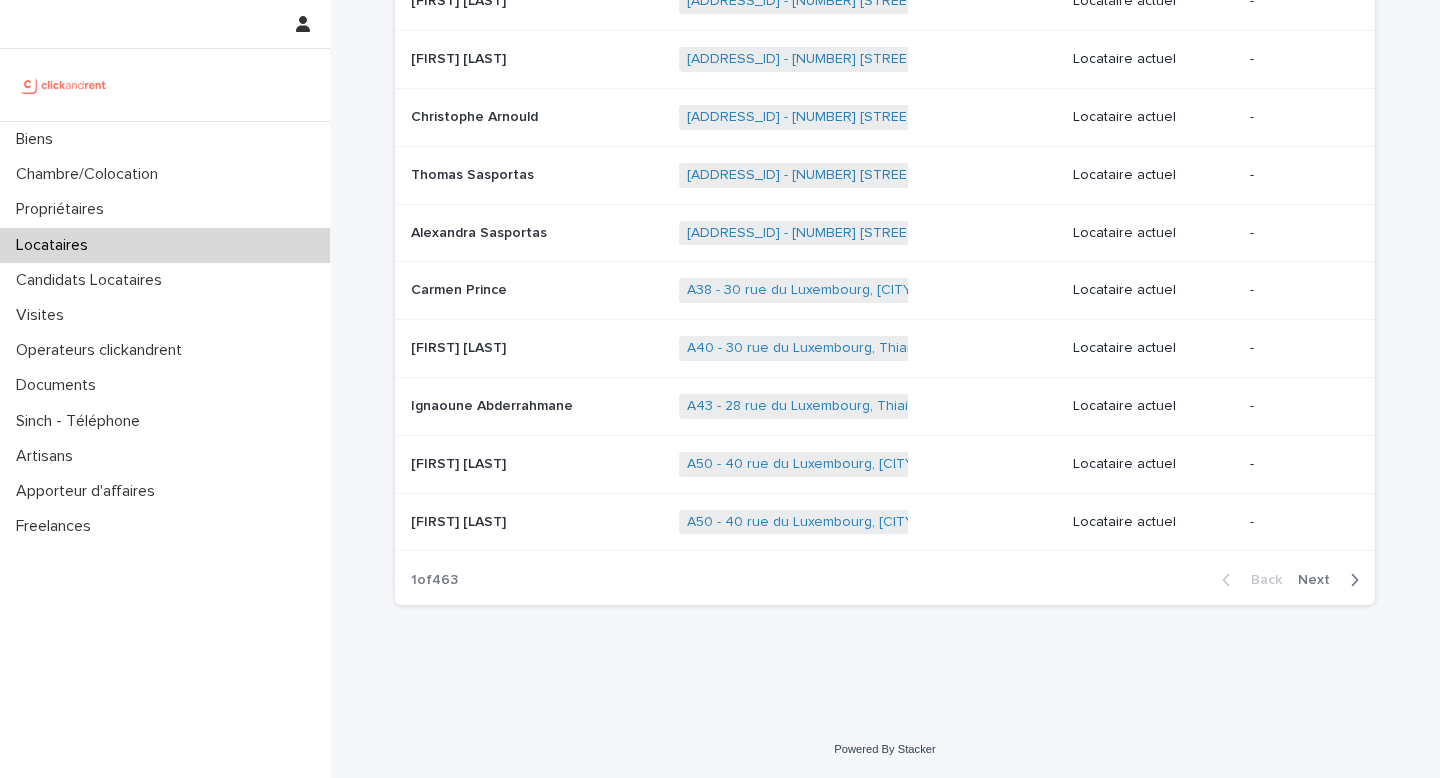 scroll, scrollTop: 0, scrollLeft: 0, axis: both 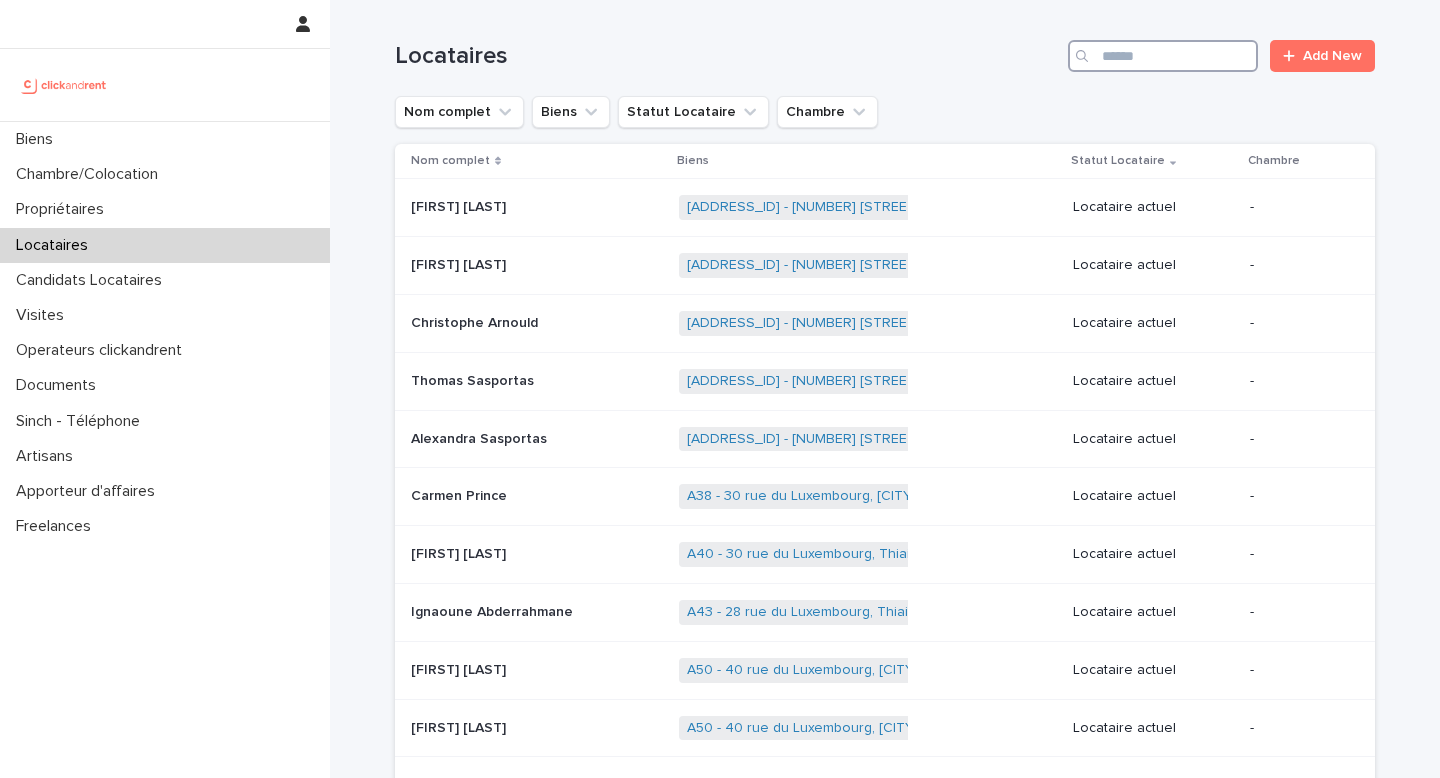 click at bounding box center (1163, 56) 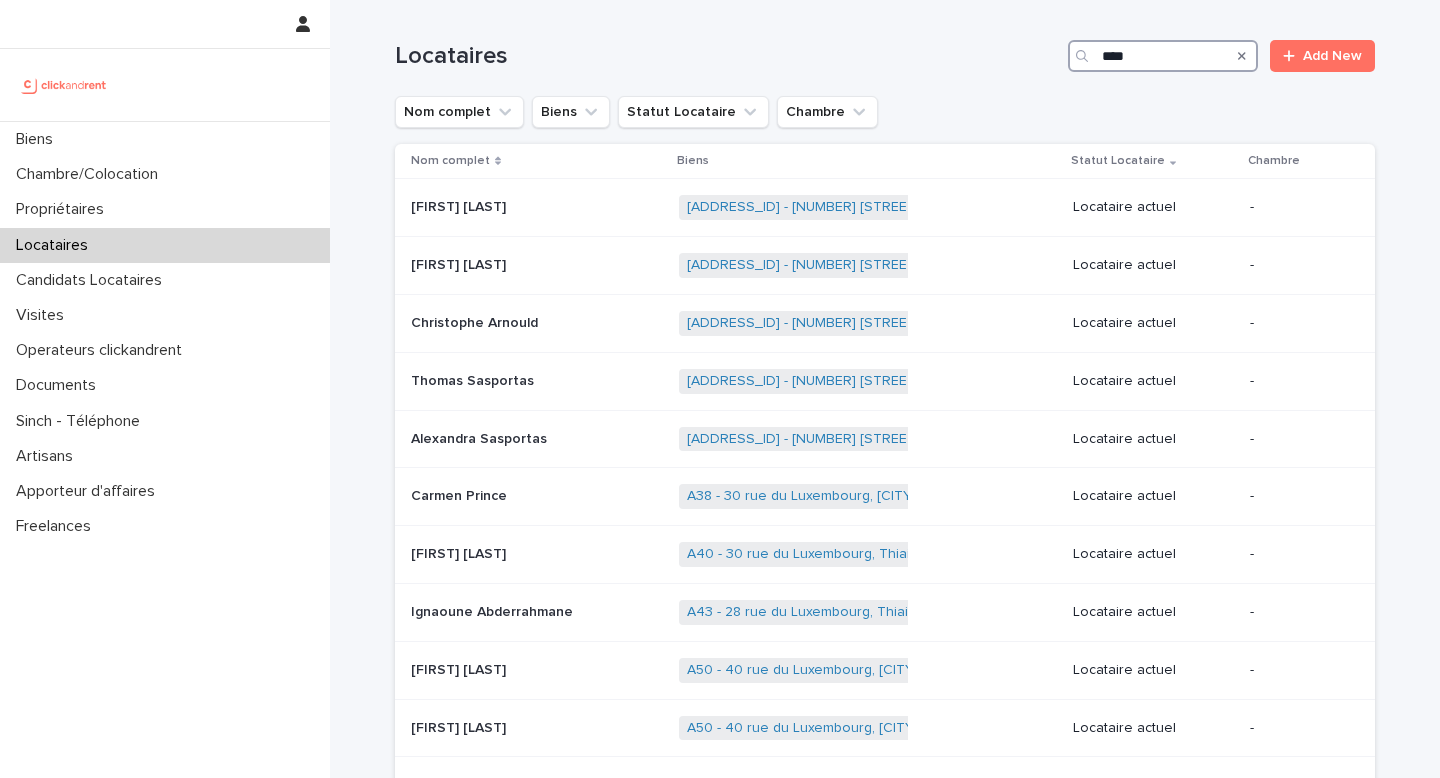 type on "*****" 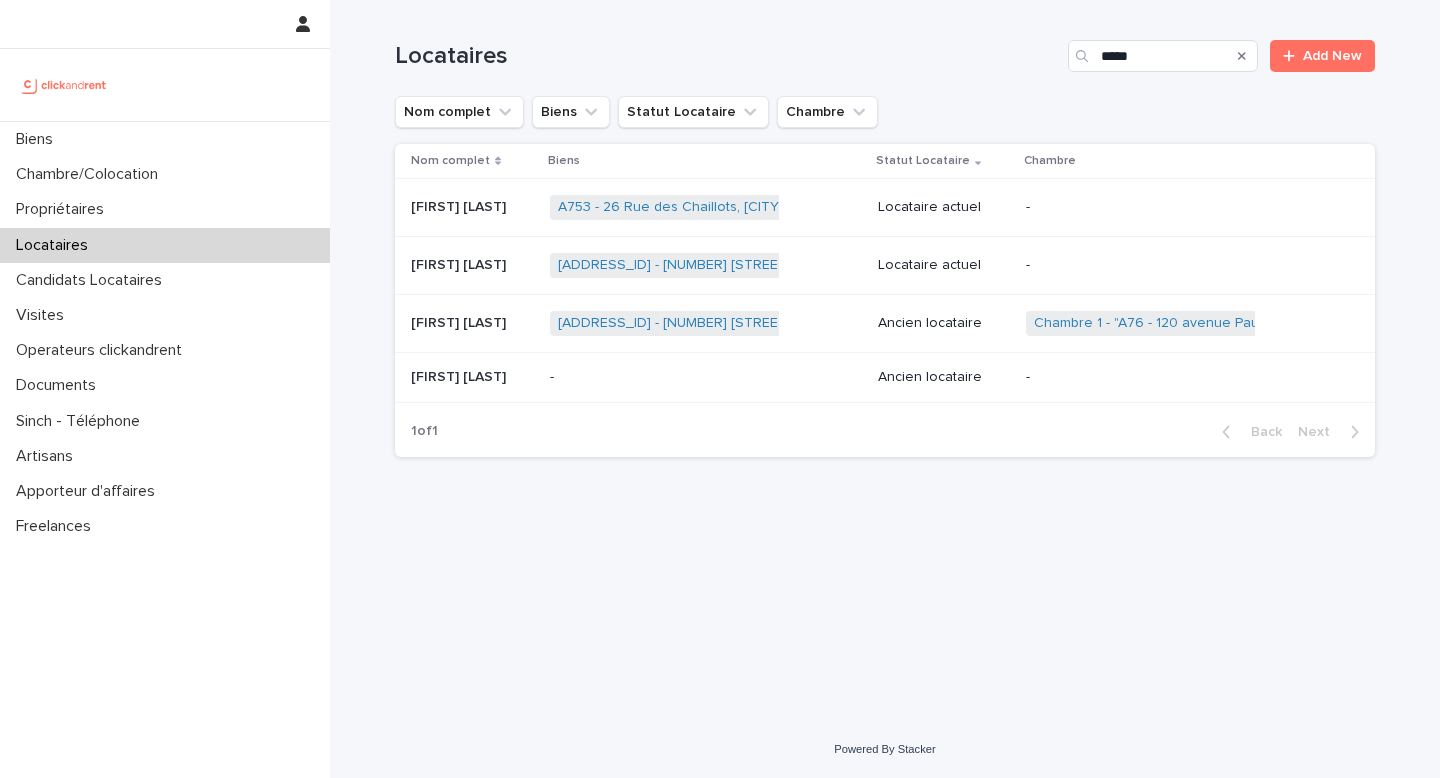 click on "[FIRST] [LAST] [FIRST] [LAST]" at bounding box center [472, 207] 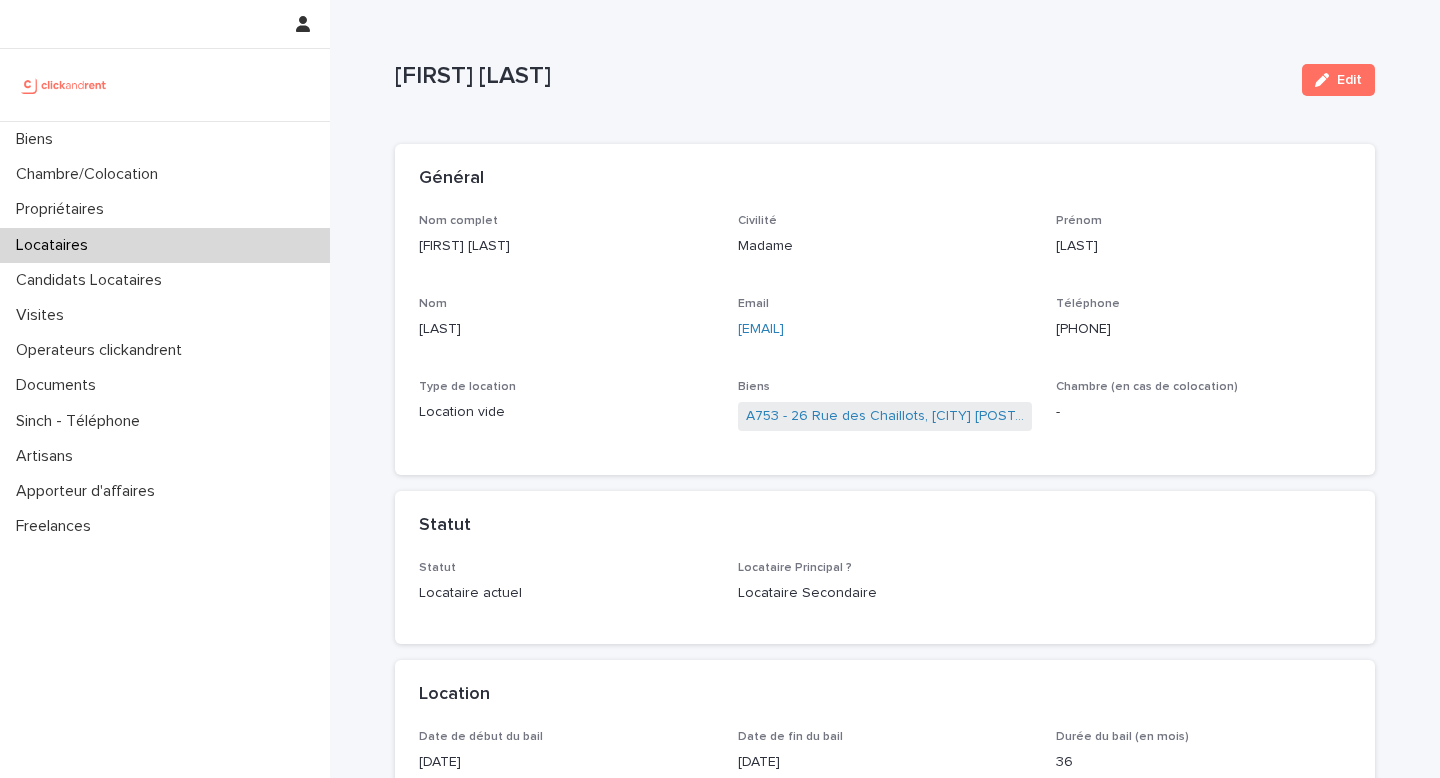 drag, startPoint x: 1080, startPoint y: 329, endPoint x: 1154, endPoint y: 328, distance: 74.00676 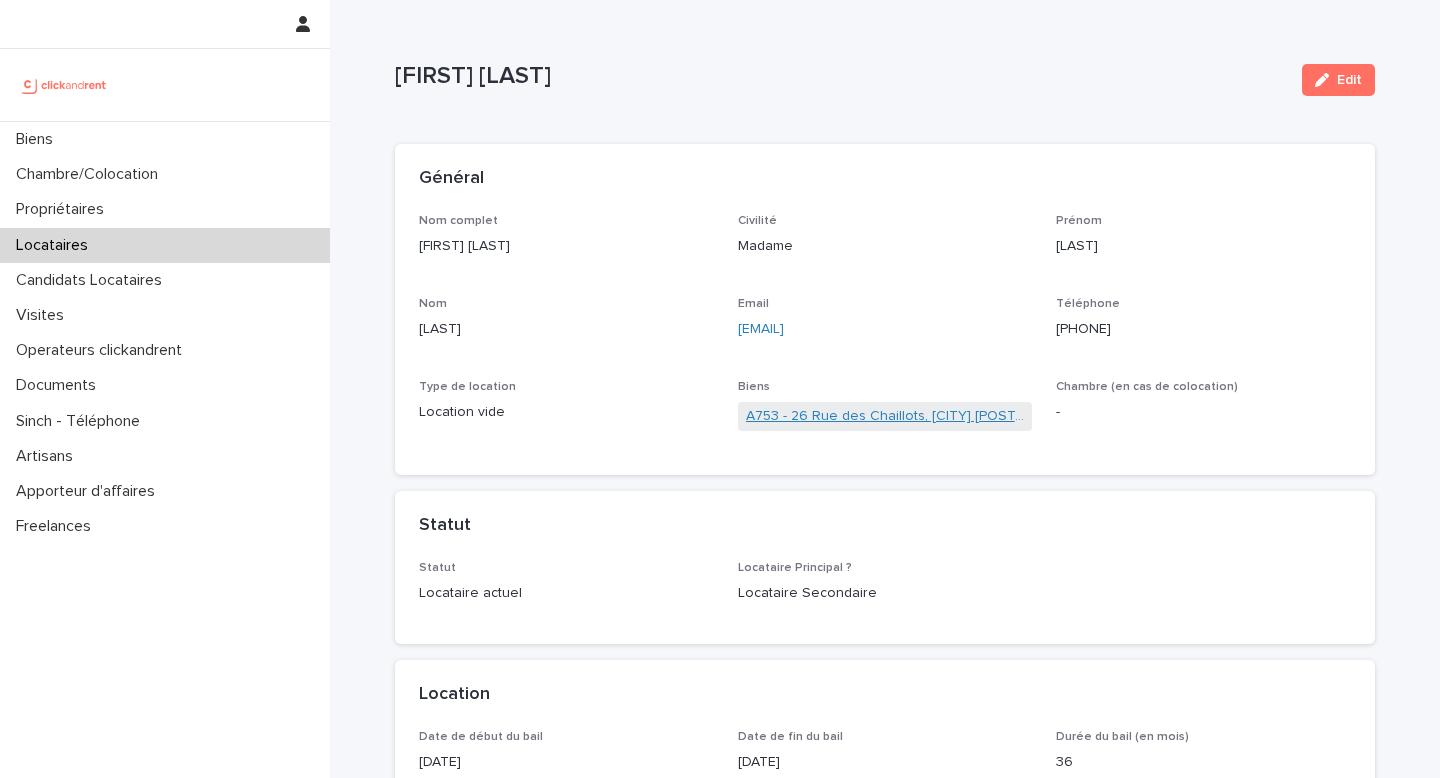 click on "A753 - 26 Rue des Chaillots,  [CITY] [POSTAL_CODE]" at bounding box center (885, 416) 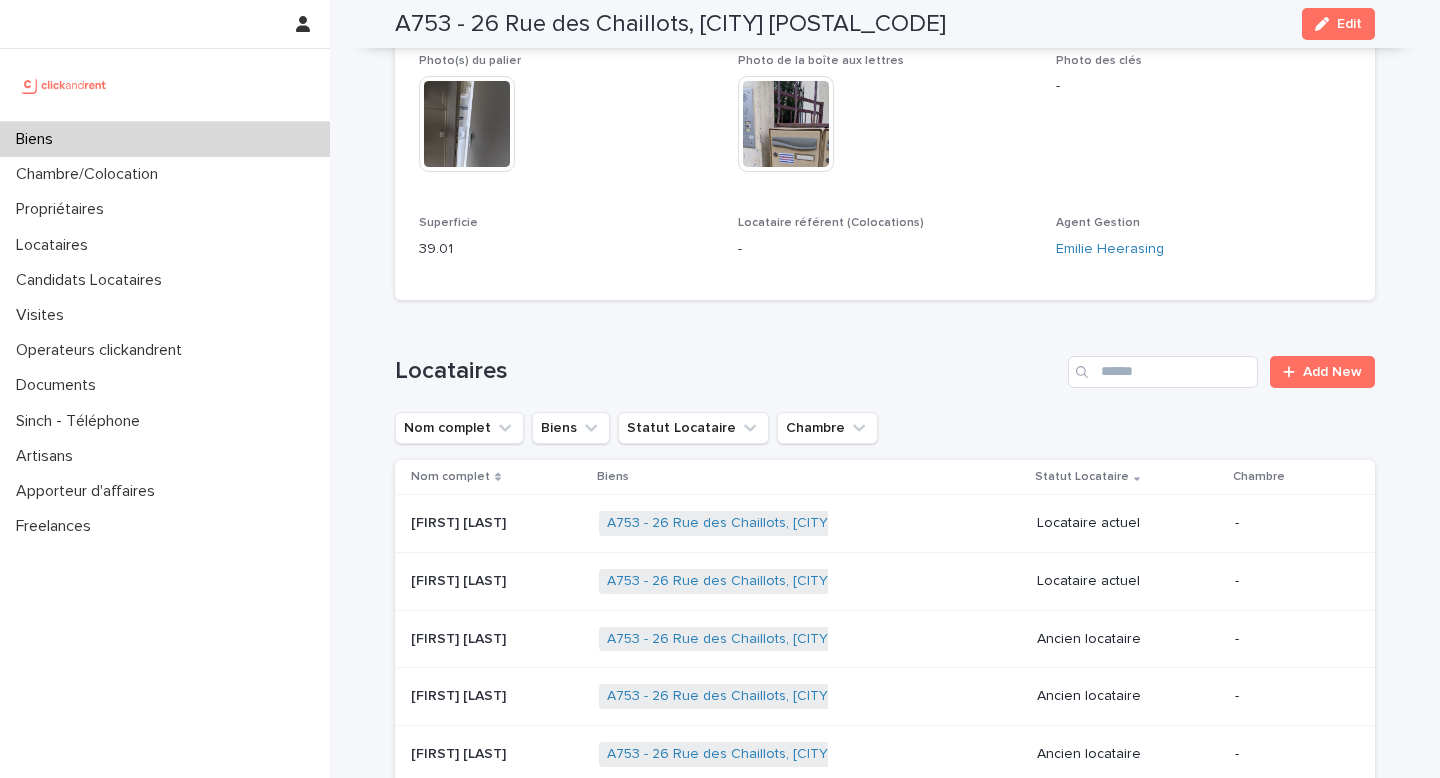 scroll, scrollTop: 648, scrollLeft: 0, axis: vertical 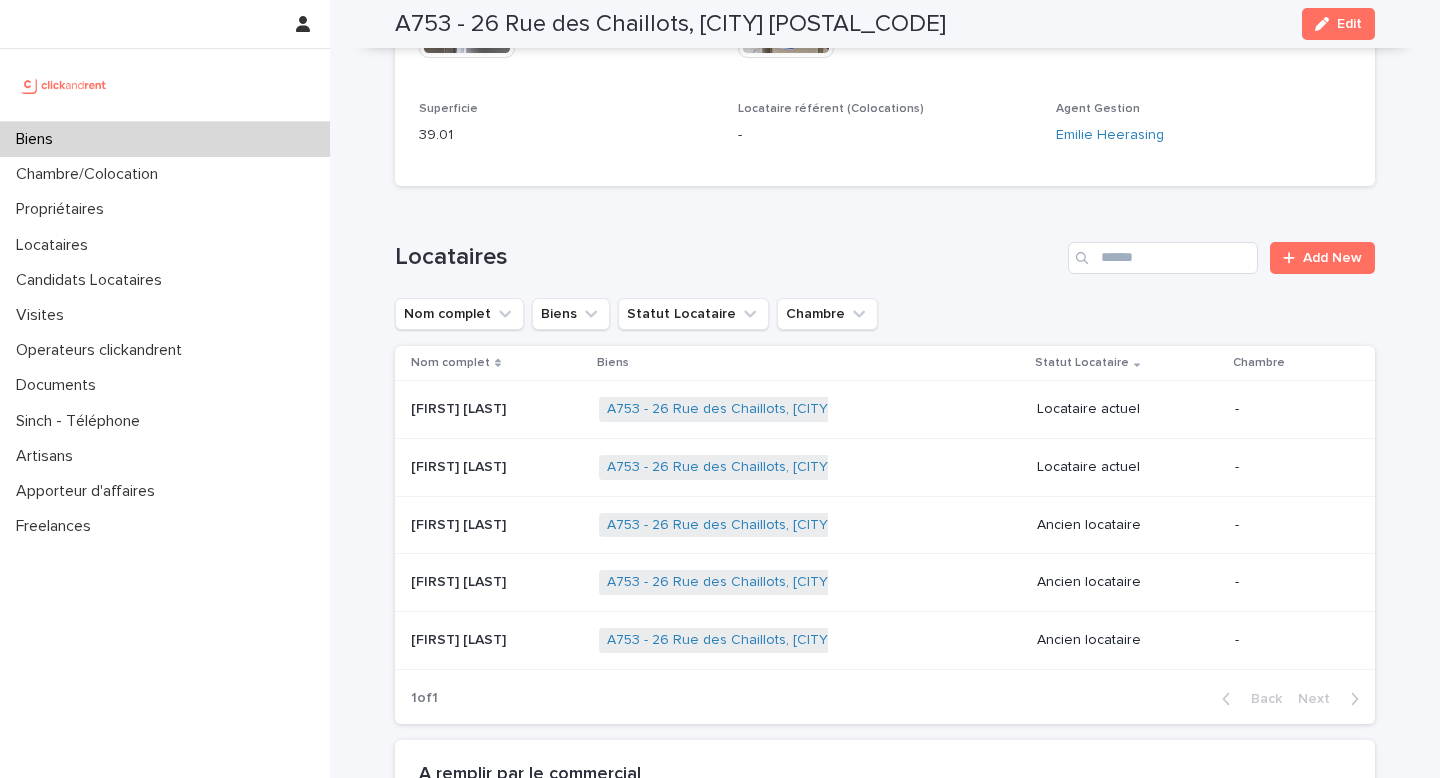 click on "[FIRST] [LAST]" at bounding box center [460, 407] 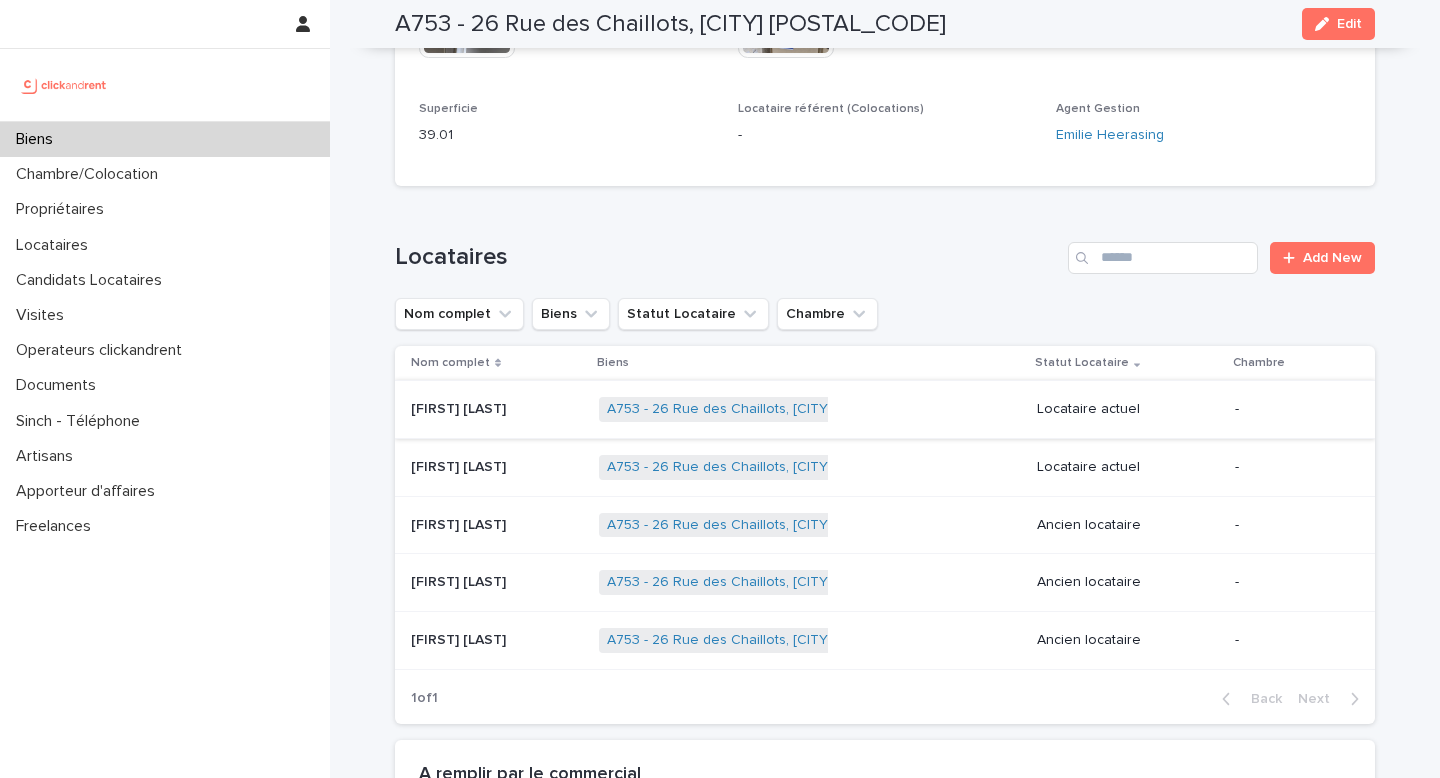 scroll, scrollTop: 0, scrollLeft: 0, axis: both 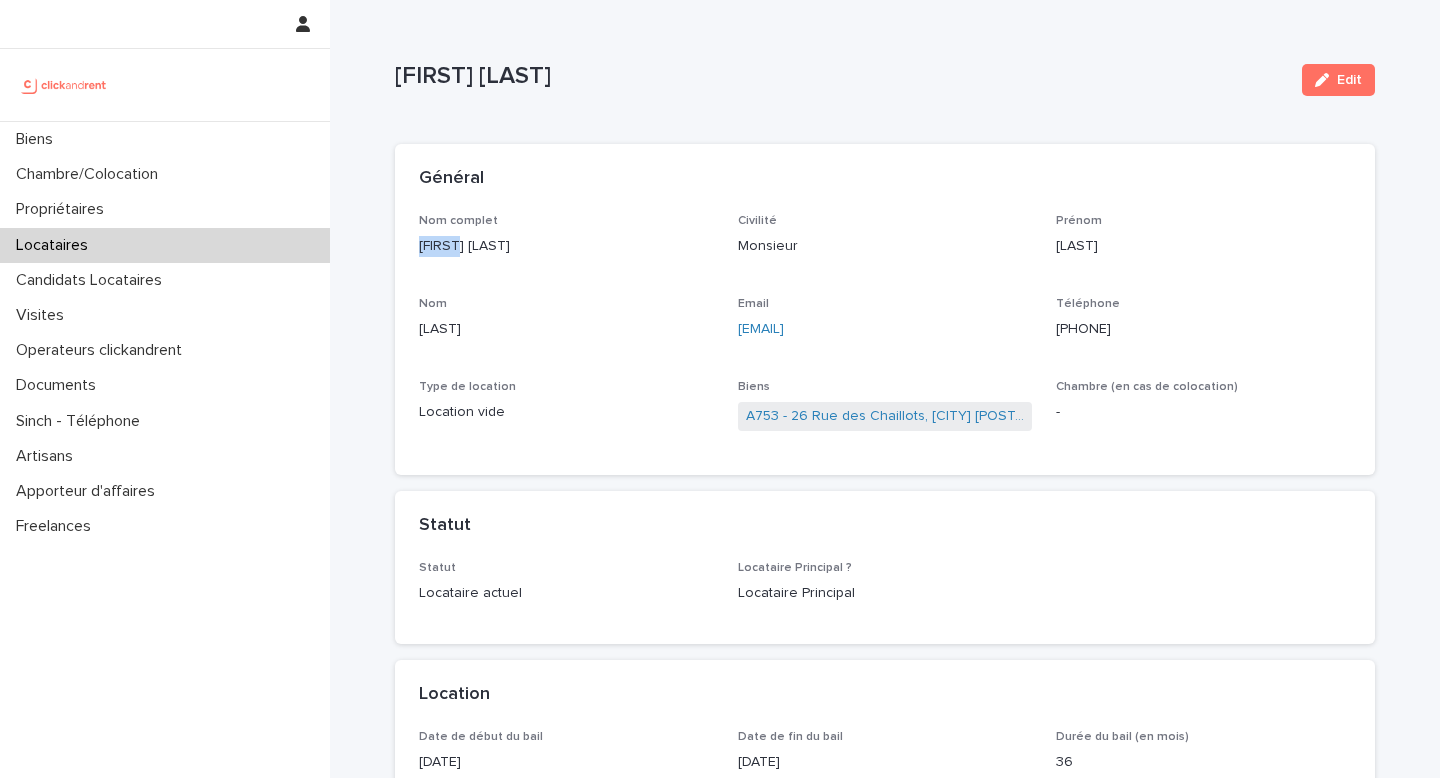 drag, startPoint x: 420, startPoint y: 247, endPoint x: 464, endPoint y: 247, distance: 44 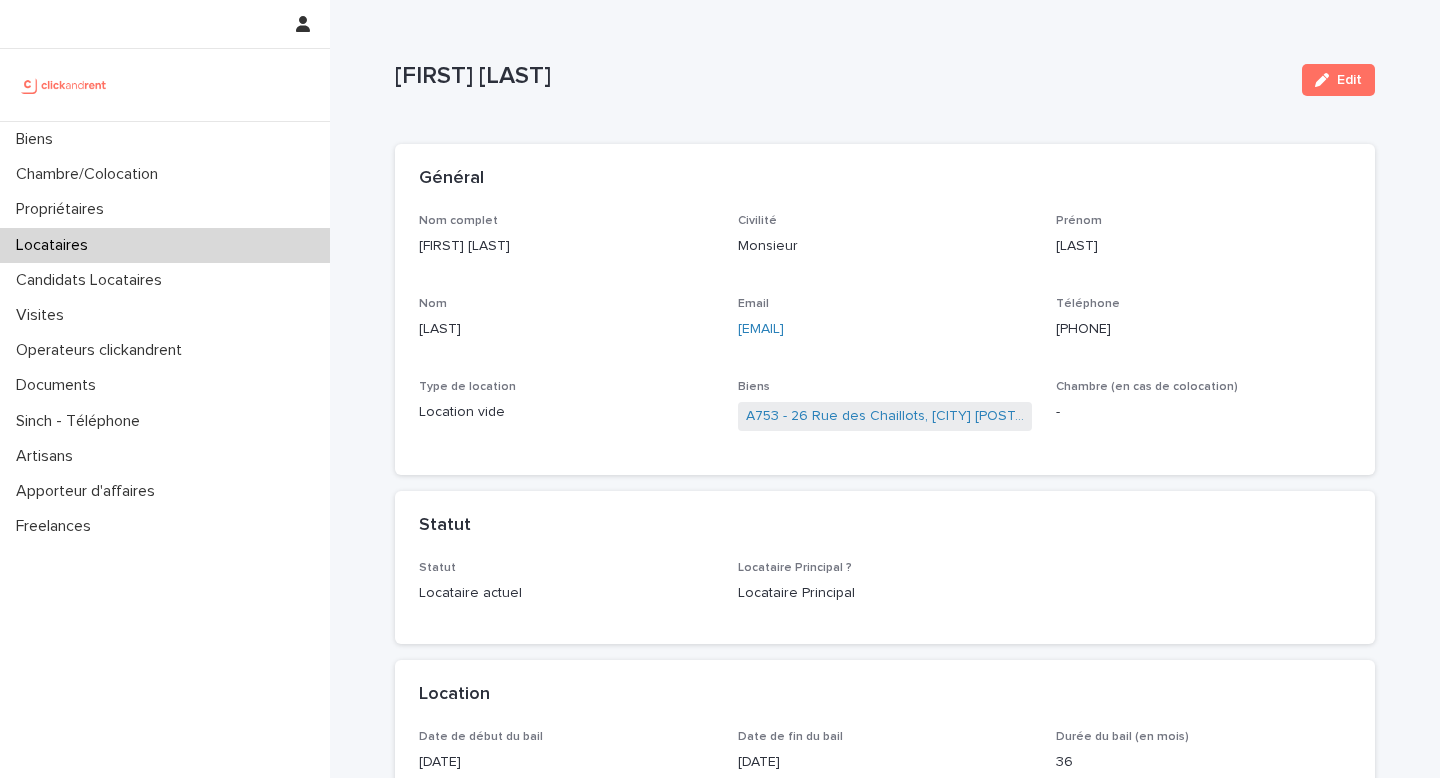 click on "[FIRST] [LAST]" at bounding box center [566, 246] 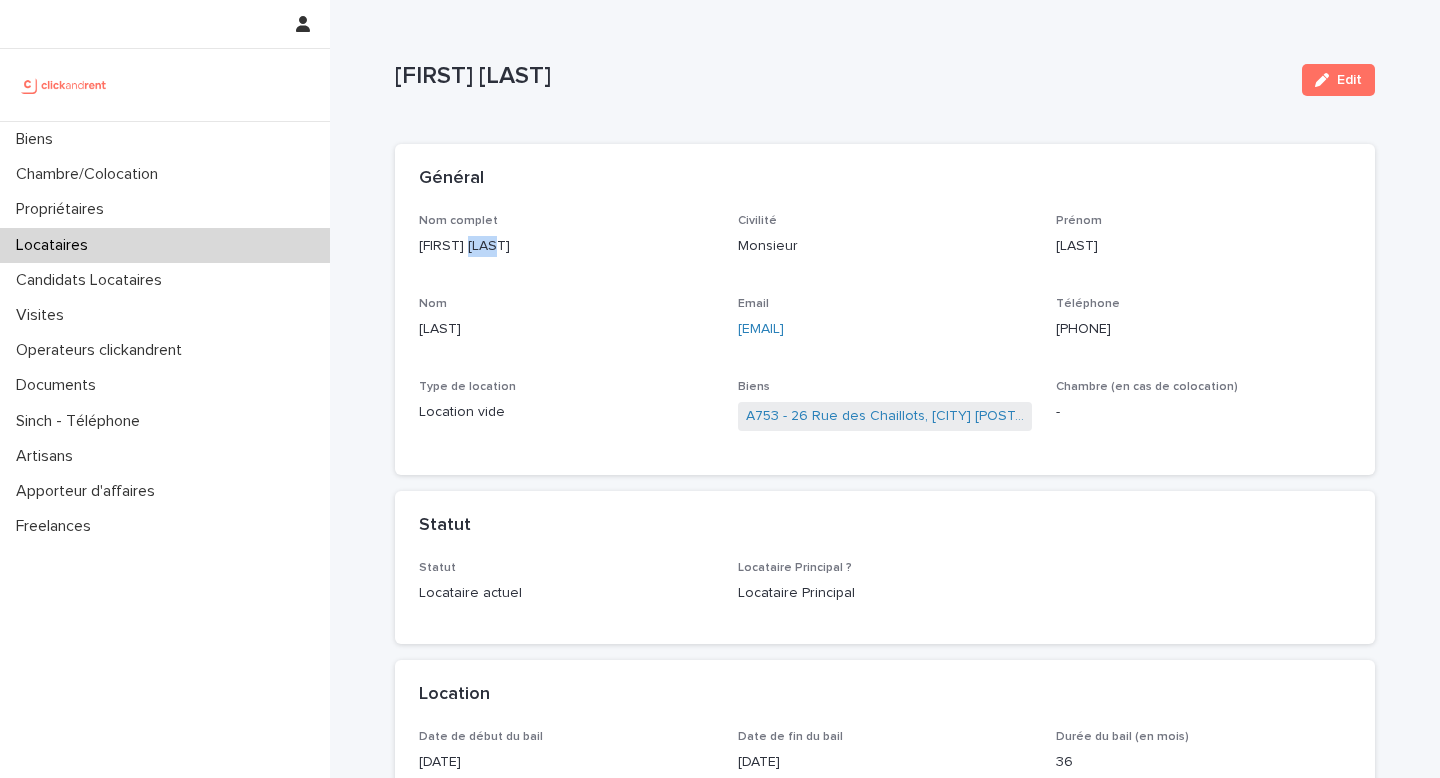 drag, startPoint x: 471, startPoint y: 246, endPoint x: 492, endPoint y: 245, distance: 21.023796 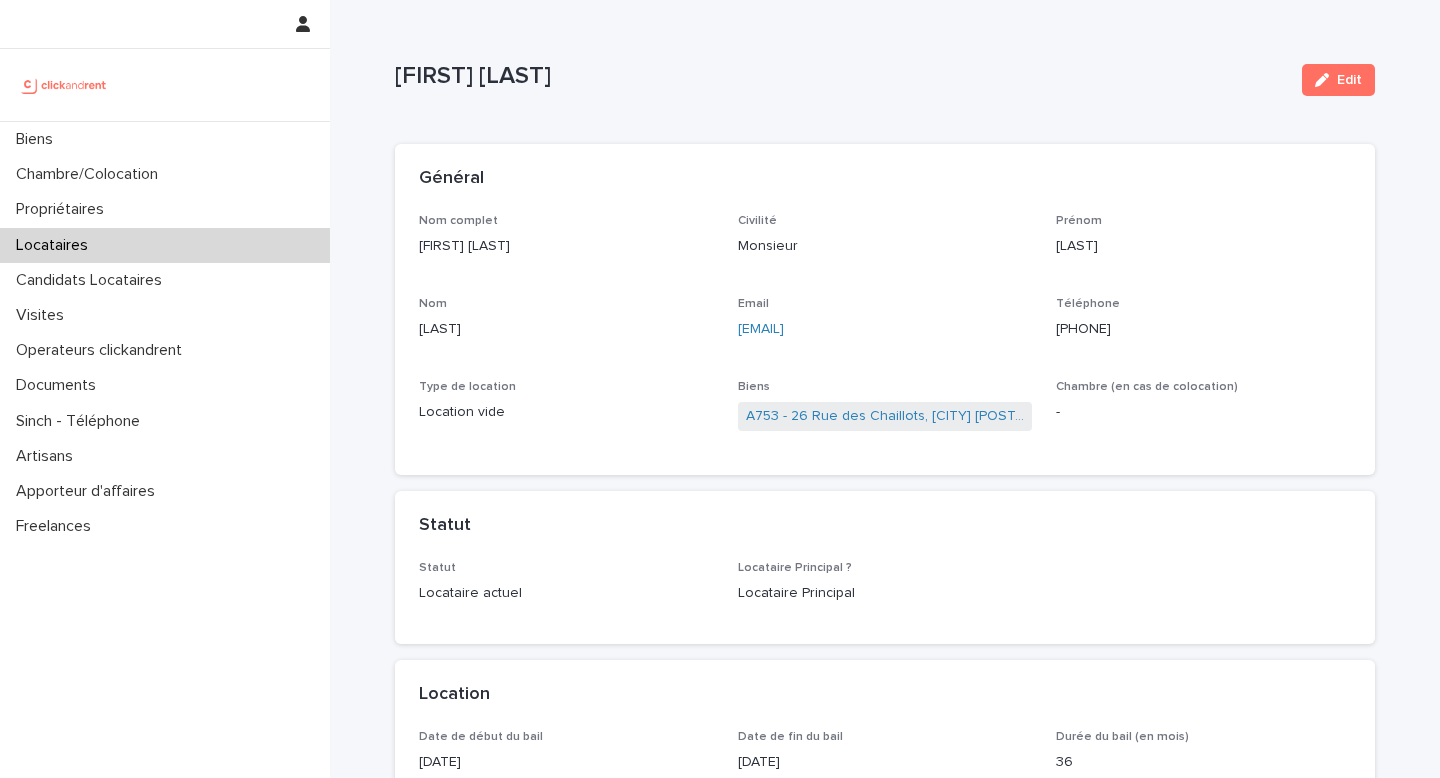 drag, startPoint x: 1081, startPoint y: 328, endPoint x: 1168, endPoint y: 333, distance: 87.14356 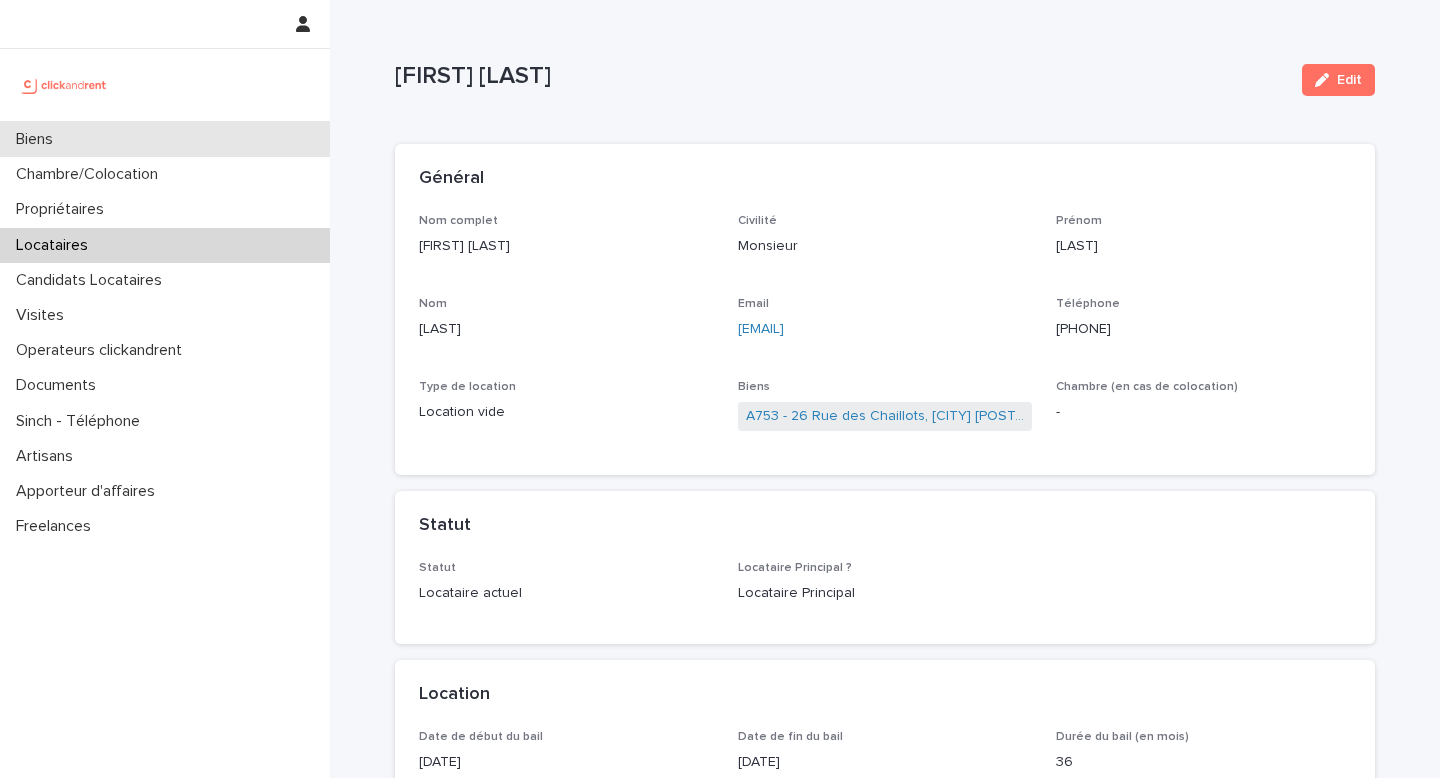 click on "Biens" at bounding box center [165, 139] 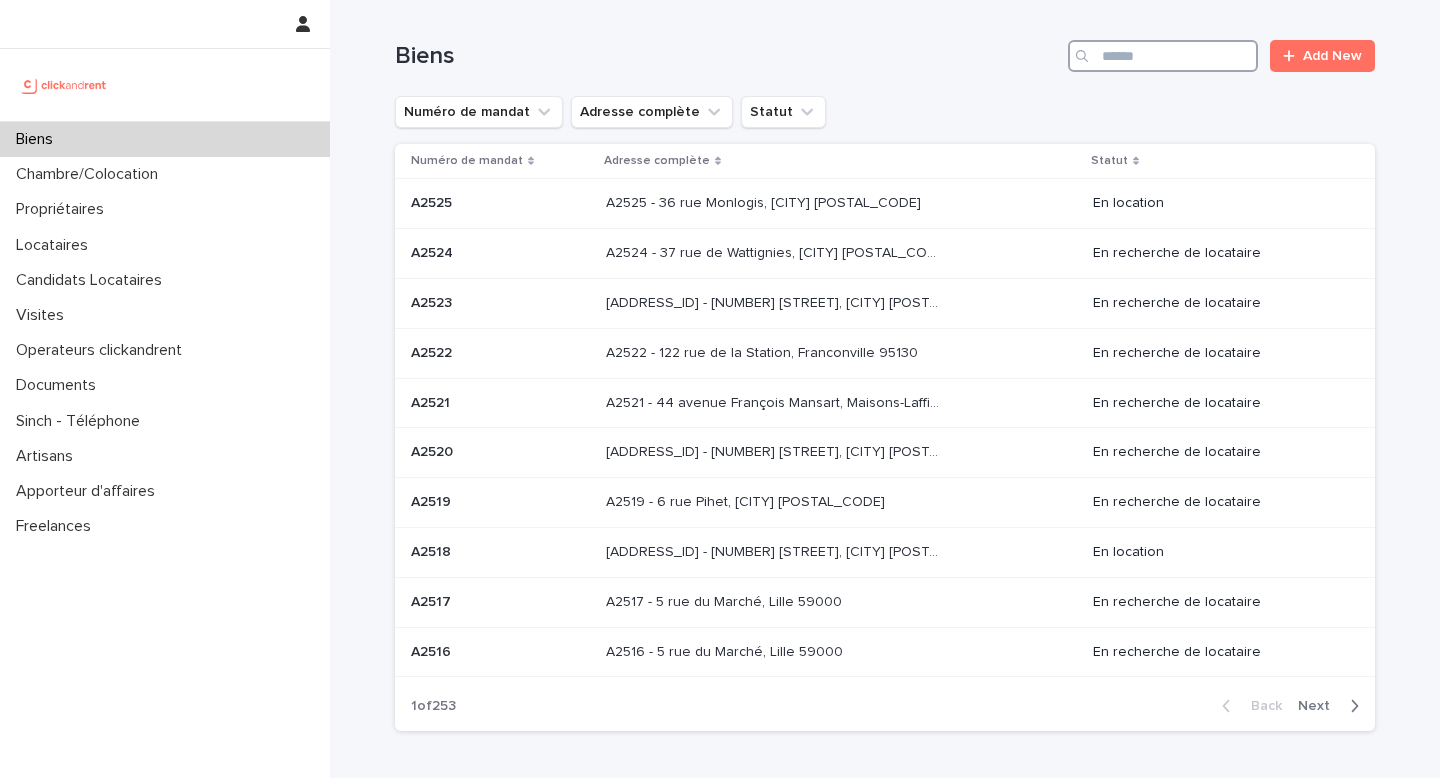 click at bounding box center [1163, 56] 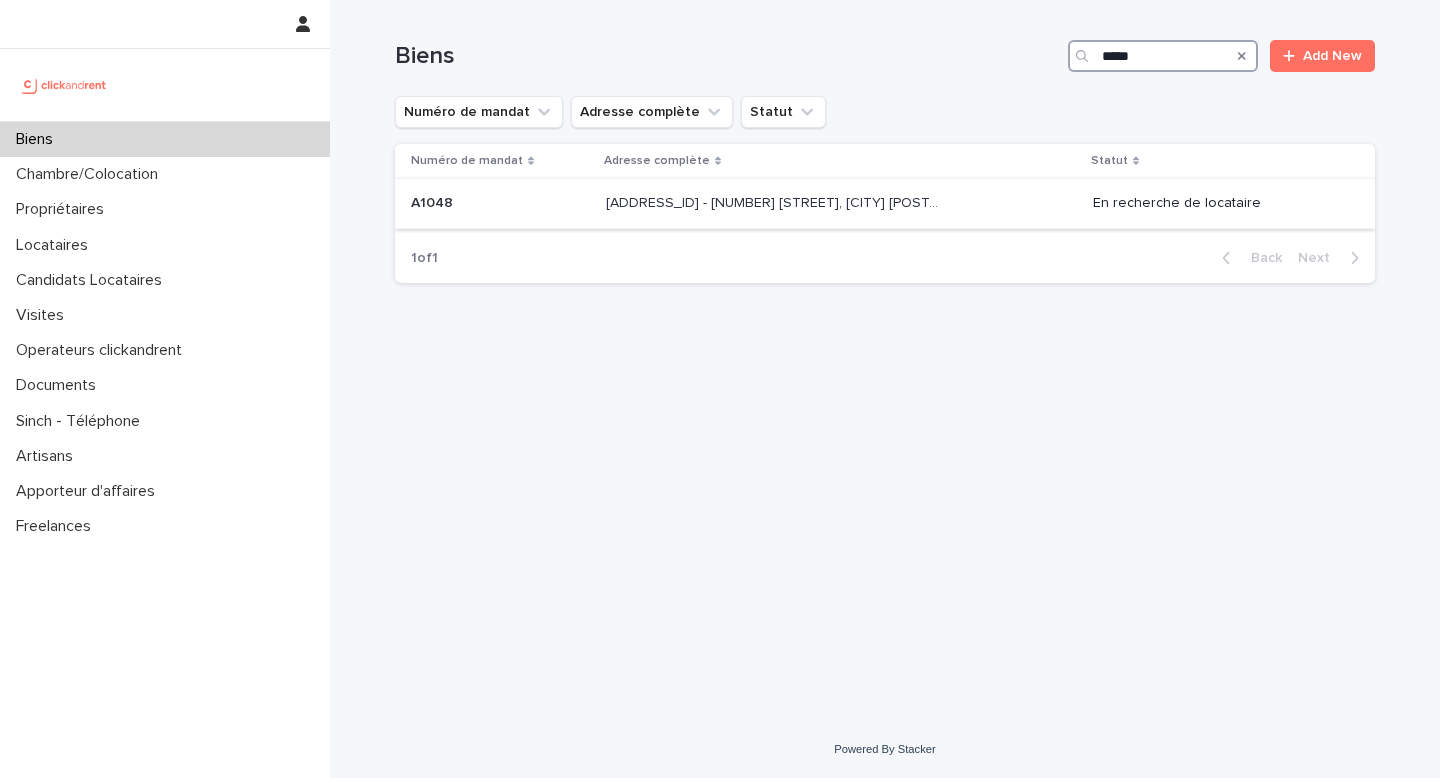 type on "*****" 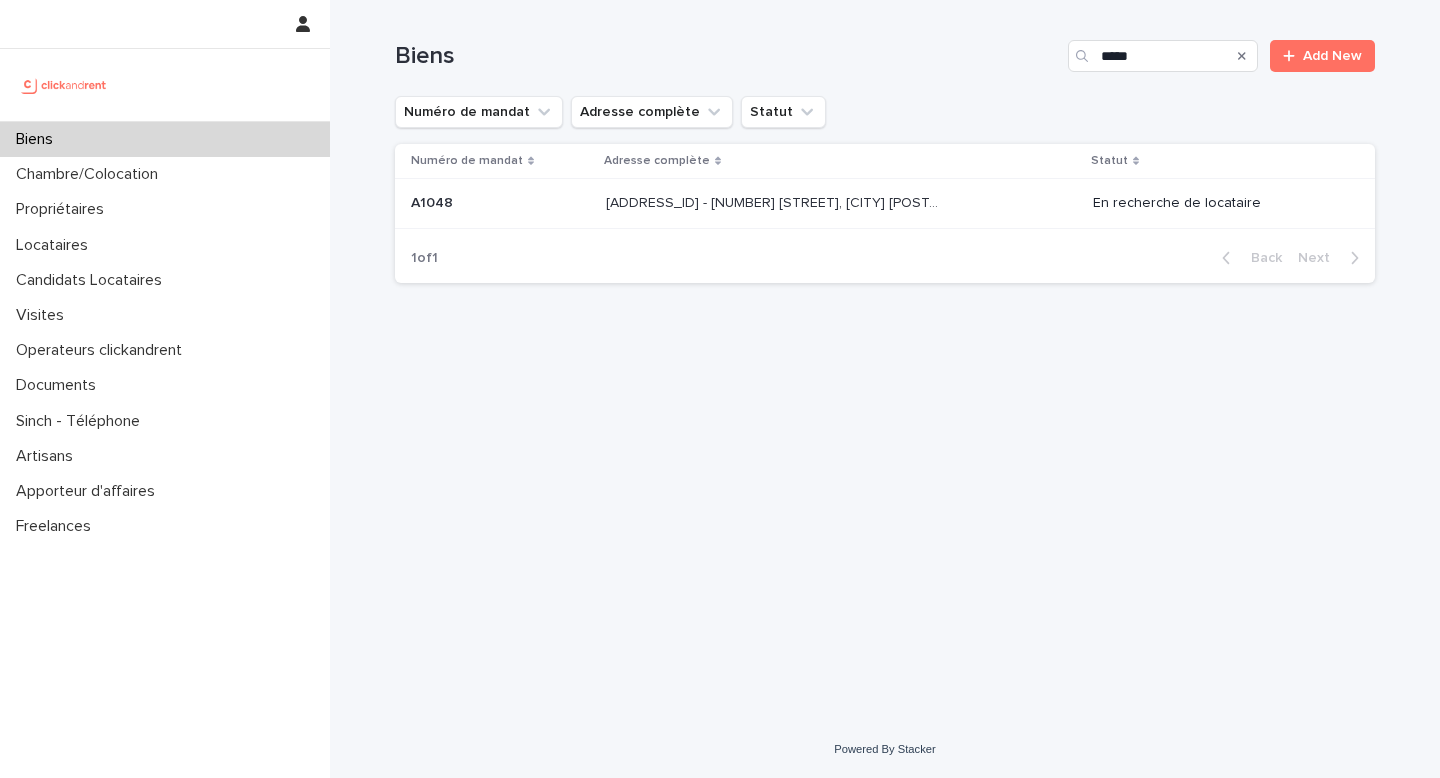 click on "[ADDRESS_ID] - [NUMBER] [STREET], [CITY] [POSTAL_CODE]" at bounding box center [774, 201] 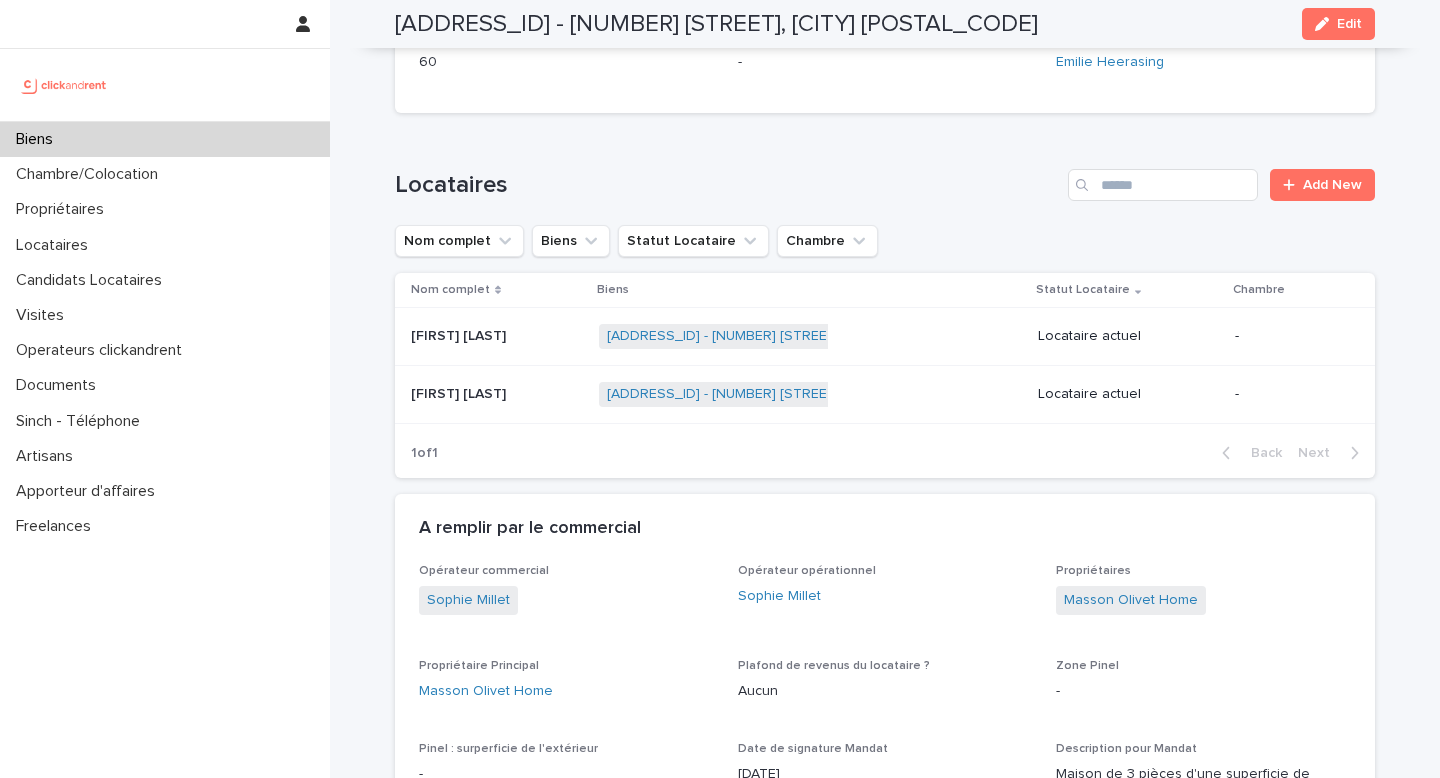 scroll, scrollTop: 966, scrollLeft: 0, axis: vertical 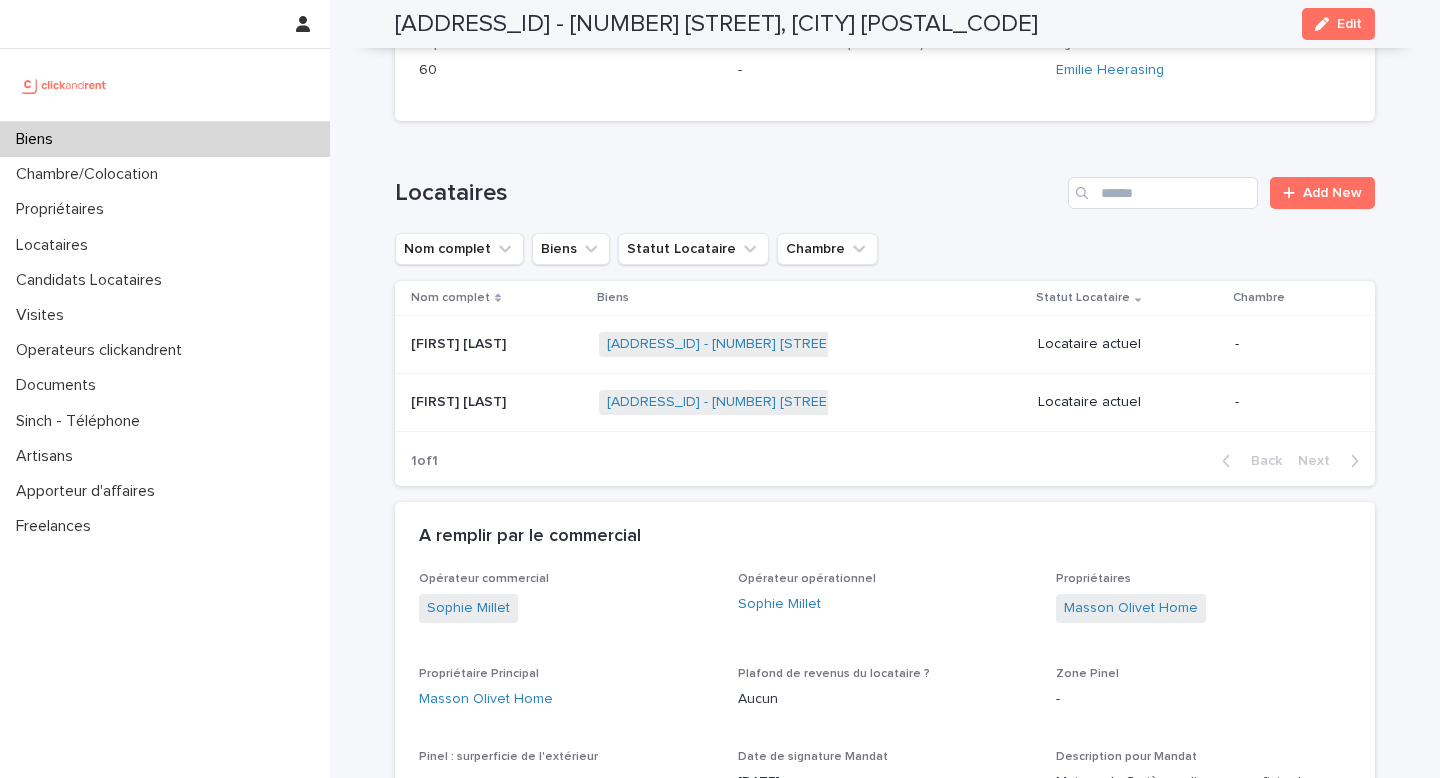 click on "[FIRST] [LAST]" at bounding box center (460, 400) 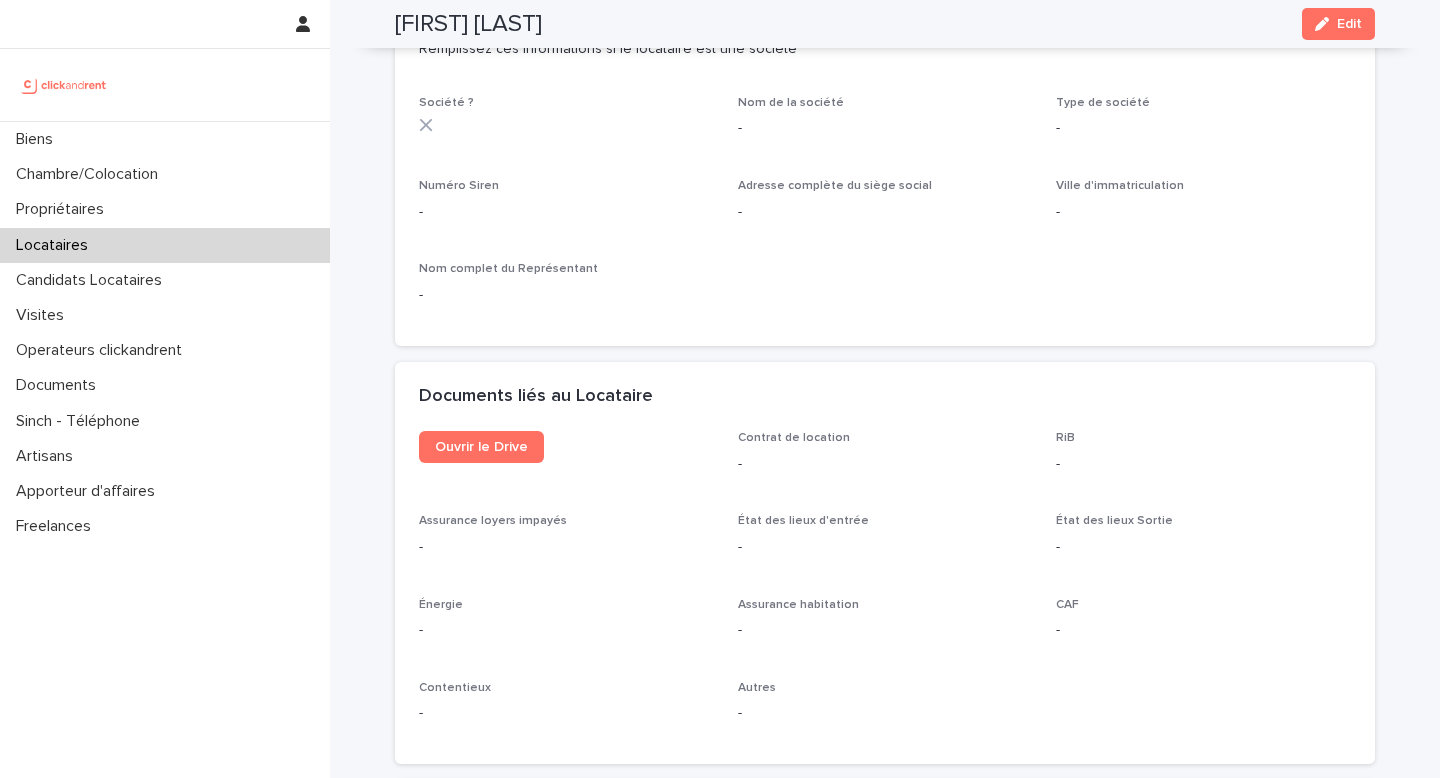 scroll, scrollTop: 1879, scrollLeft: 0, axis: vertical 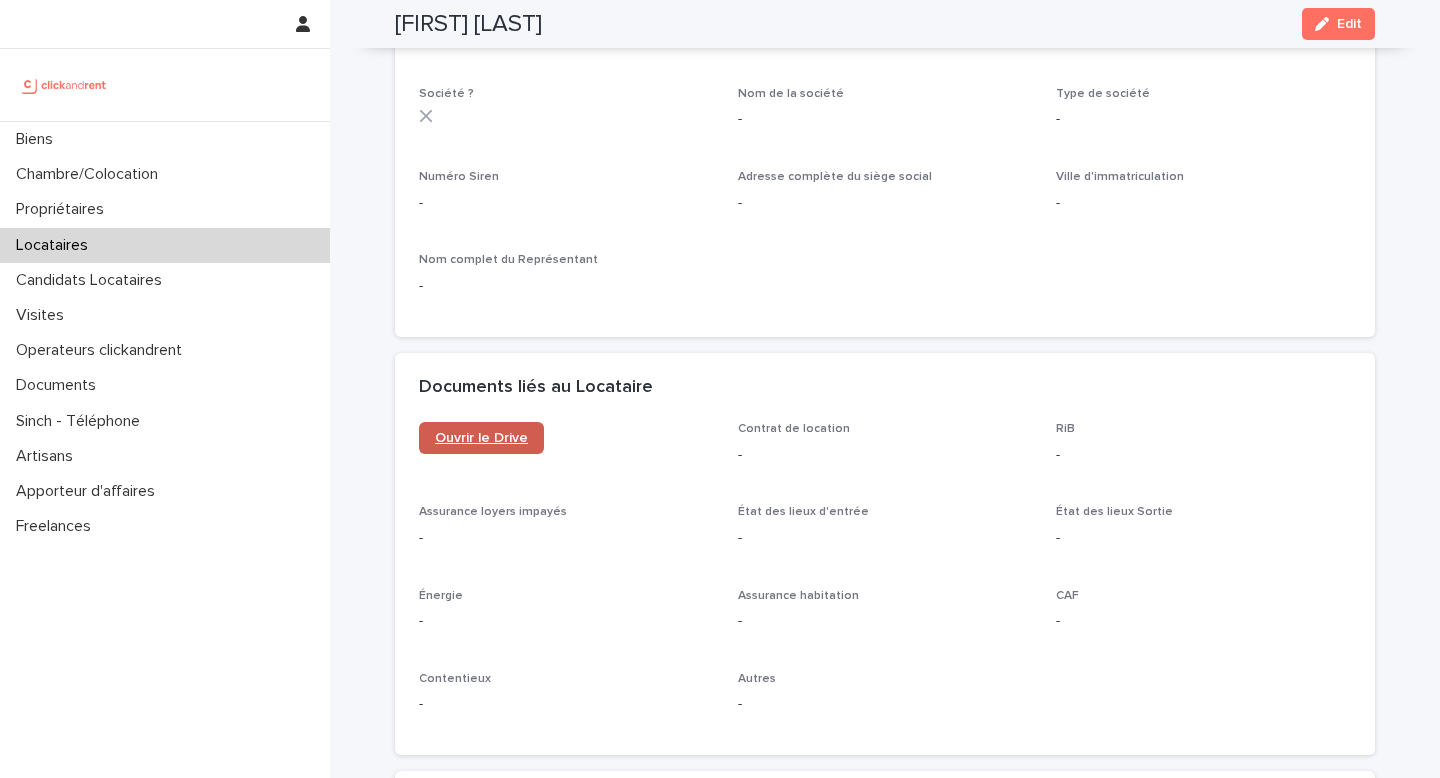 click on "Ouvrir le Drive" at bounding box center [481, 438] 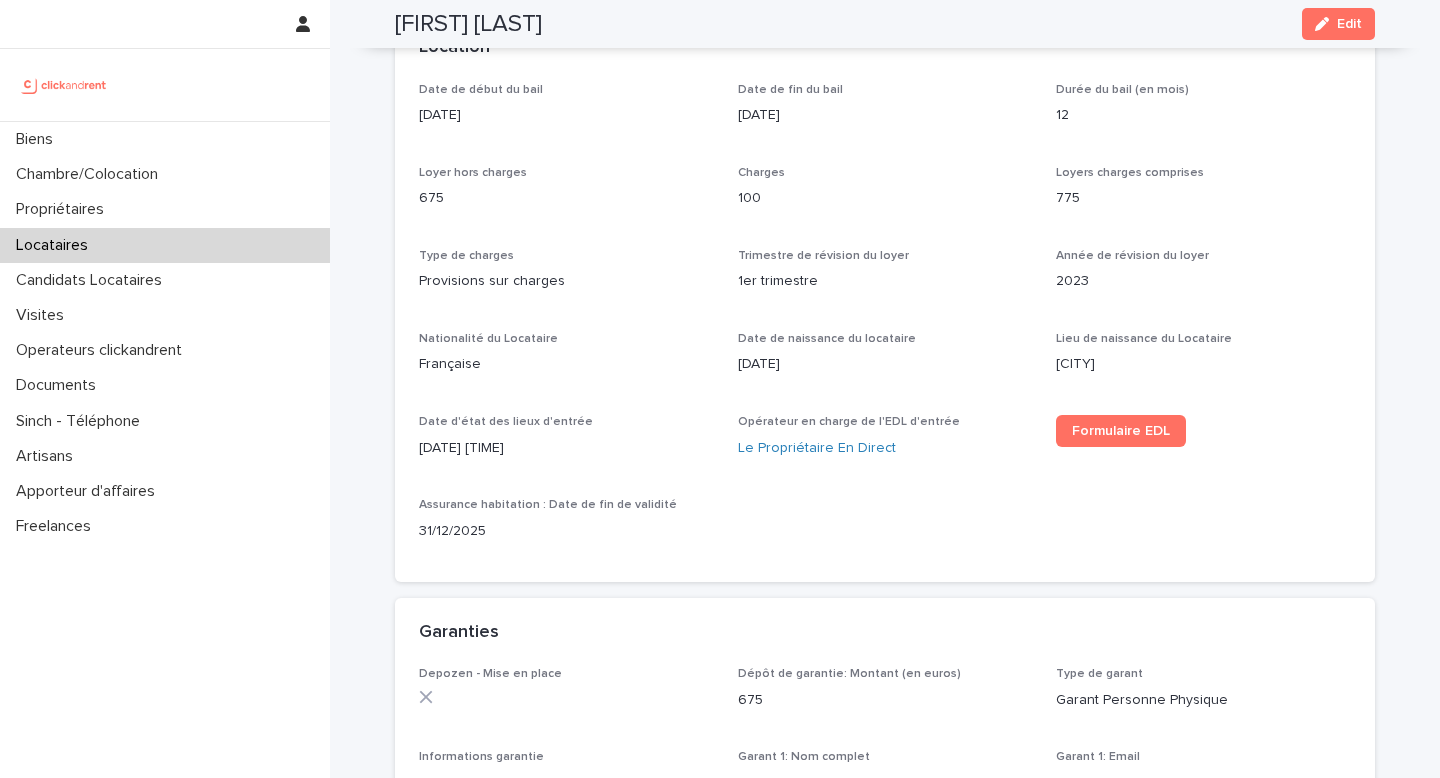 scroll, scrollTop: 0, scrollLeft: 0, axis: both 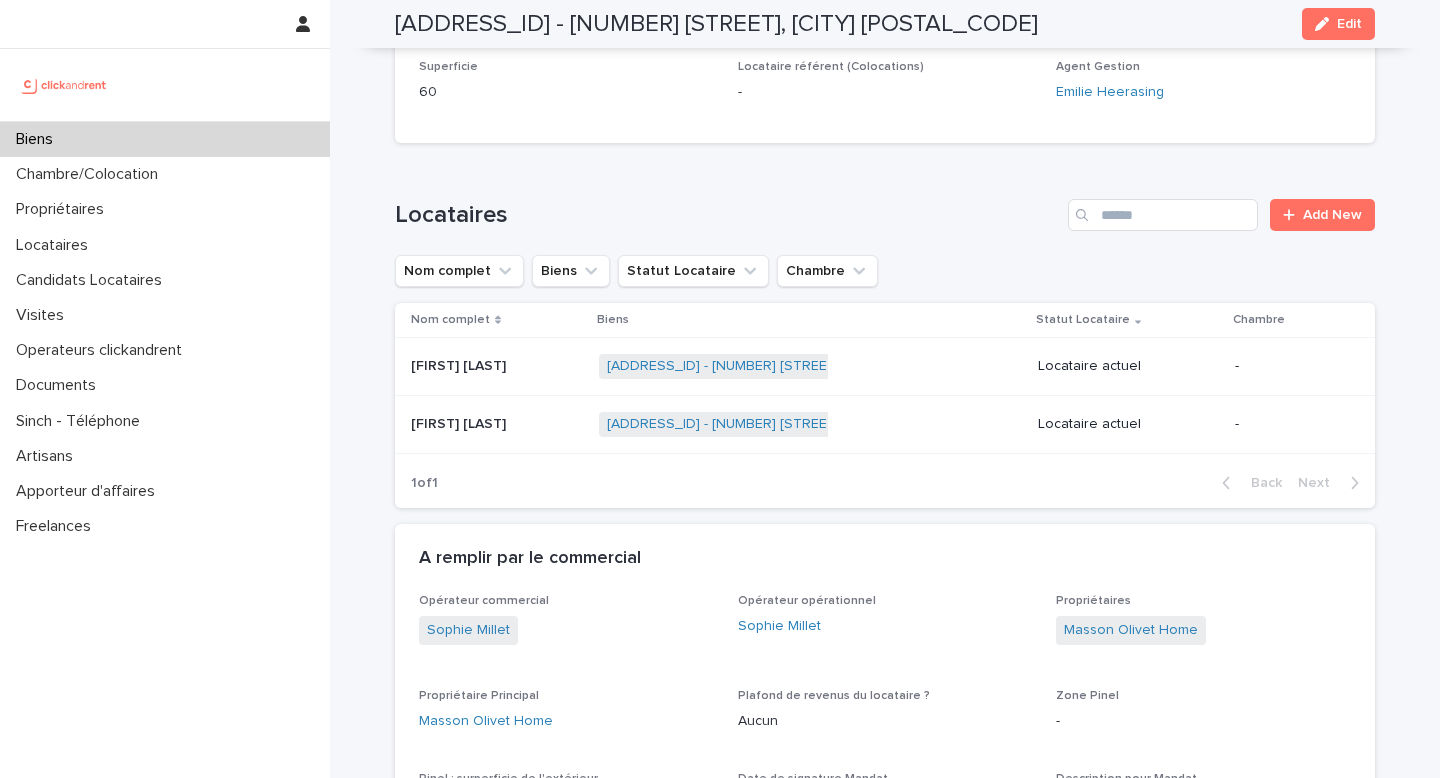 click on "[FIRST] [LAST] [FIRST] [LAST]" at bounding box center (497, 366) 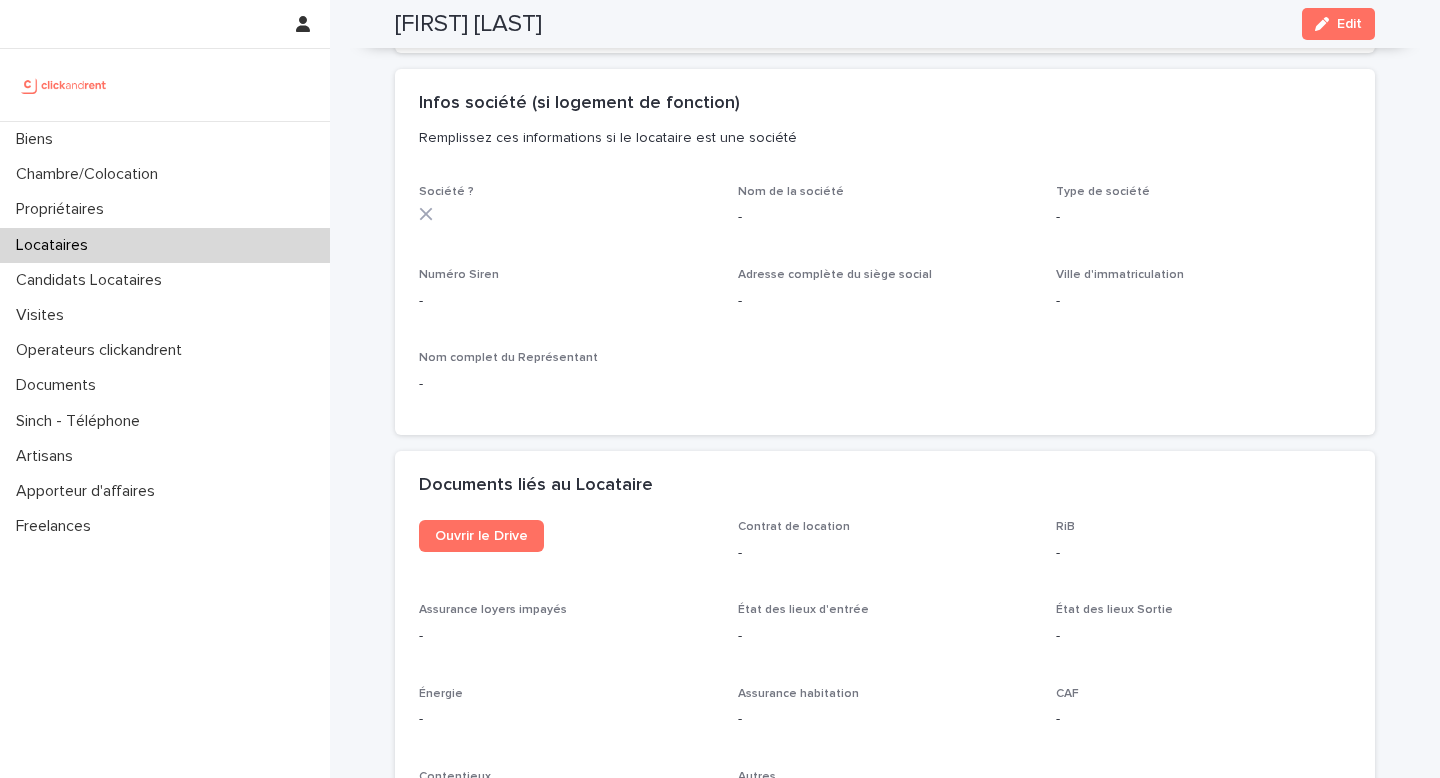 scroll, scrollTop: 1802, scrollLeft: 0, axis: vertical 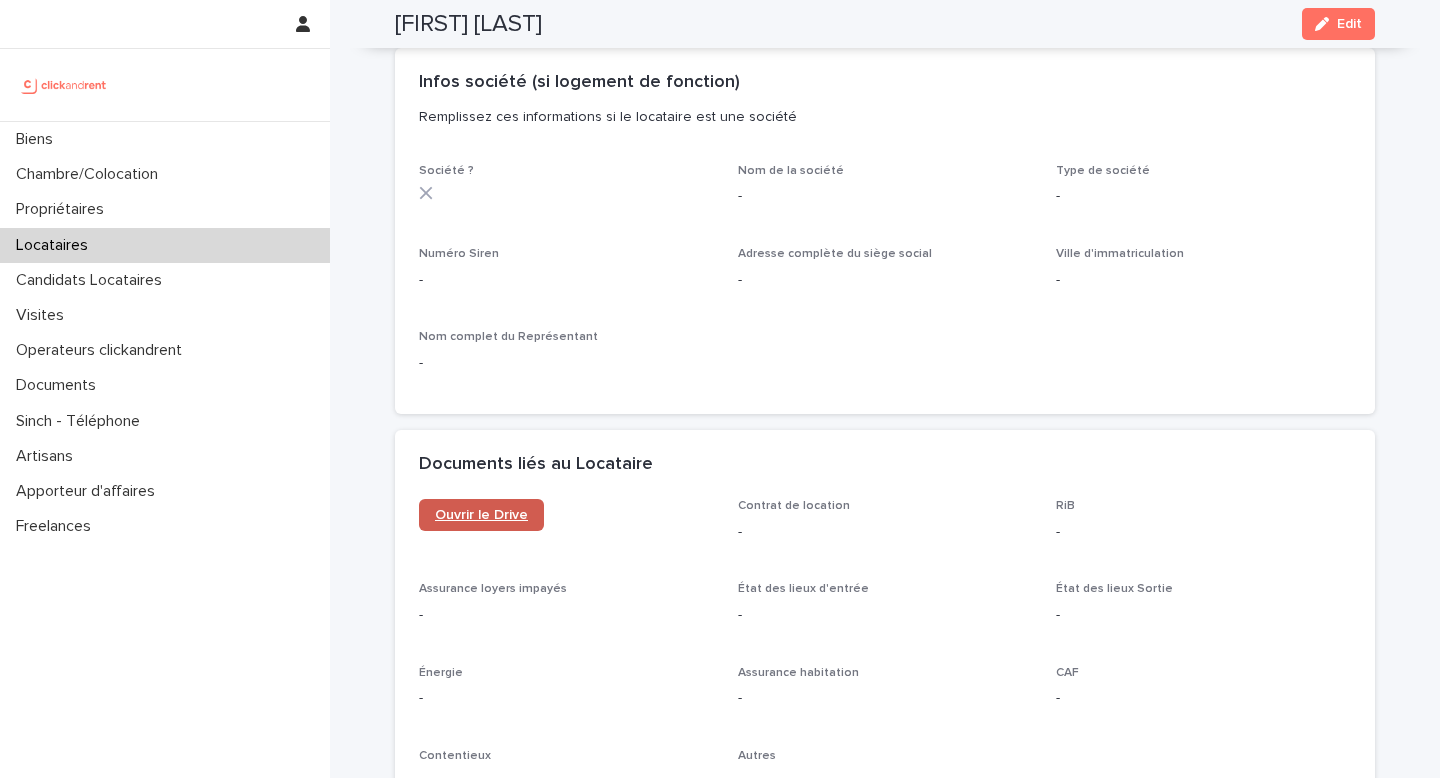 click on "Ouvrir le Drive" at bounding box center [481, 515] 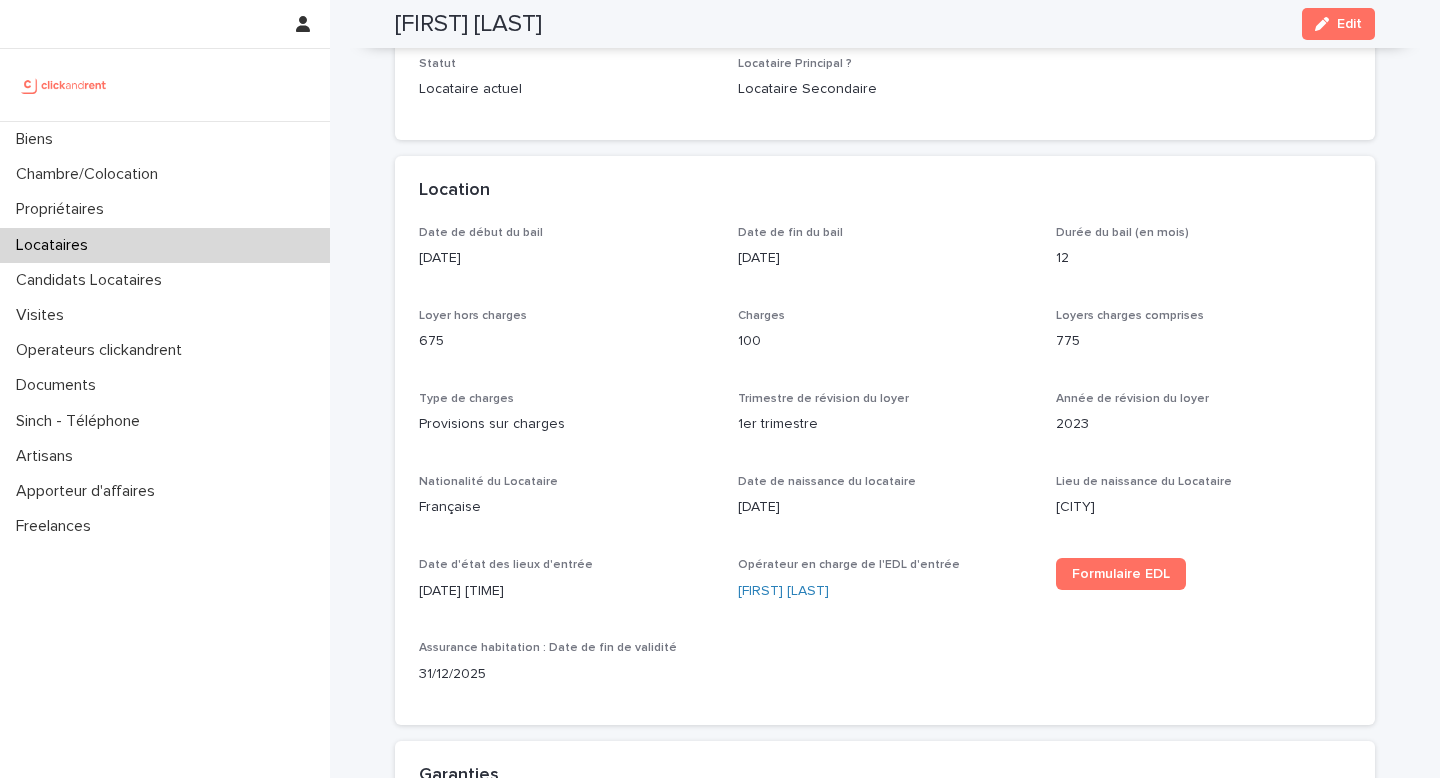 scroll, scrollTop: 0, scrollLeft: 0, axis: both 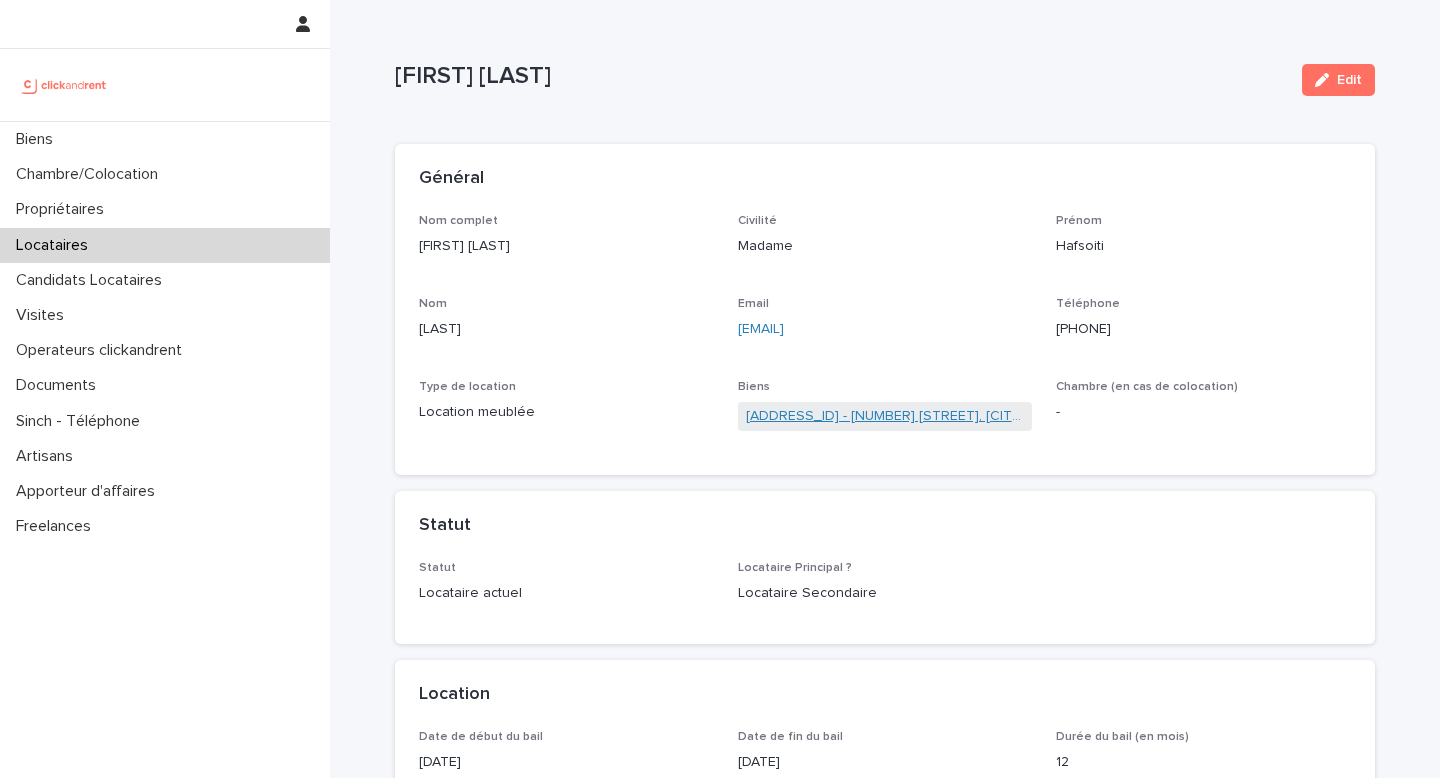 click on "[ADDRESS_ID] - [NUMBER] [STREET], [CITY] [POSTAL_CODE]" at bounding box center [885, 416] 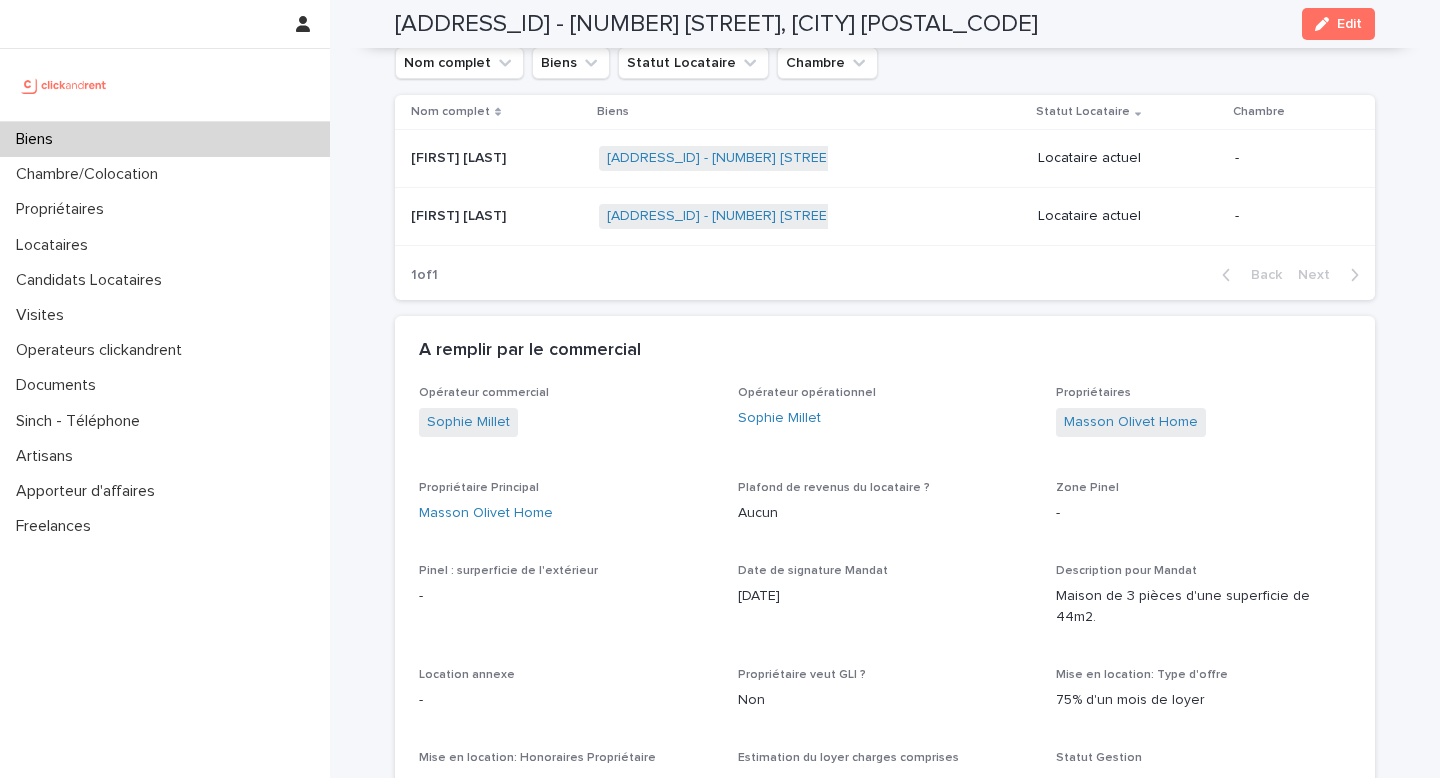 scroll, scrollTop: 1136, scrollLeft: 0, axis: vertical 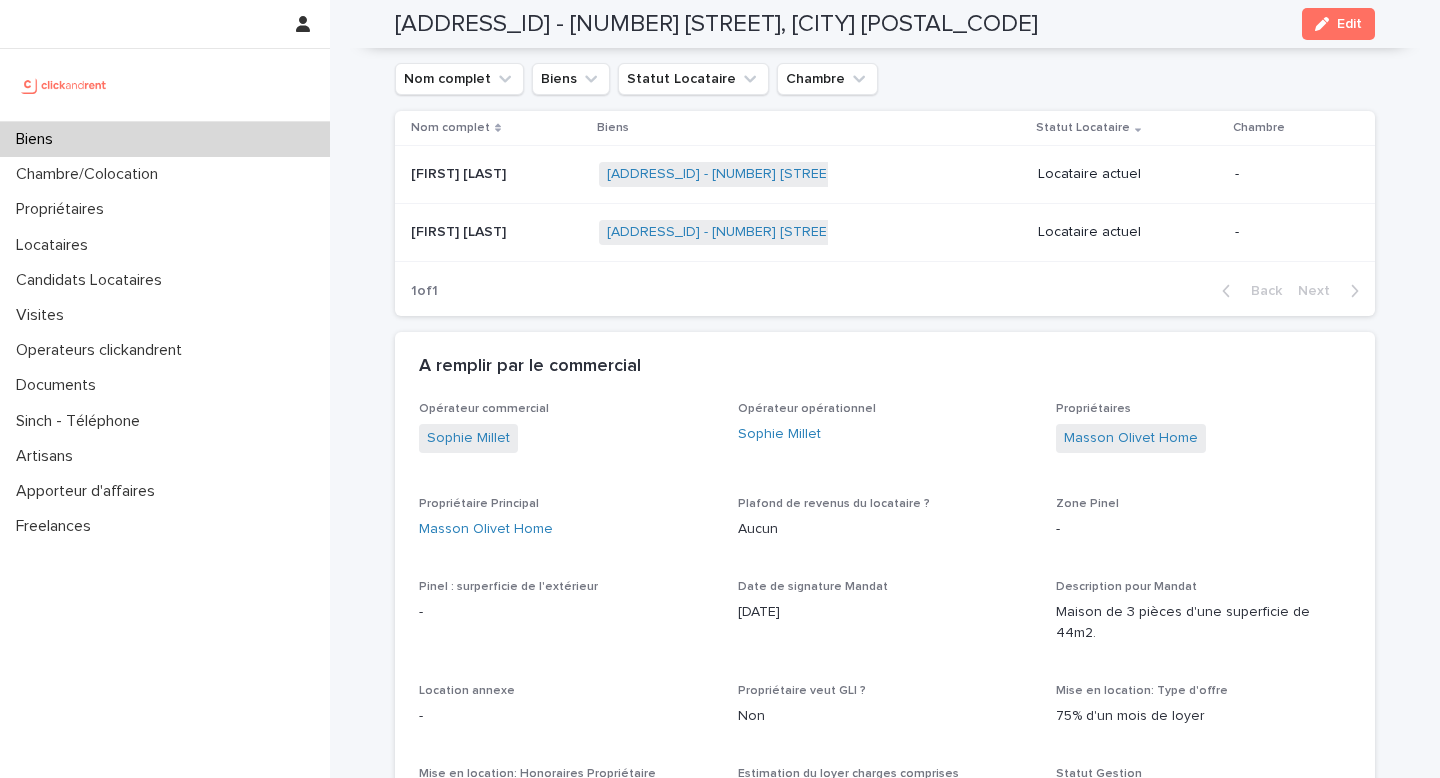 click at bounding box center (497, 232) 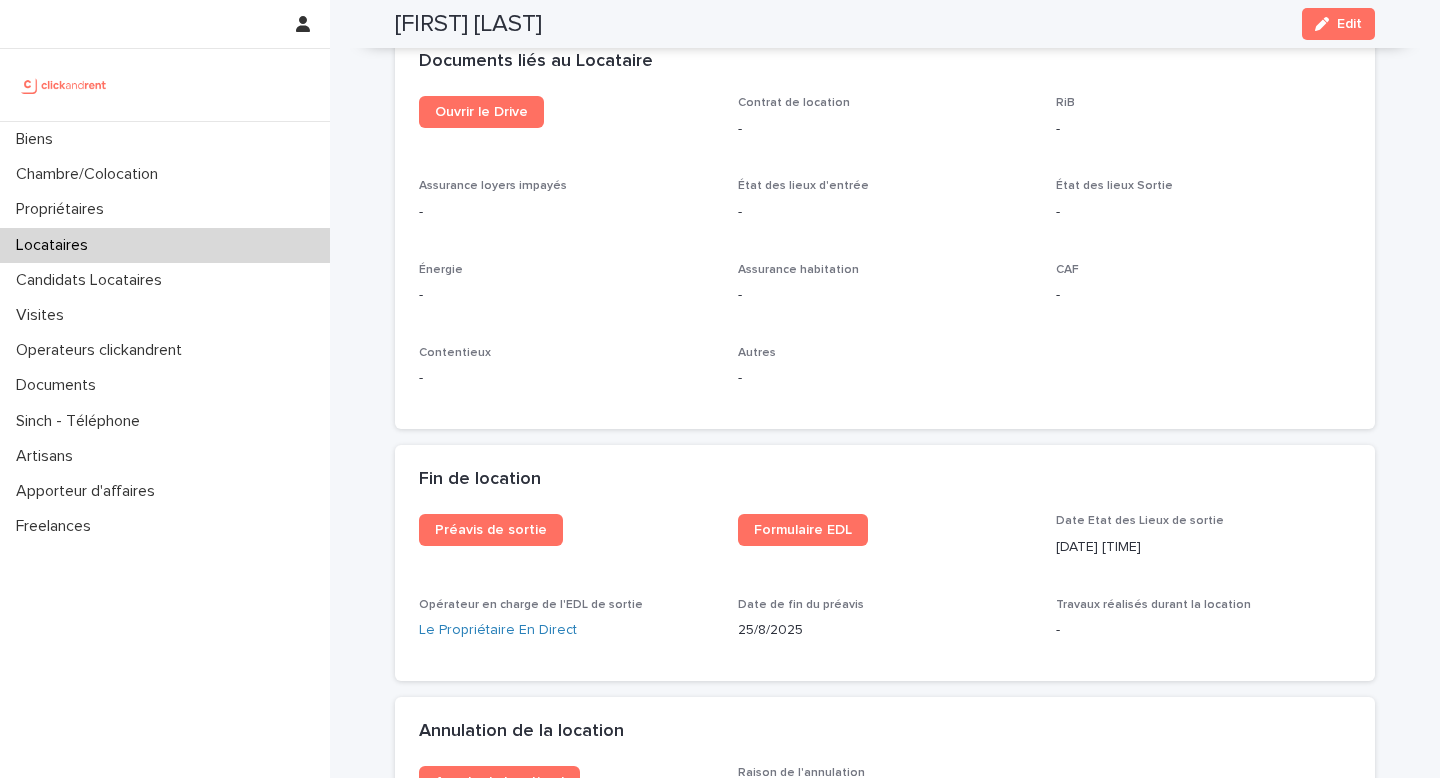 scroll, scrollTop: 2313, scrollLeft: 0, axis: vertical 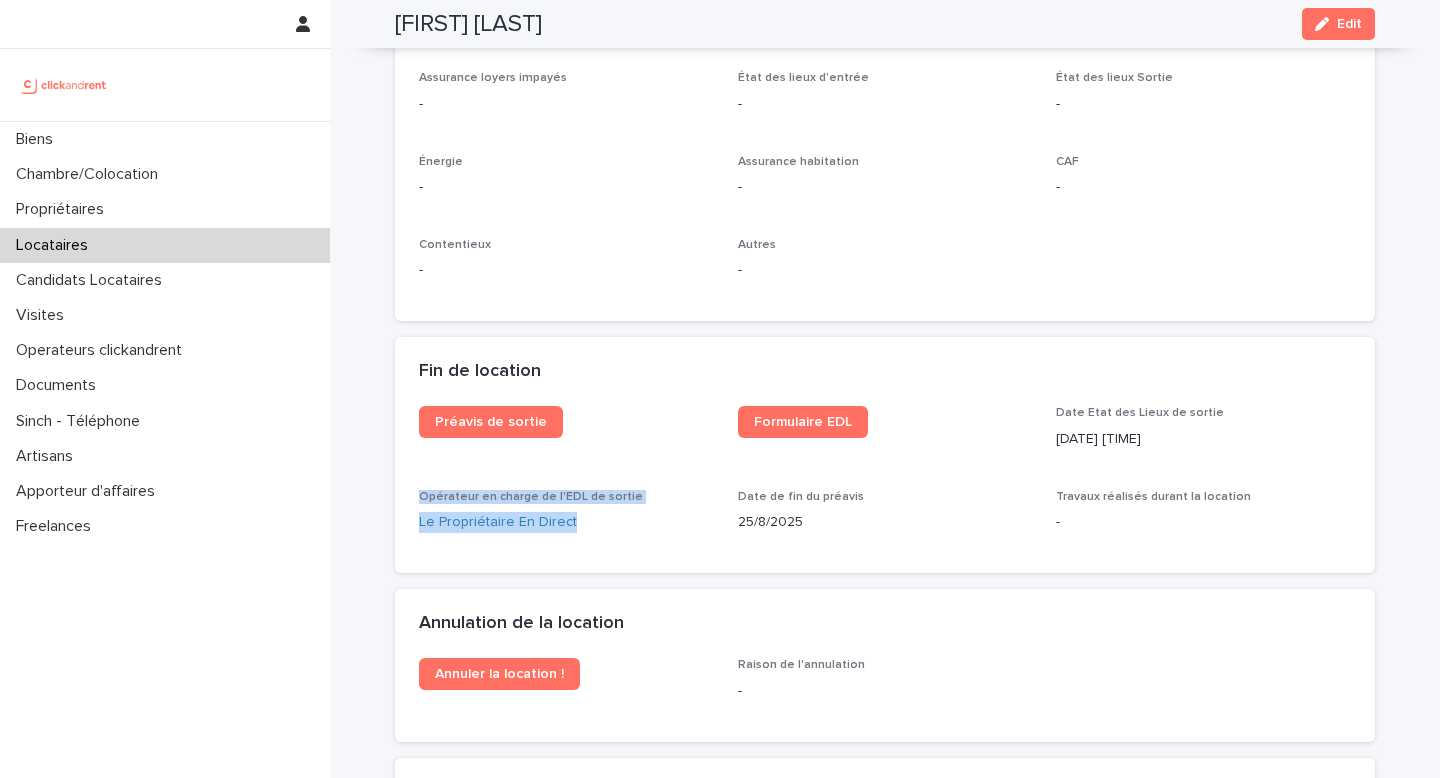 drag, startPoint x: 404, startPoint y: 473, endPoint x: 593, endPoint y: 509, distance: 192.39803 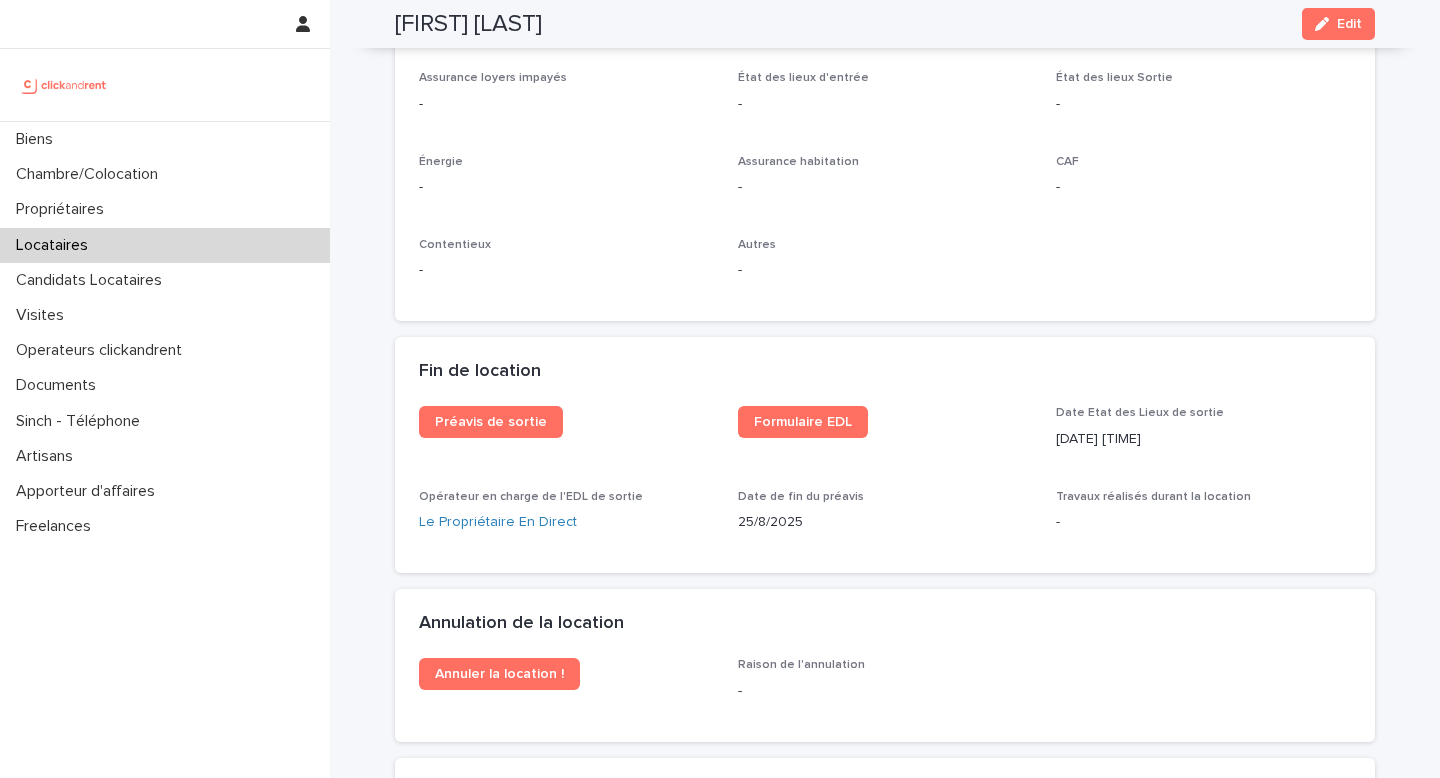 click on "Préavis de sortie Formulaire EDL Date Etat des Lieux de sortie [DATE] 16:30 Opérateur en charge de l'EDL de sortie Le Propriétaire En Direct   Date de fin du préavis [DATE] Travaux réalisés durant la location -" at bounding box center (885, 477) 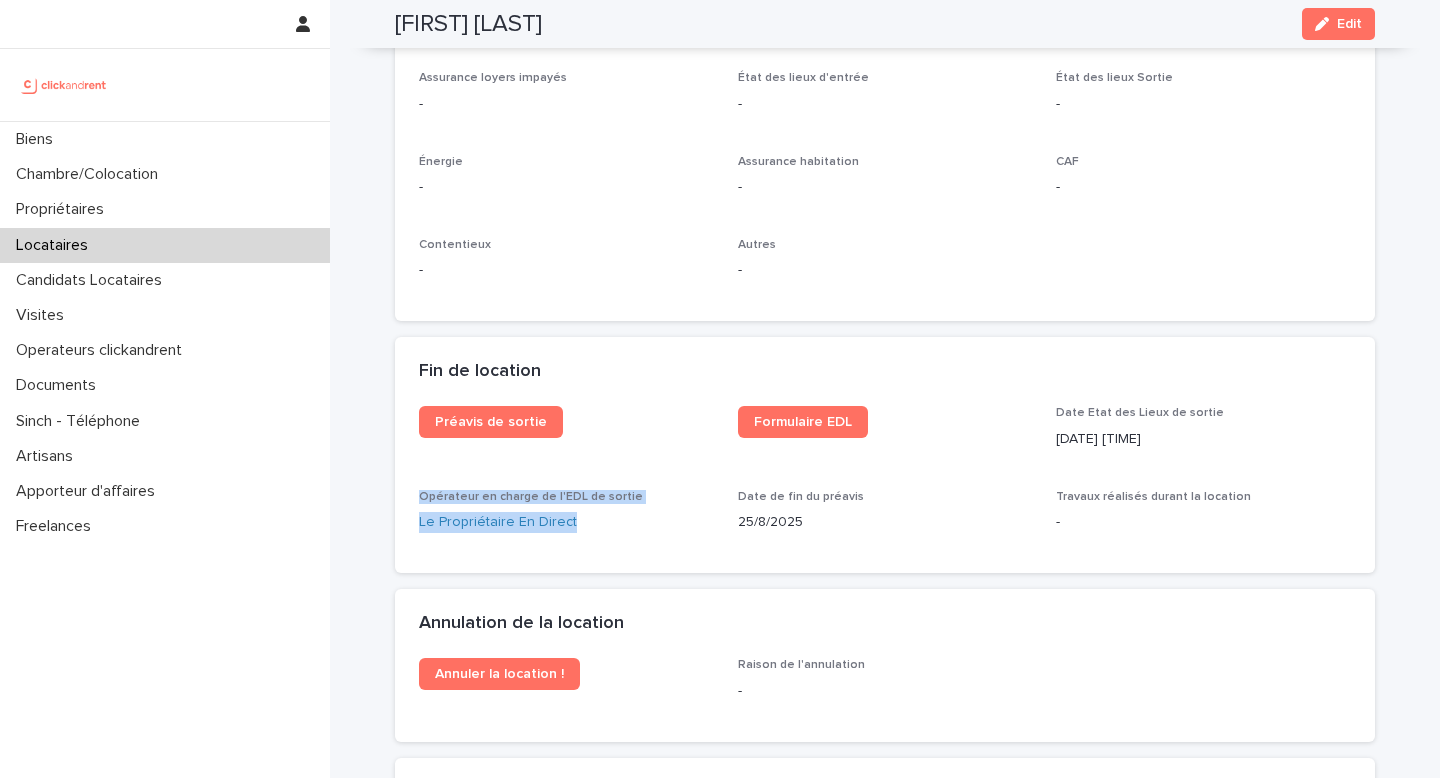 drag, startPoint x: 415, startPoint y: 471, endPoint x: 585, endPoint y: 516, distance: 175.85506 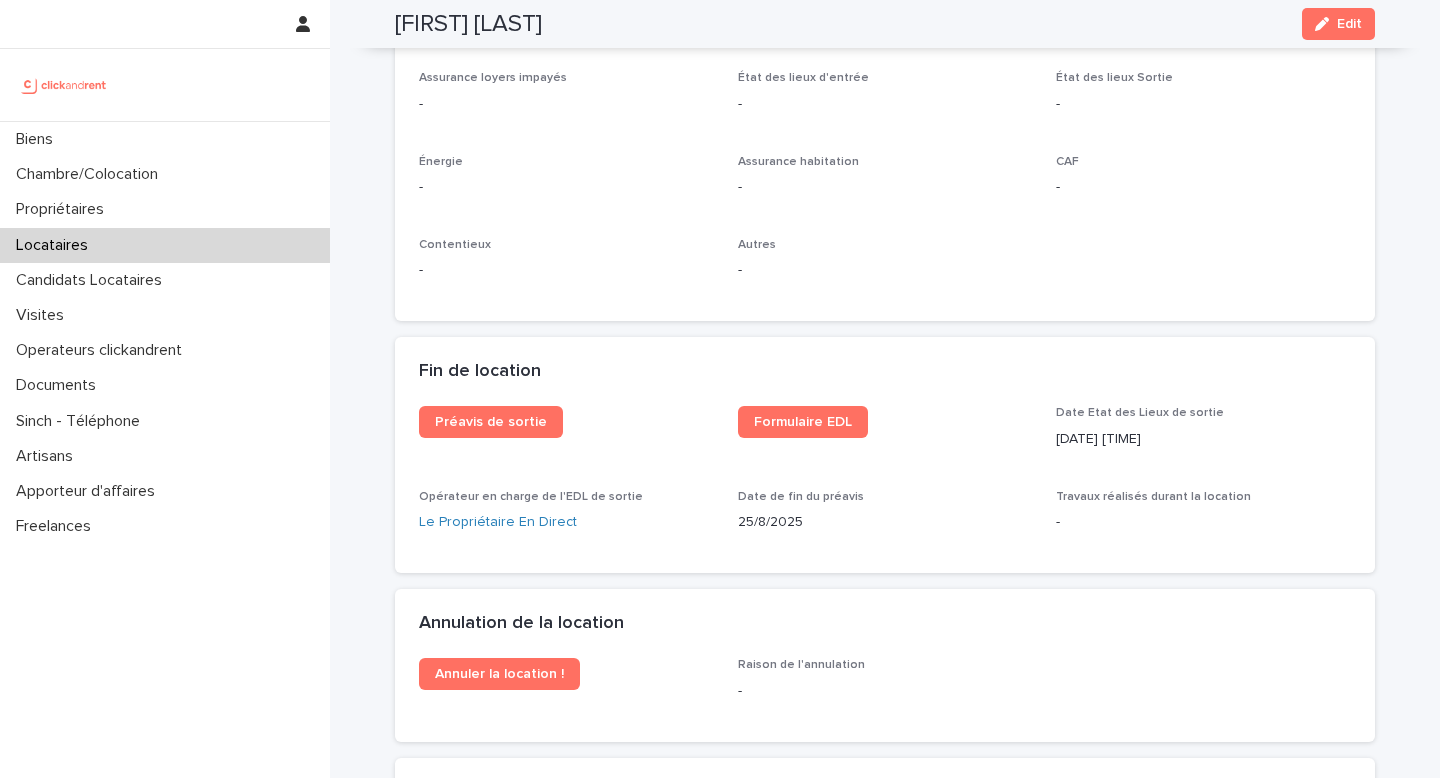 click on "Préavis de sortie" at bounding box center (566, 435) 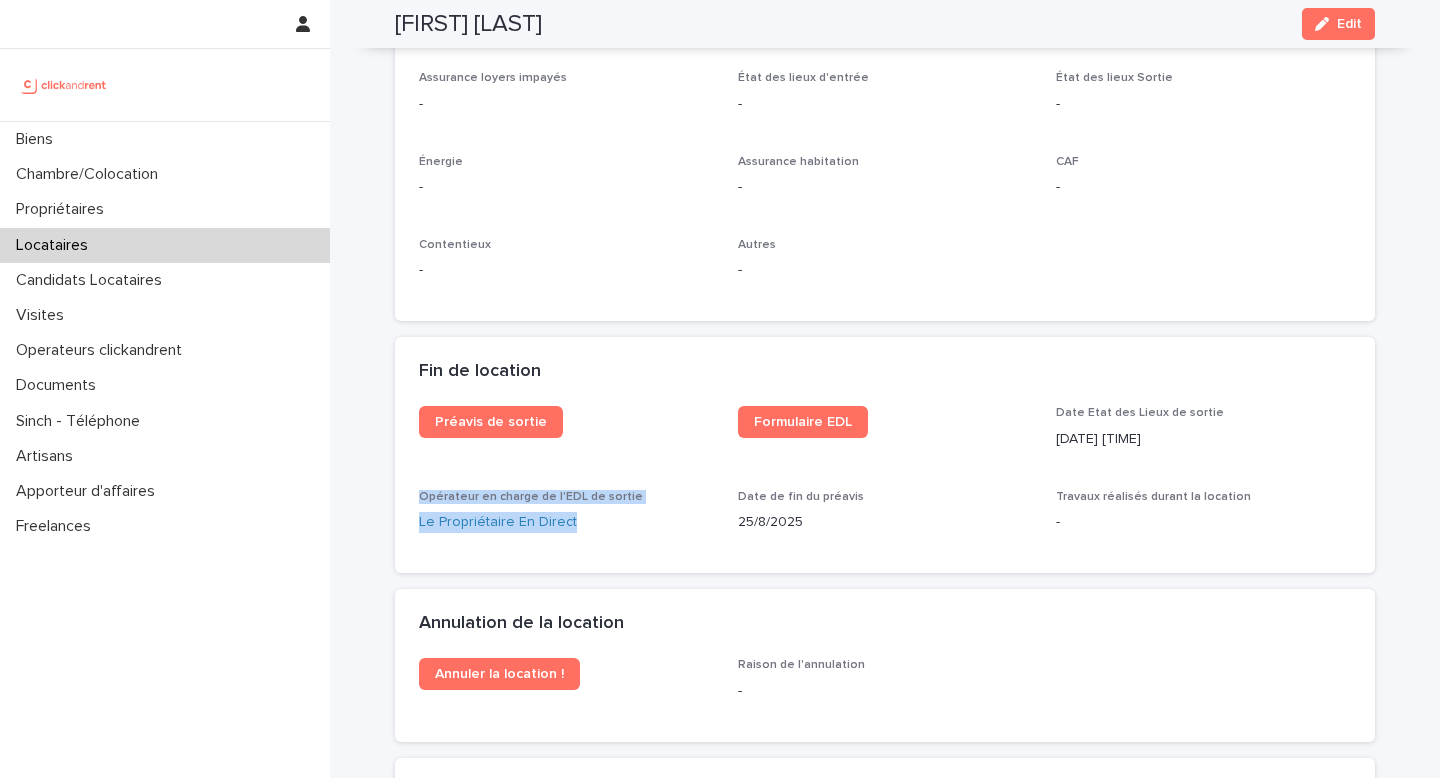 drag, startPoint x: 417, startPoint y: 470, endPoint x: 601, endPoint y: 503, distance: 186.93582 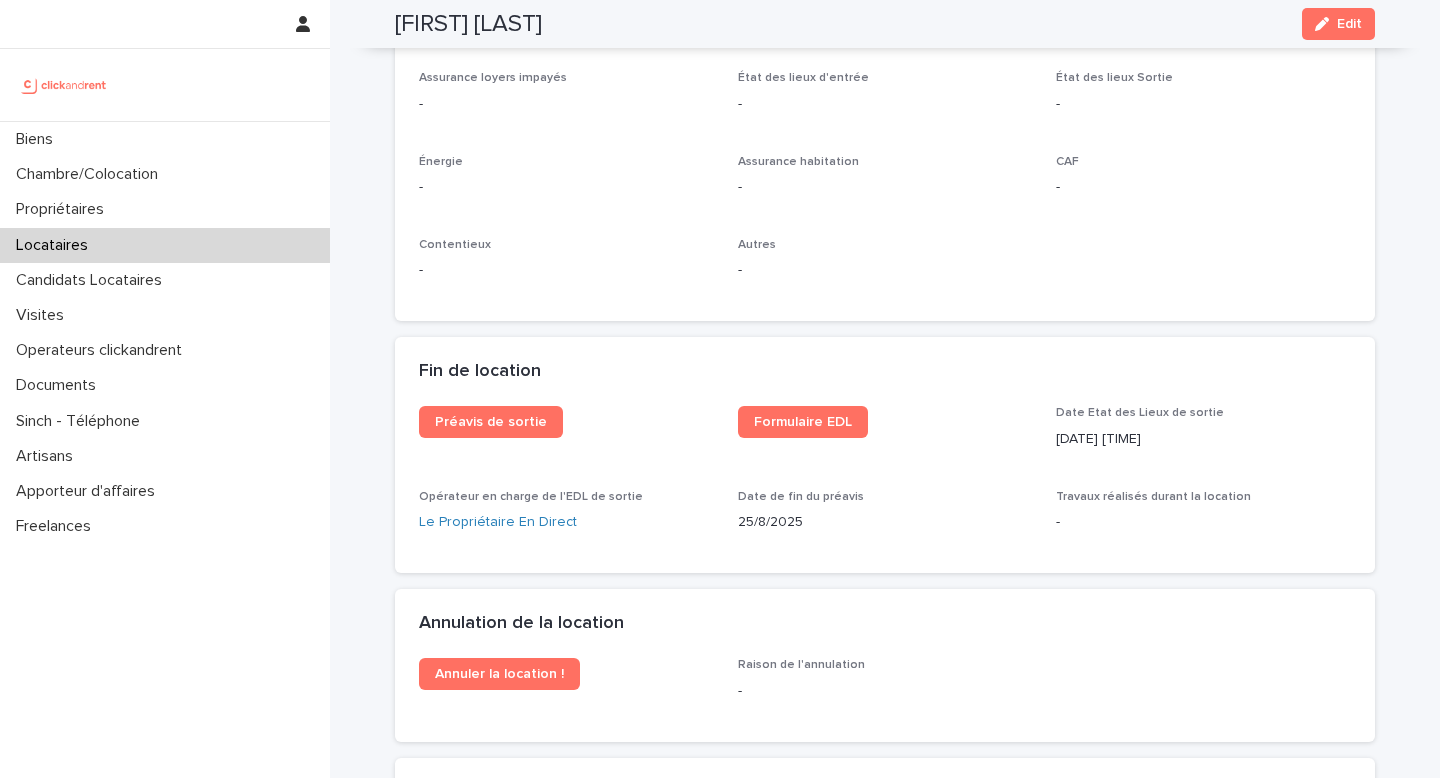 click on "Le Propriétaire En Direct" at bounding box center (566, 522) 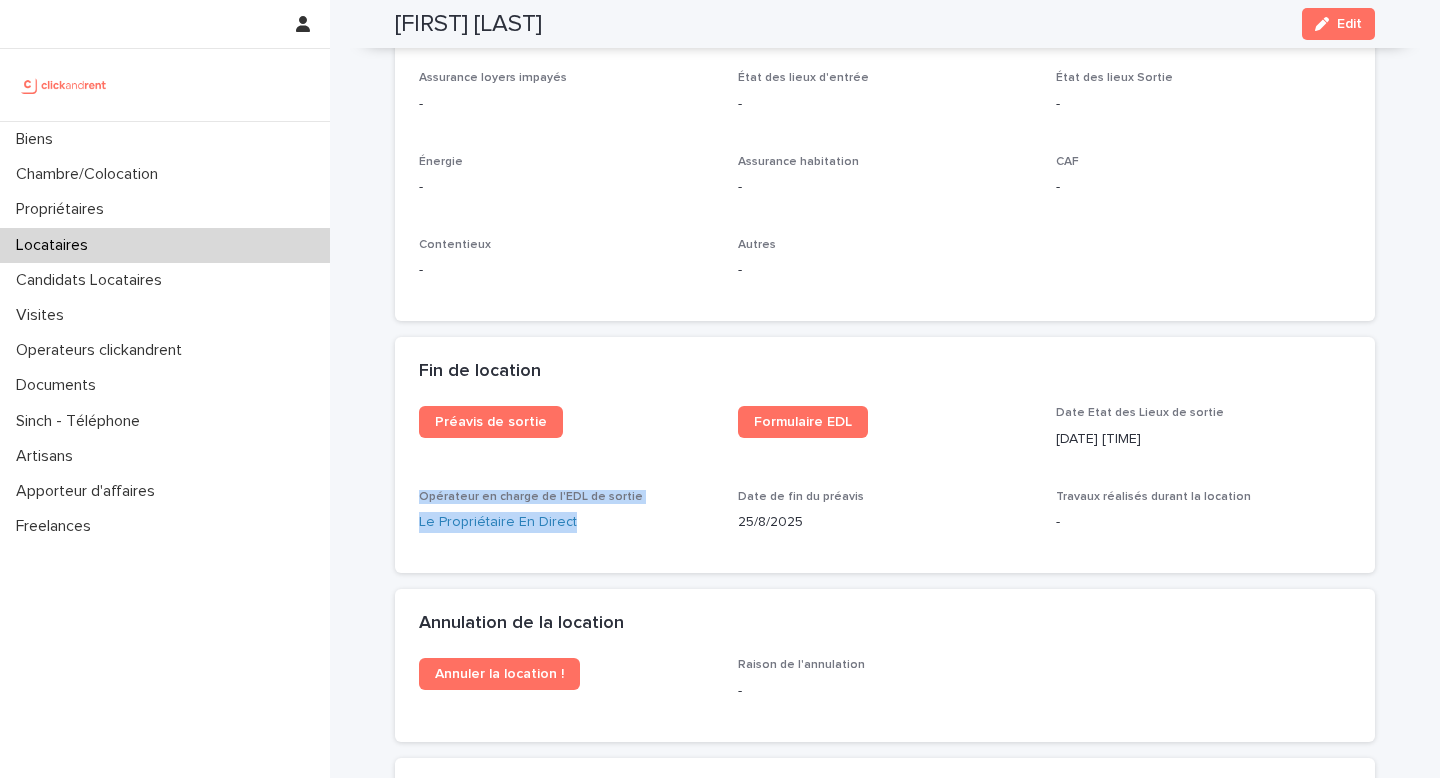 drag, startPoint x: 590, startPoint y: 508, endPoint x: 415, endPoint y: 473, distance: 178.46568 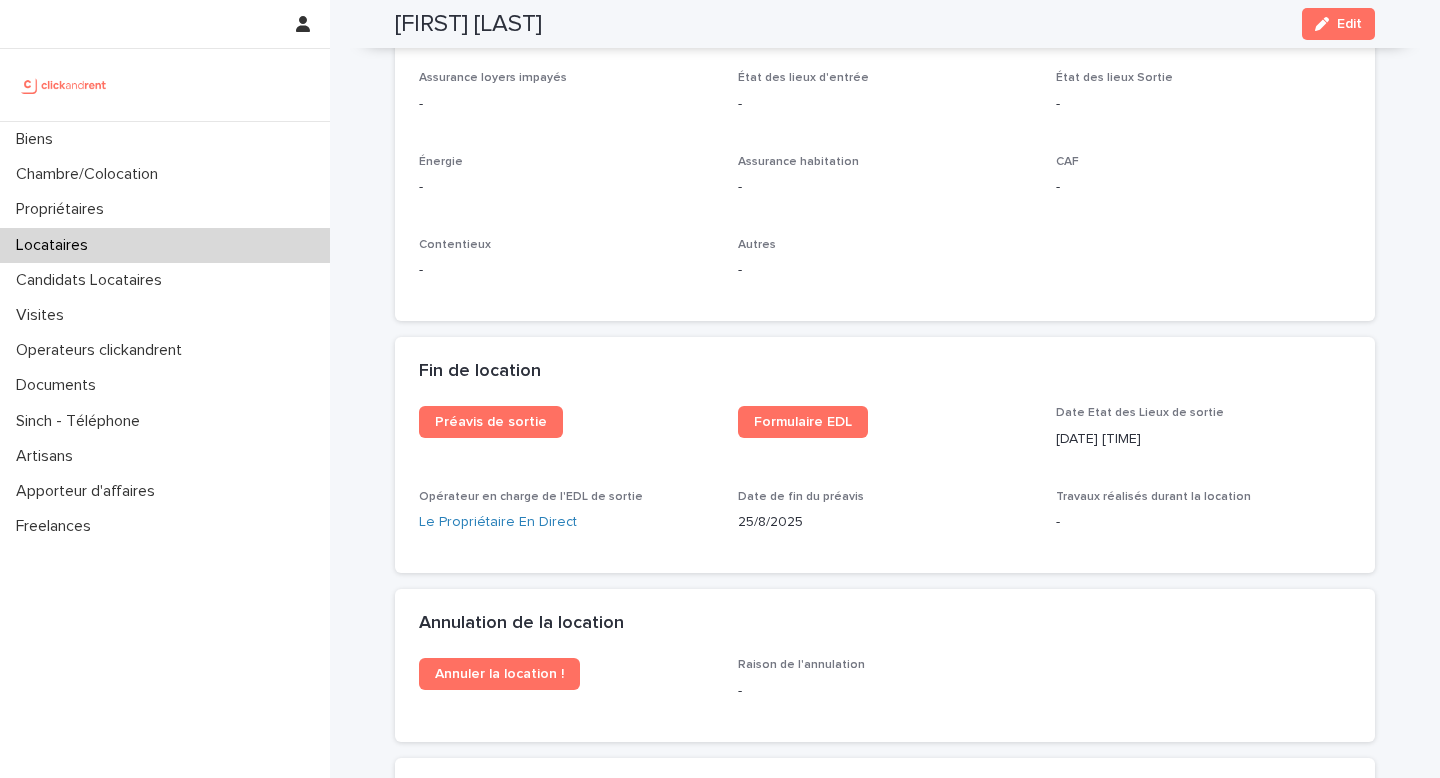 click on "Autres -" at bounding box center [885, 267] 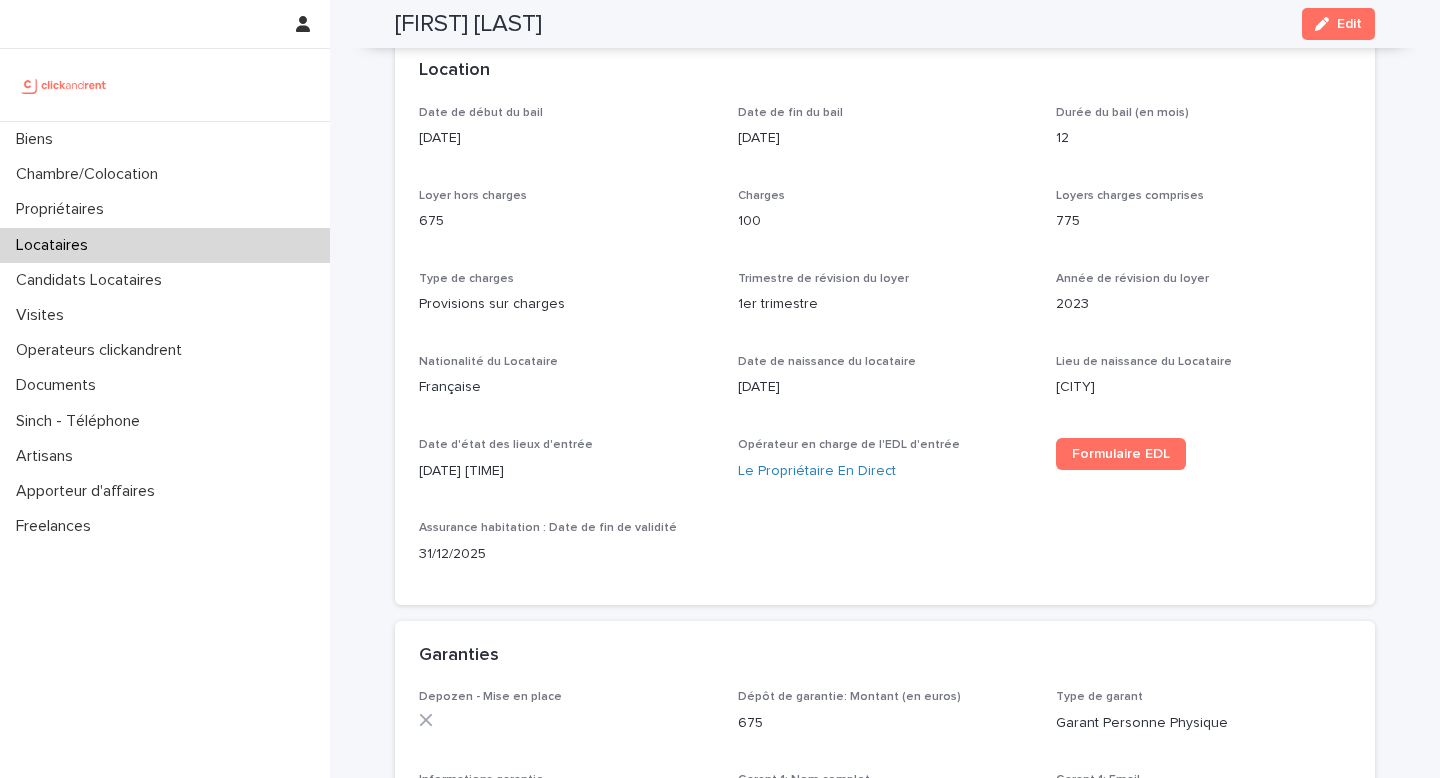 scroll, scrollTop: 0, scrollLeft: 0, axis: both 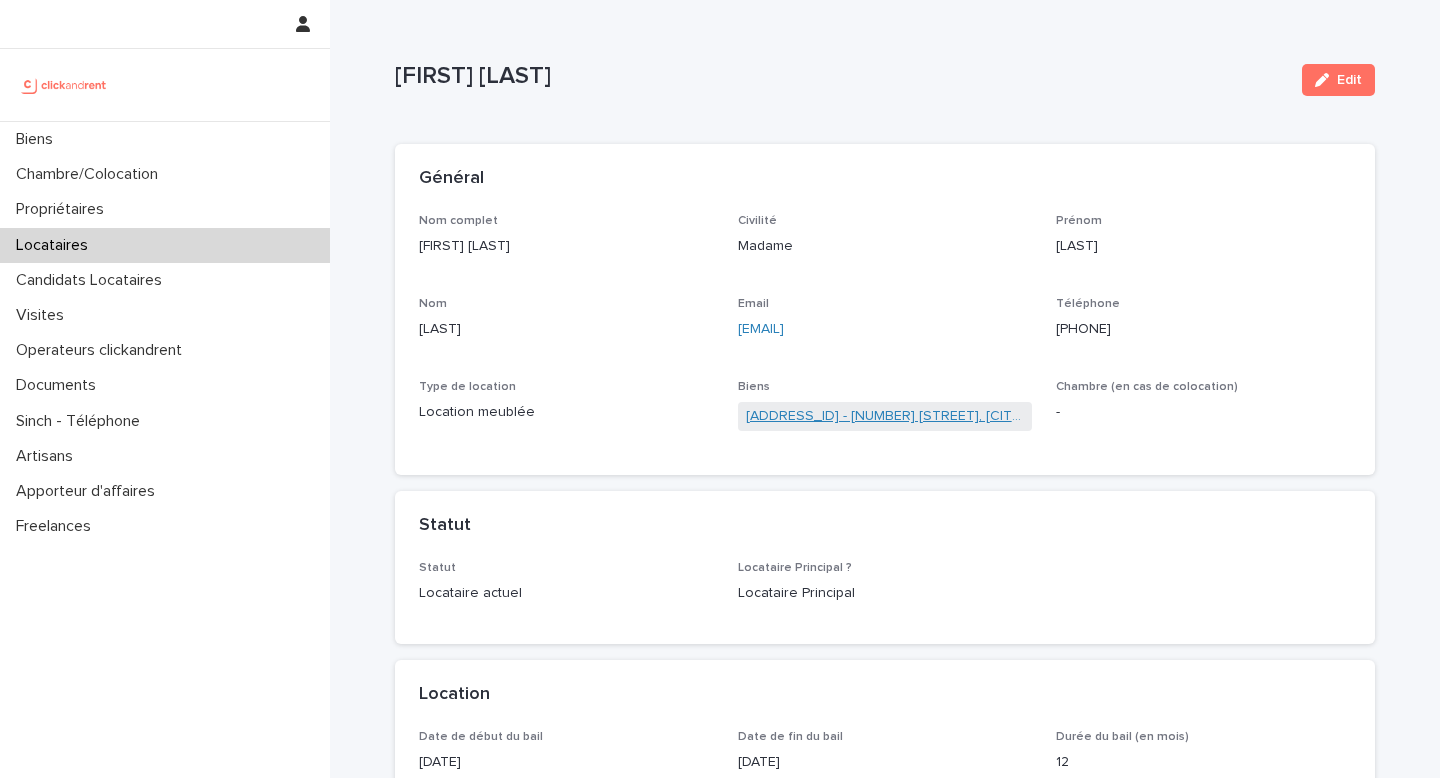 click on "[ADDRESS_ID] - [NUMBER] [STREET], [CITY] [POSTAL_CODE]" at bounding box center (885, 416) 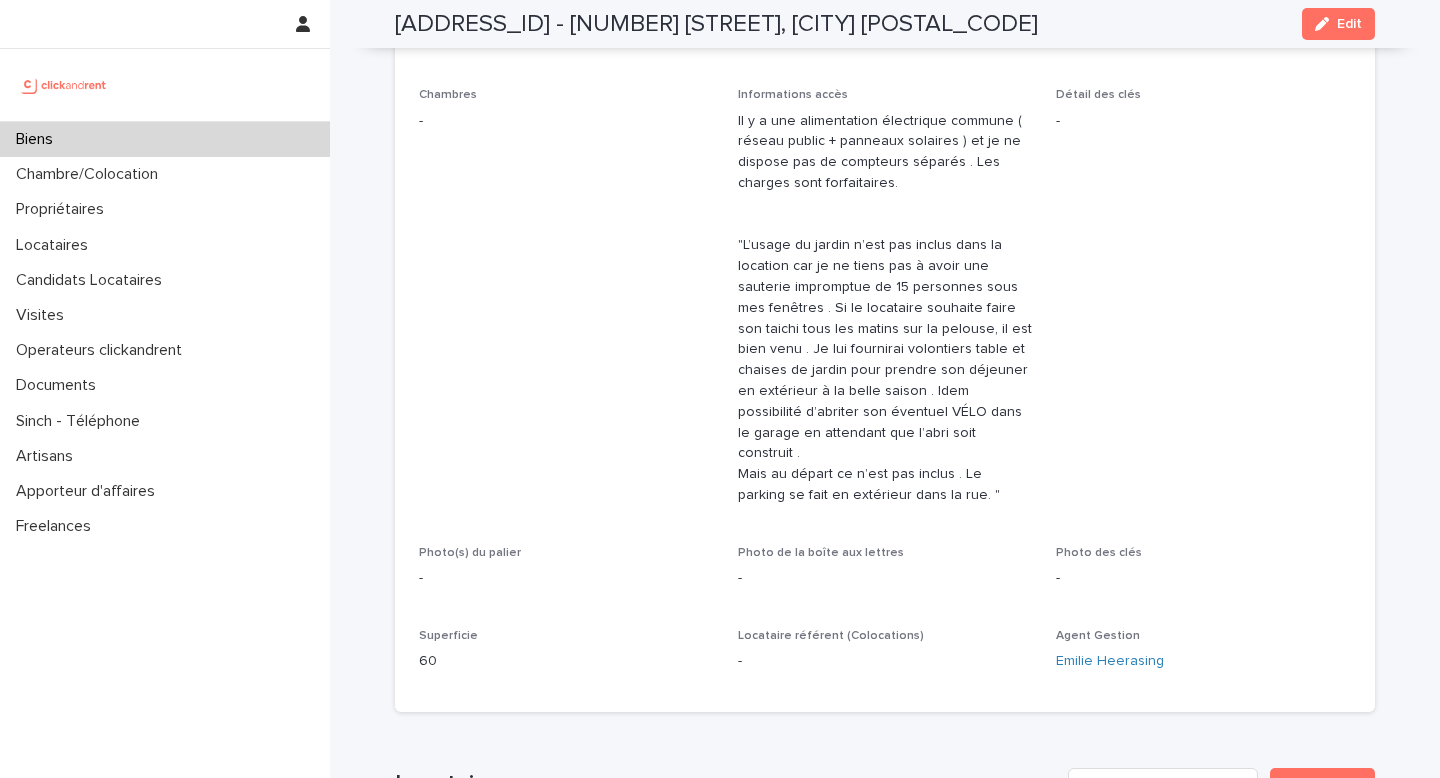 scroll, scrollTop: 274, scrollLeft: 0, axis: vertical 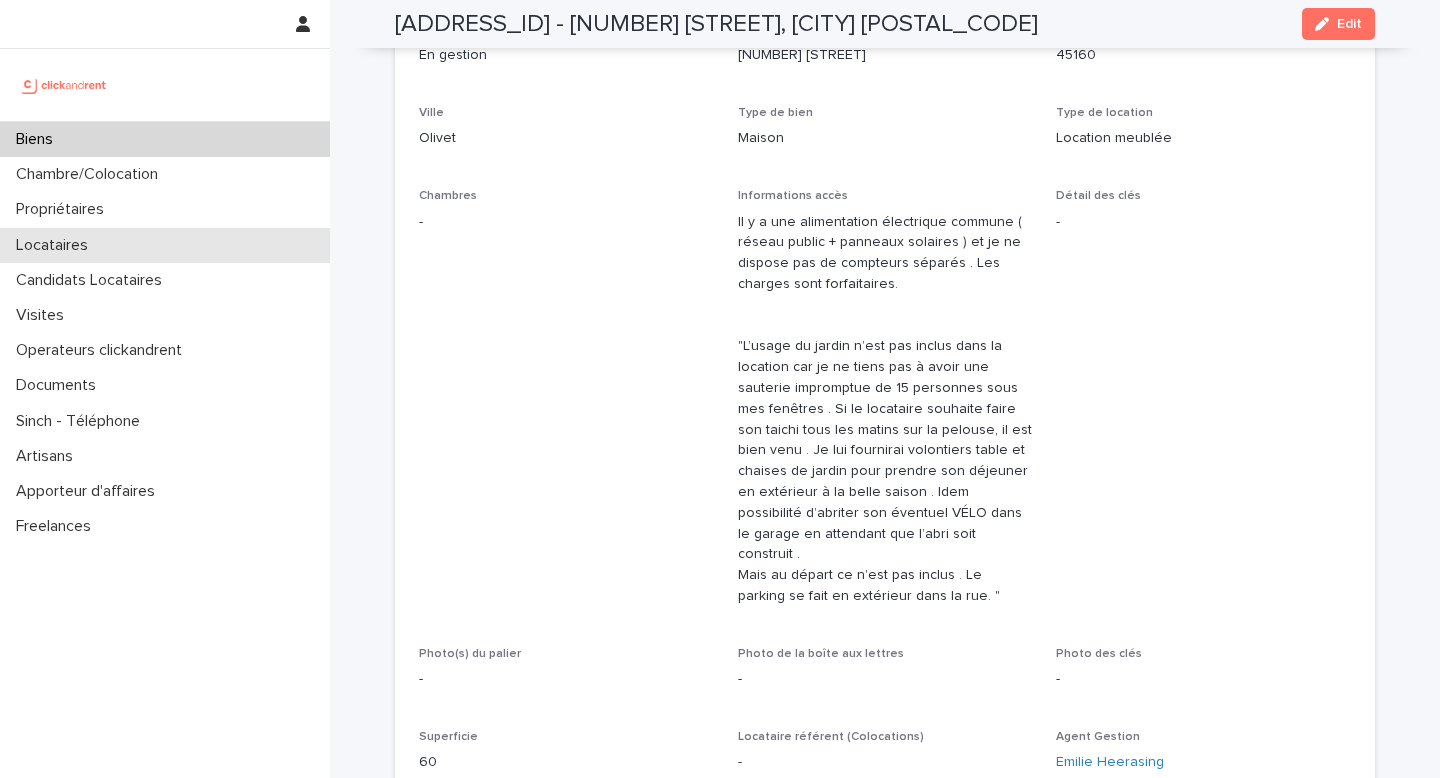 click on "Locataires" at bounding box center (165, 245) 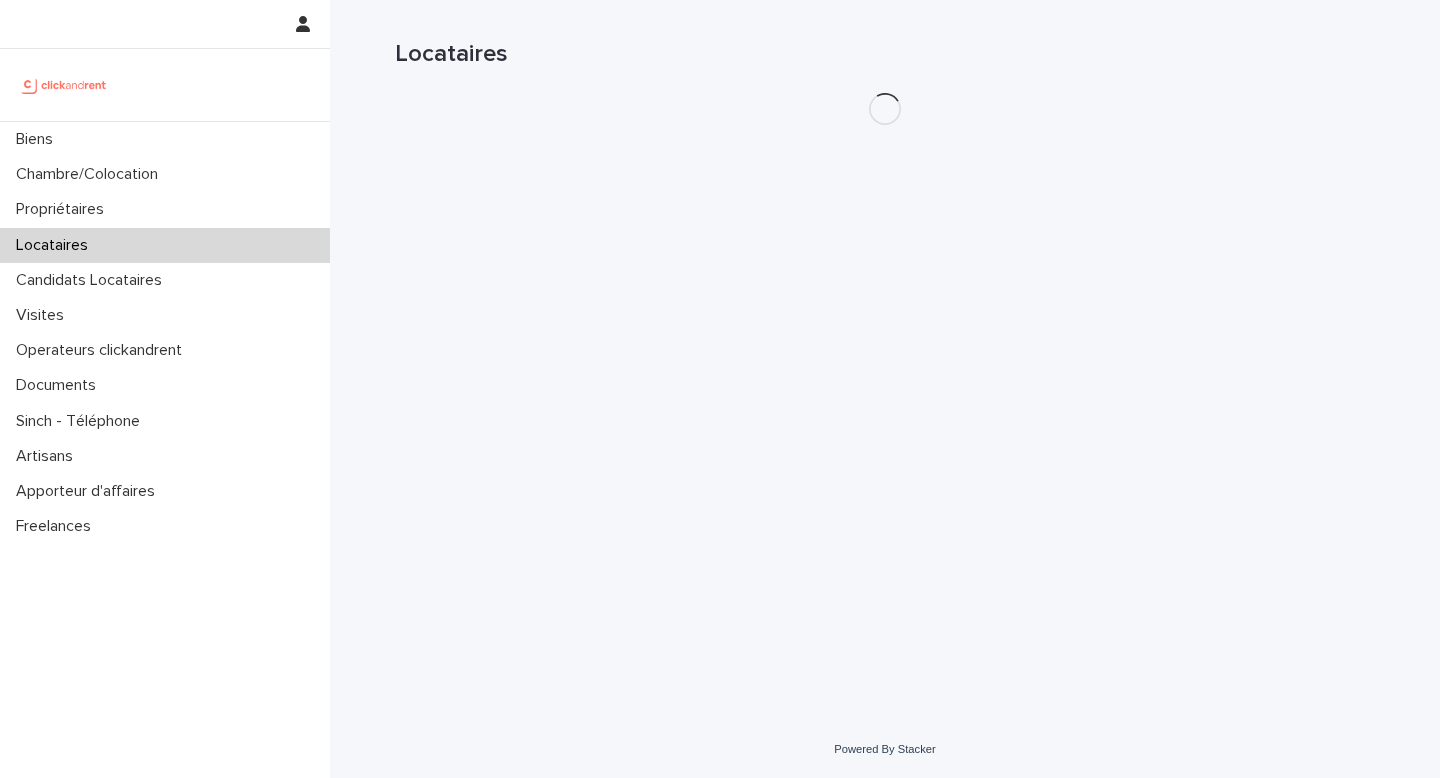 scroll, scrollTop: 0, scrollLeft: 0, axis: both 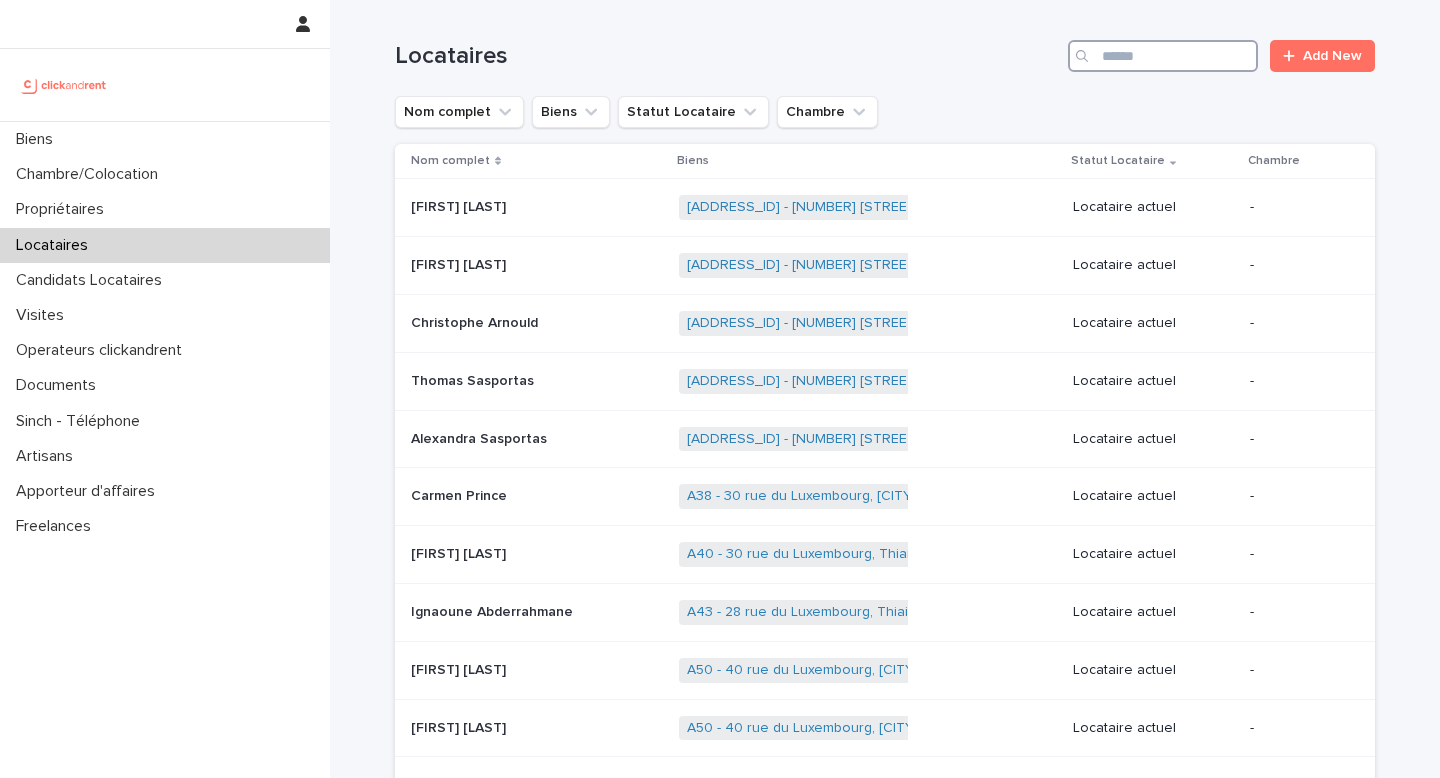 click at bounding box center [1163, 56] 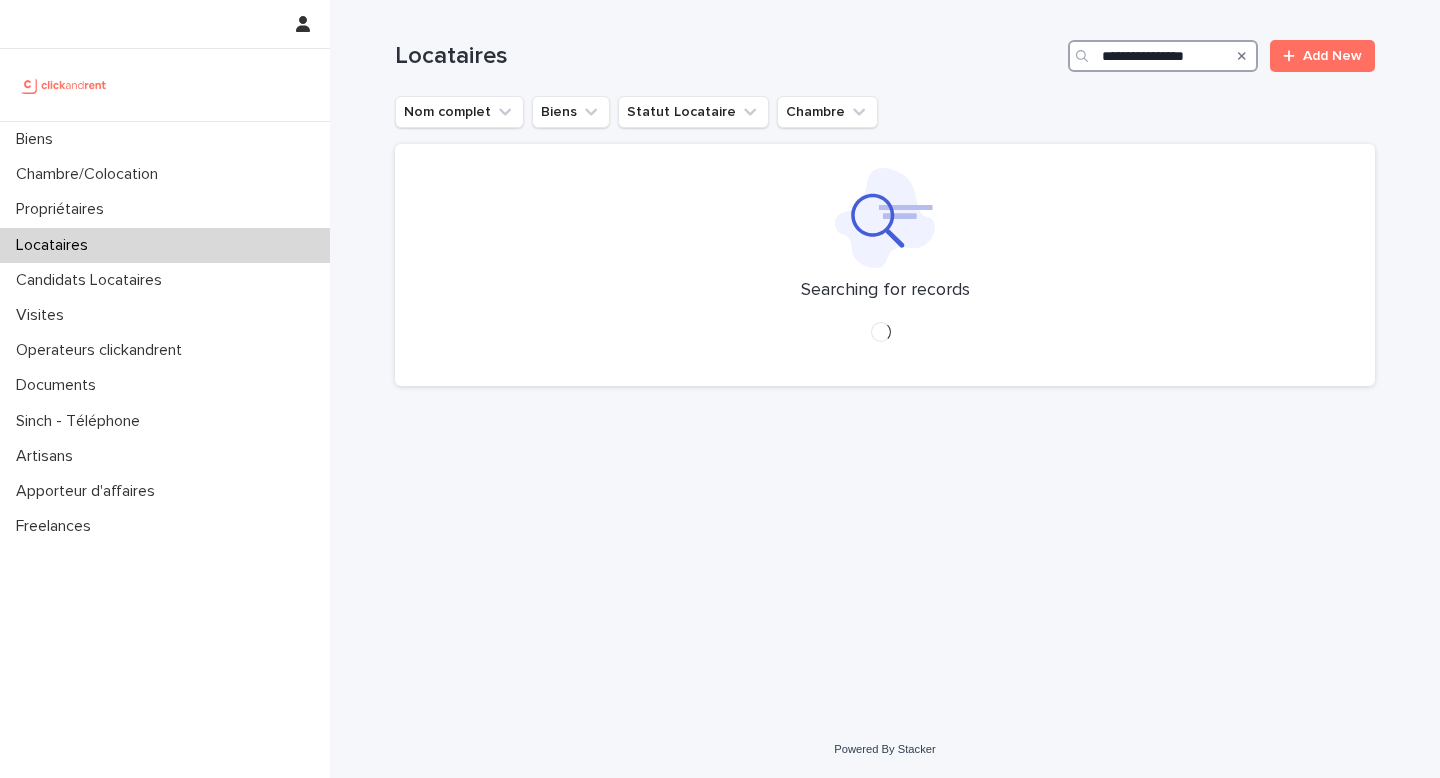 type on "**********" 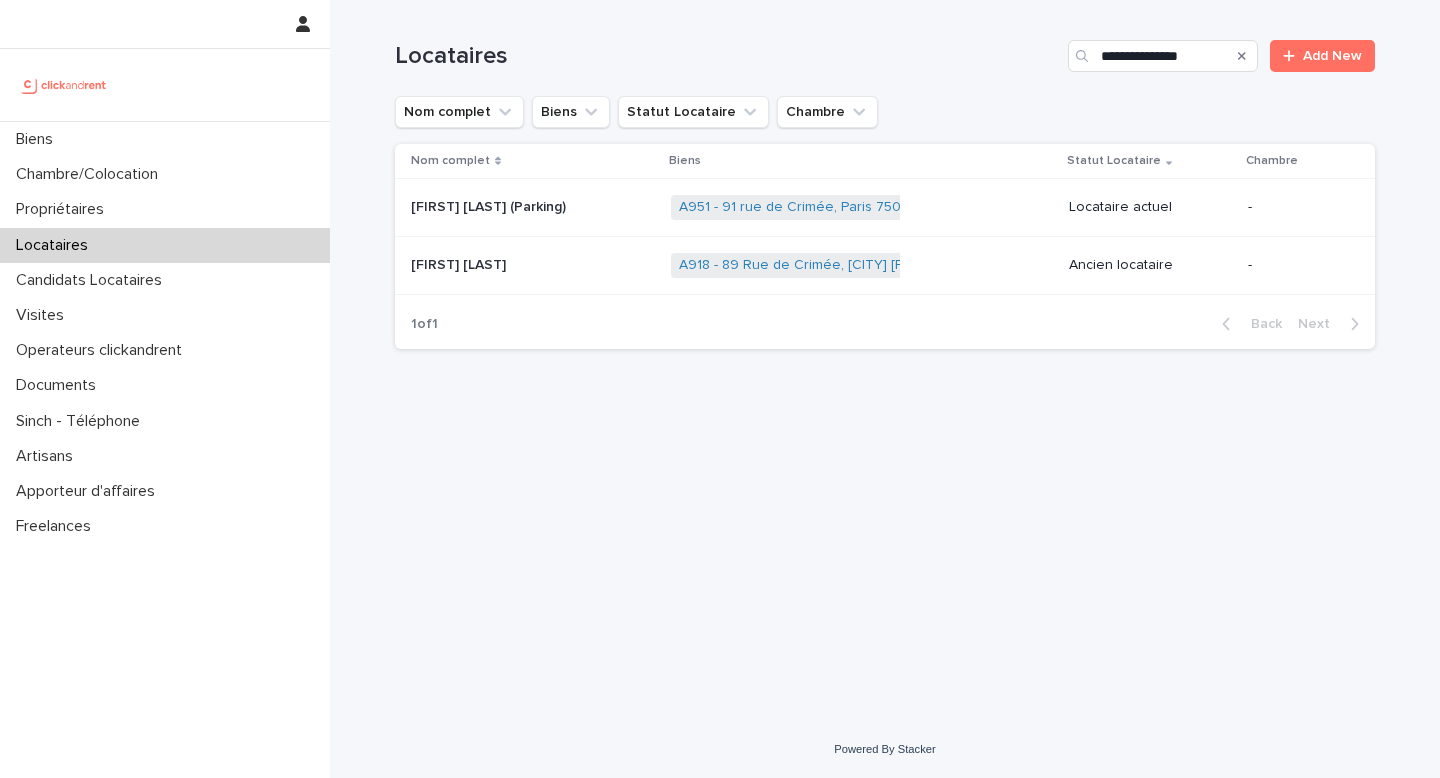 click at bounding box center (533, 265) 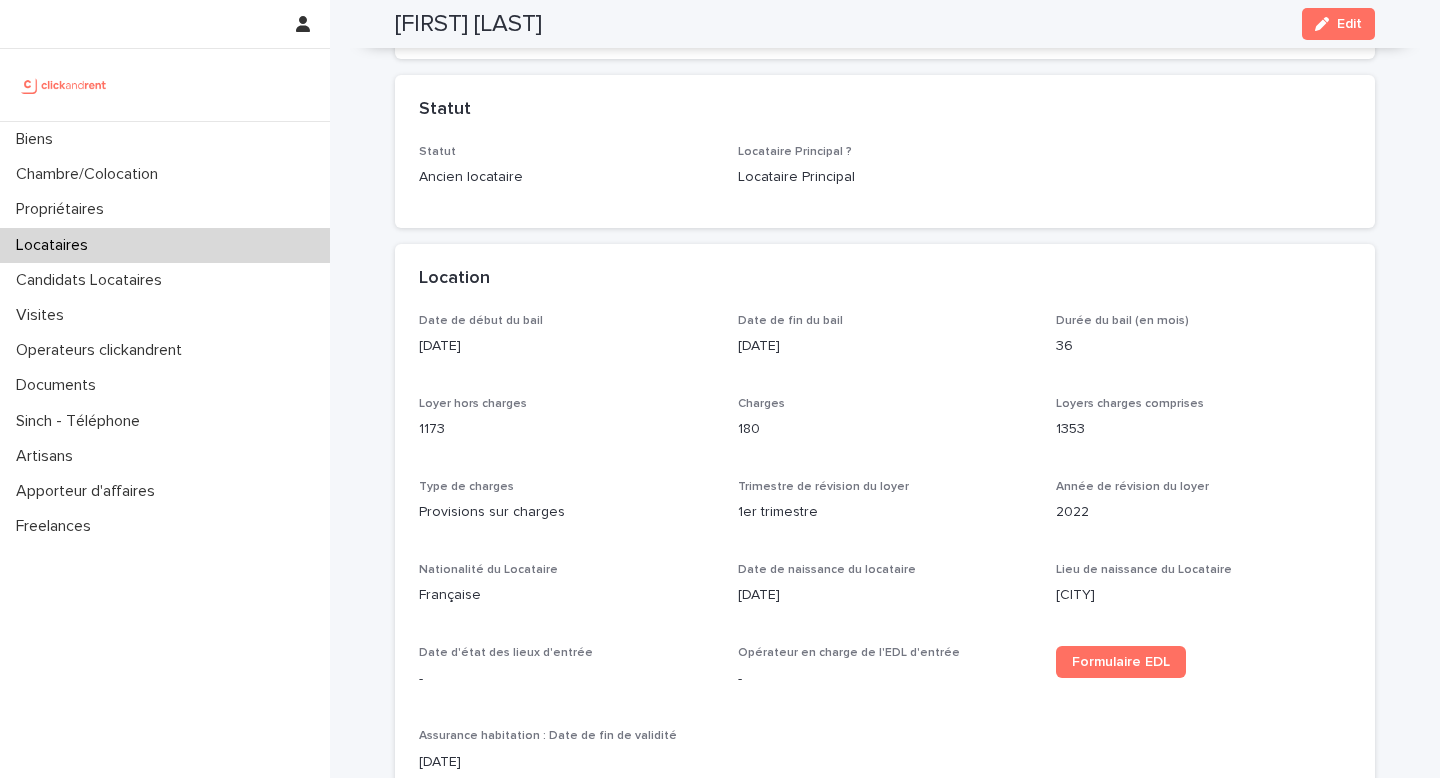 scroll, scrollTop: 1006, scrollLeft: 0, axis: vertical 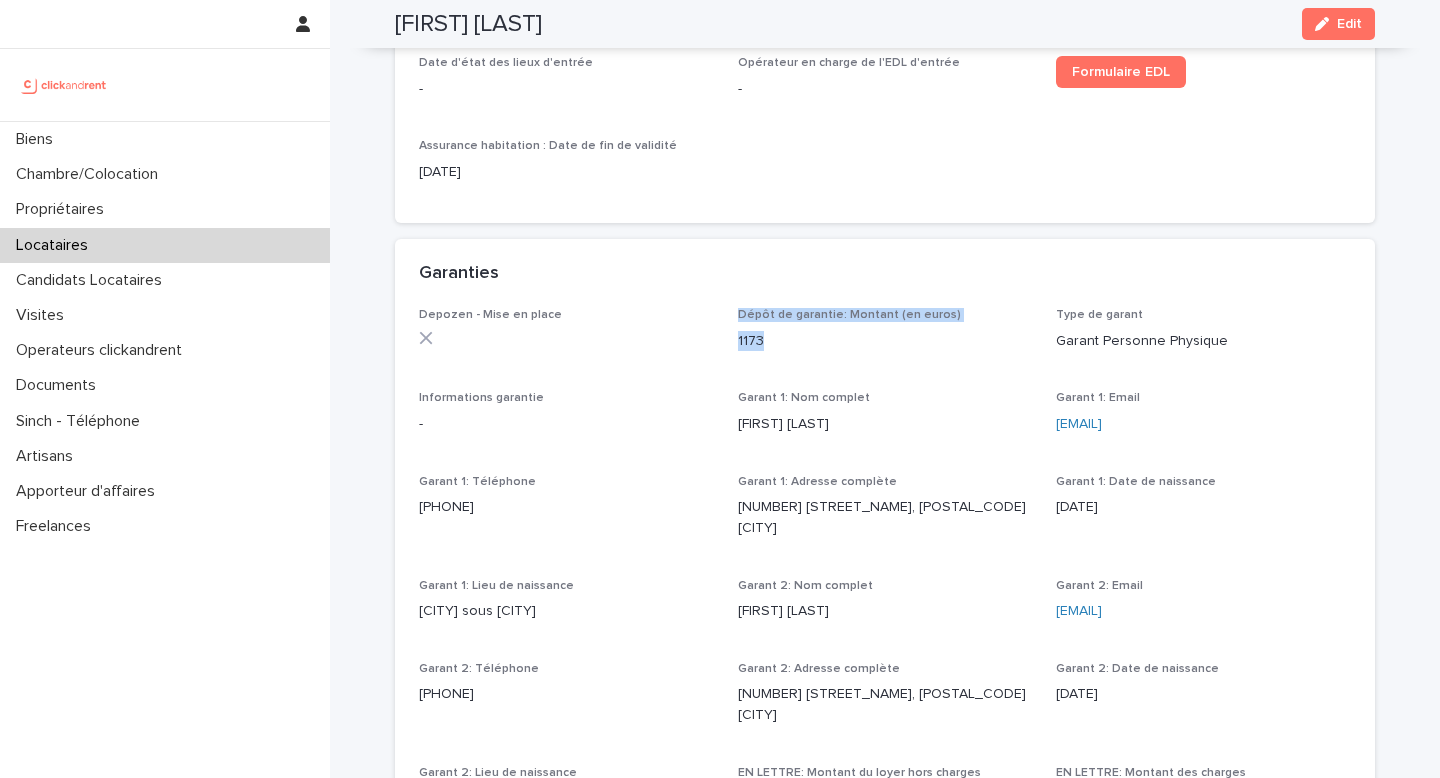 drag, startPoint x: 731, startPoint y: 316, endPoint x: 786, endPoint y: 340, distance: 60.00833 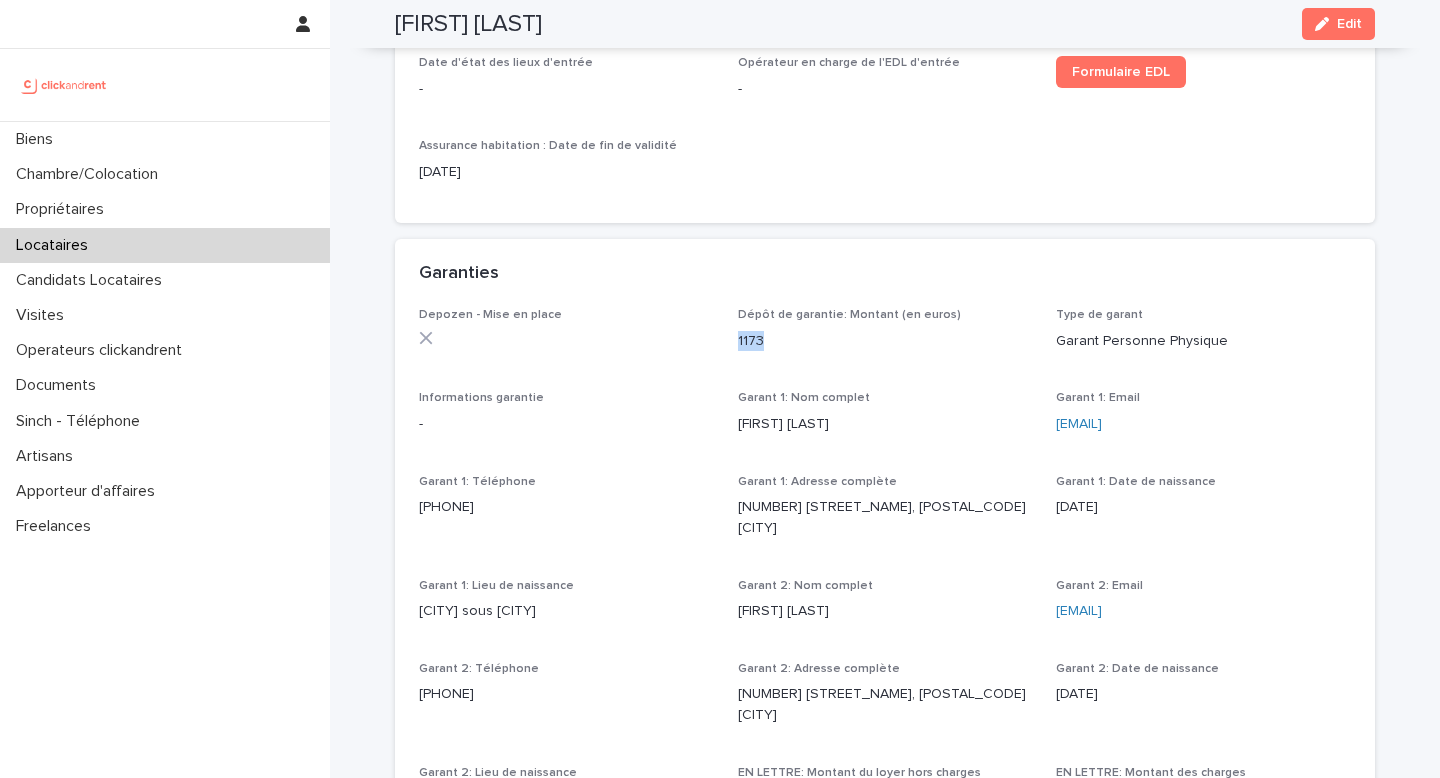 drag, startPoint x: 762, startPoint y: 343, endPoint x: 736, endPoint y: 346, distance: 26.172504 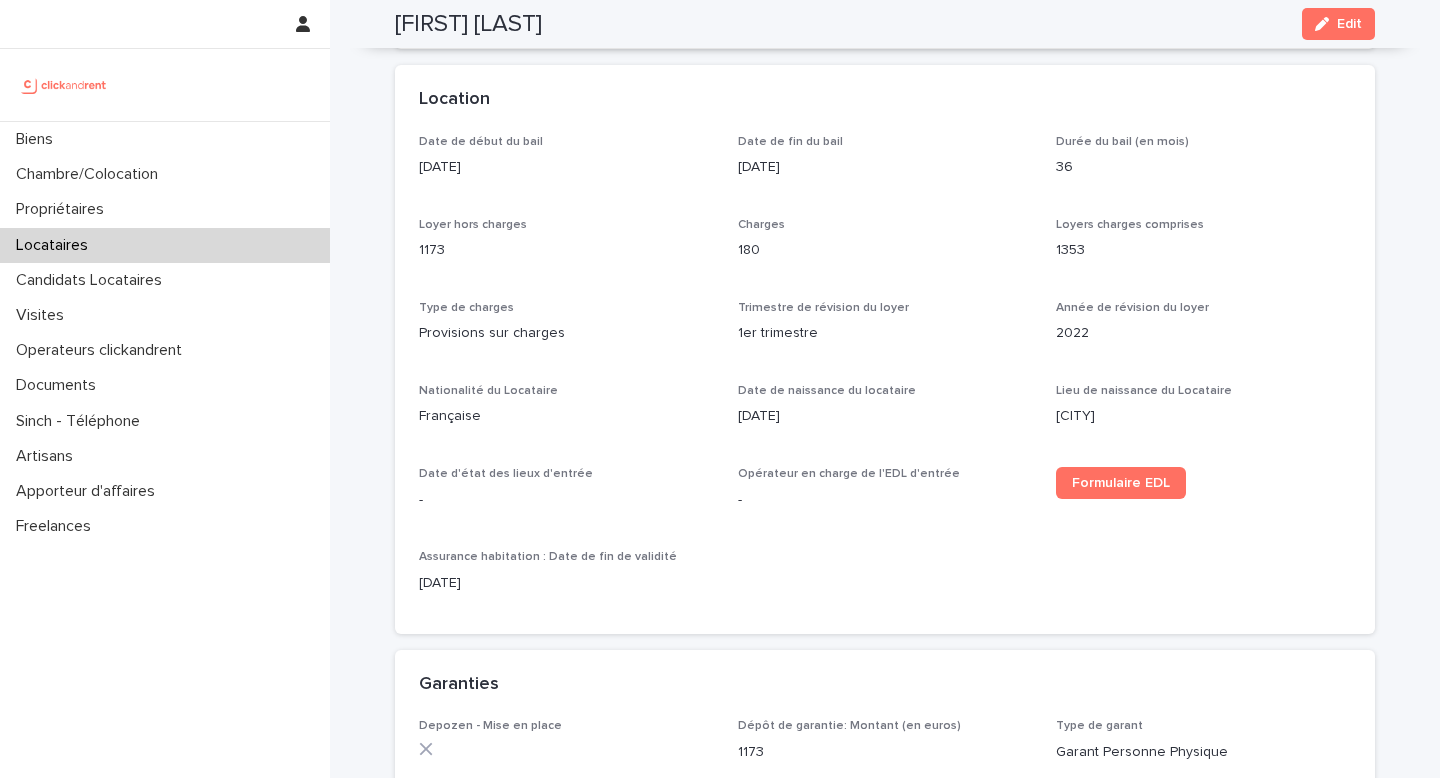 scroll, scrollTop: 0, scrollLeft: 0, axis: both 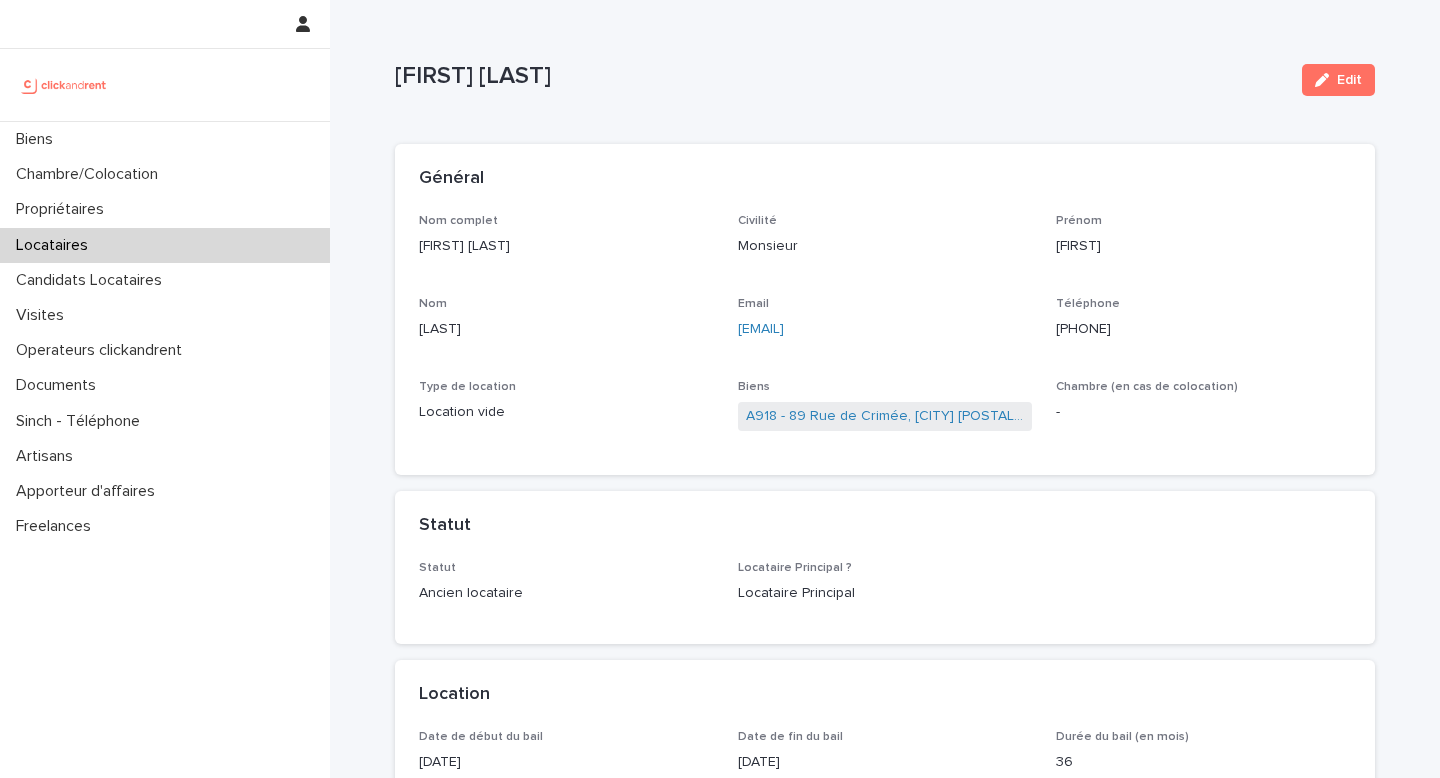 click on "Locataires" at bounding box center (165, 245) 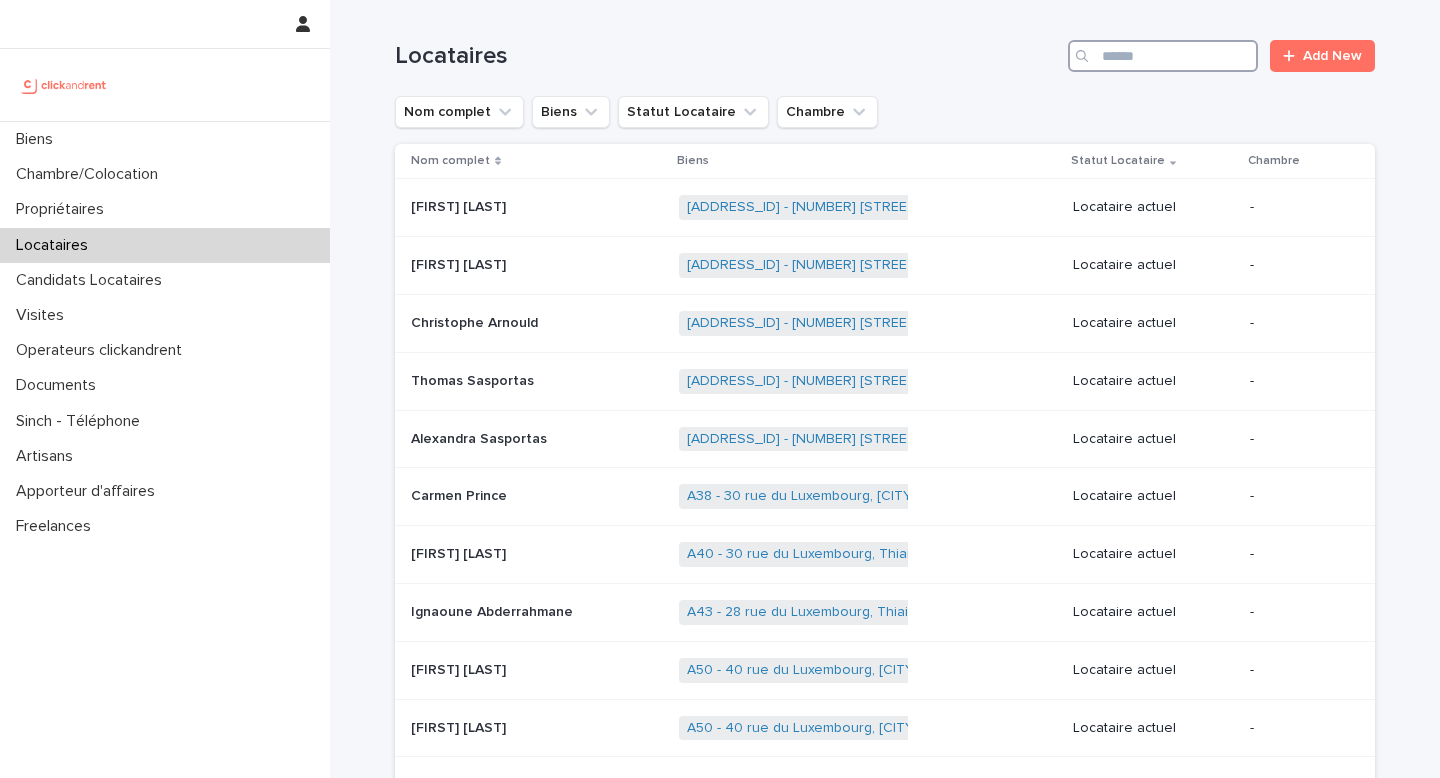 click at bounding box center (1163, 56) 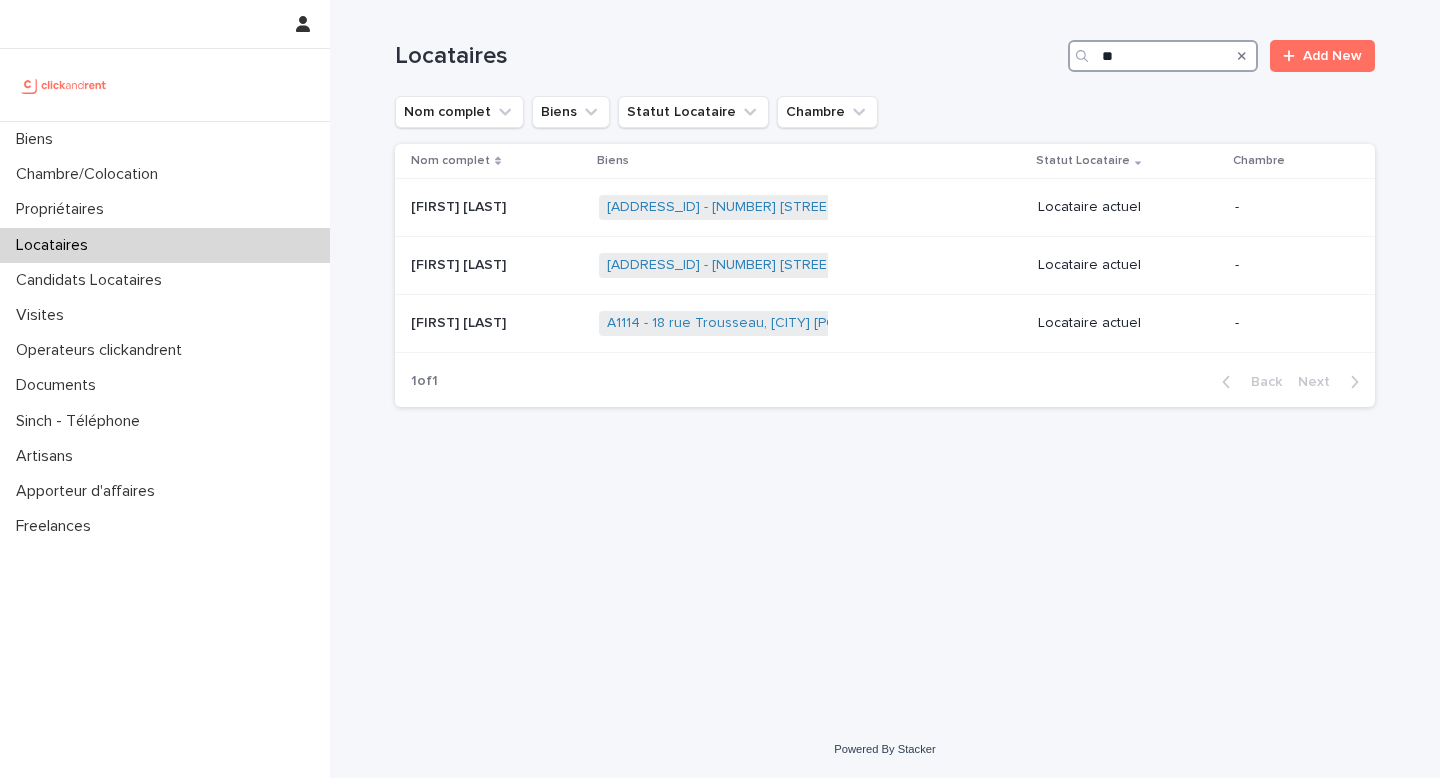 type on "*" 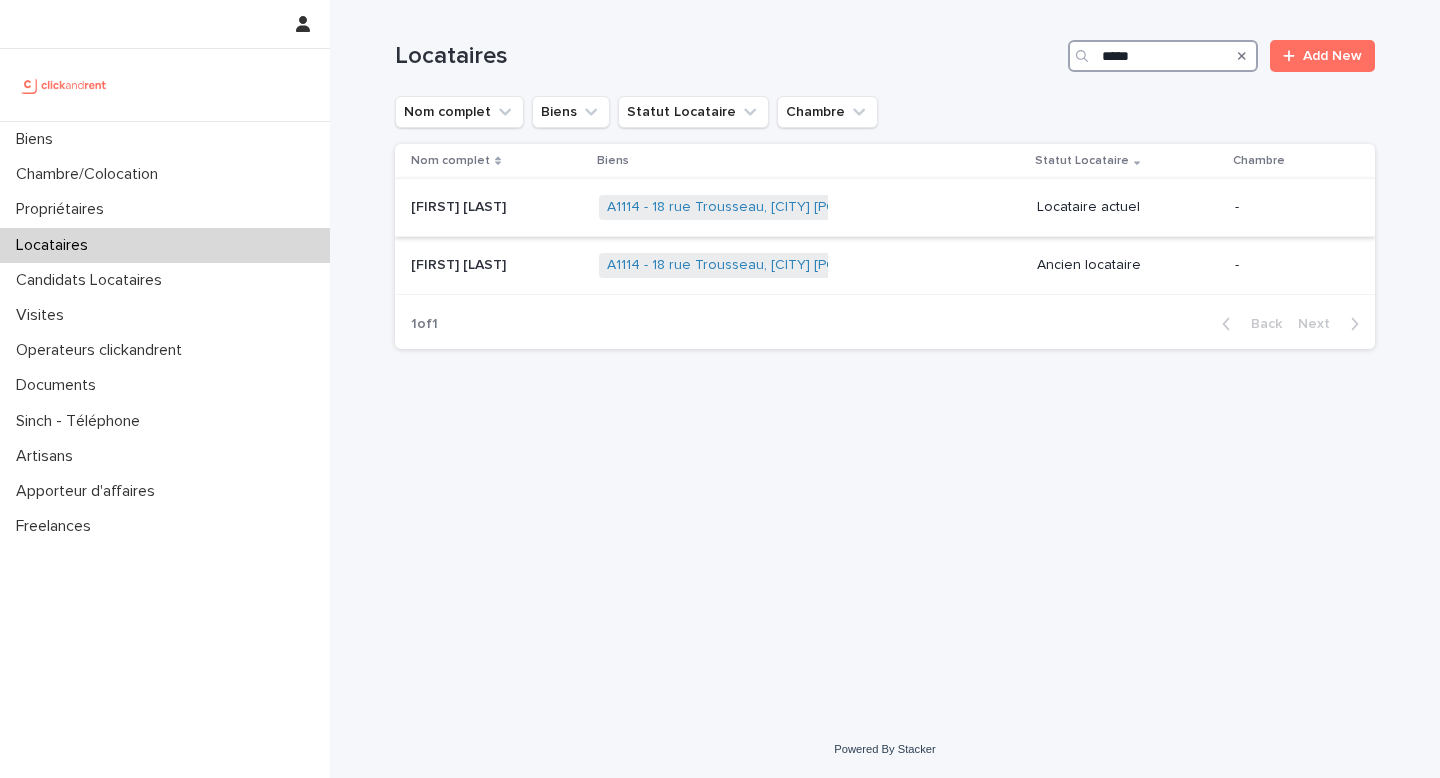 type on "*****" 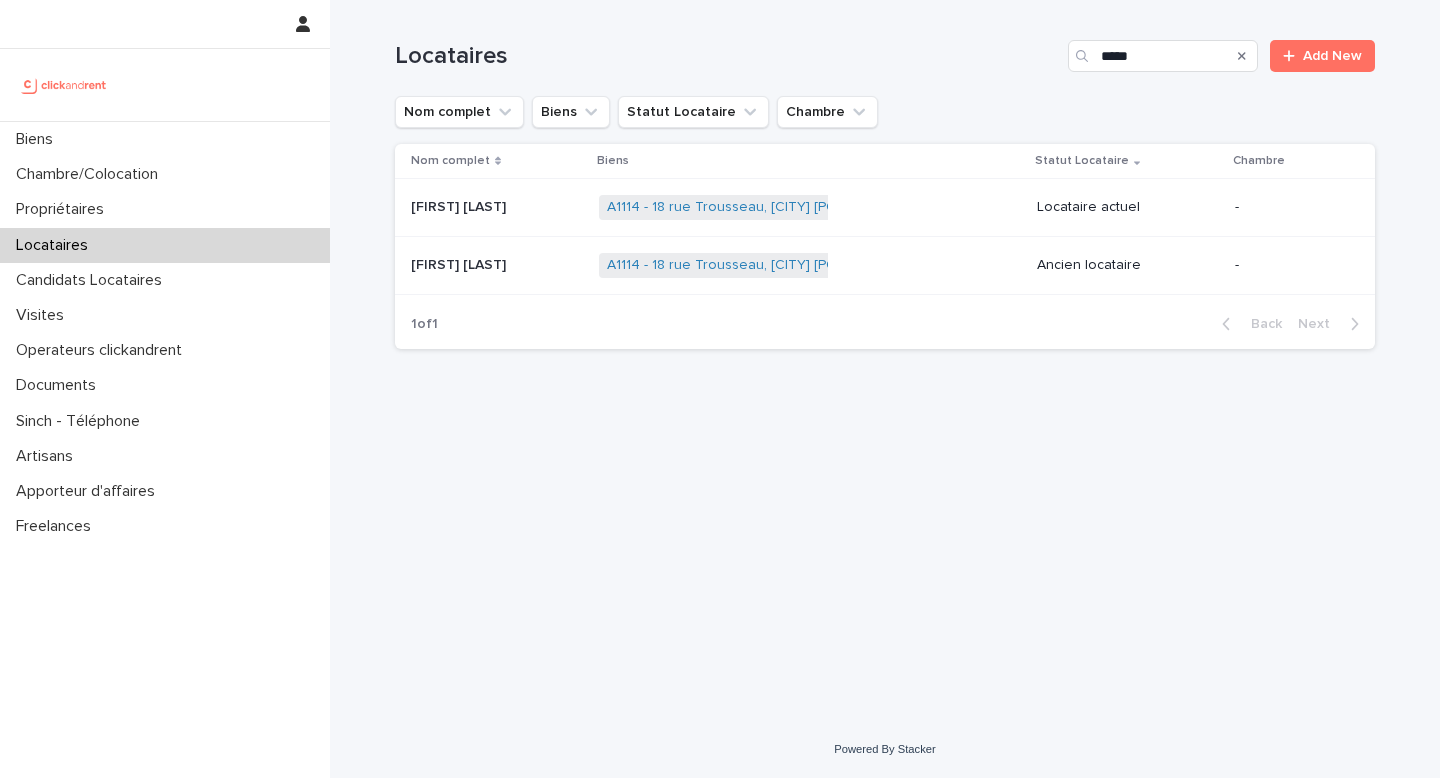 click on "[FIRST] [LAST]" at bounding box center [460, 205] 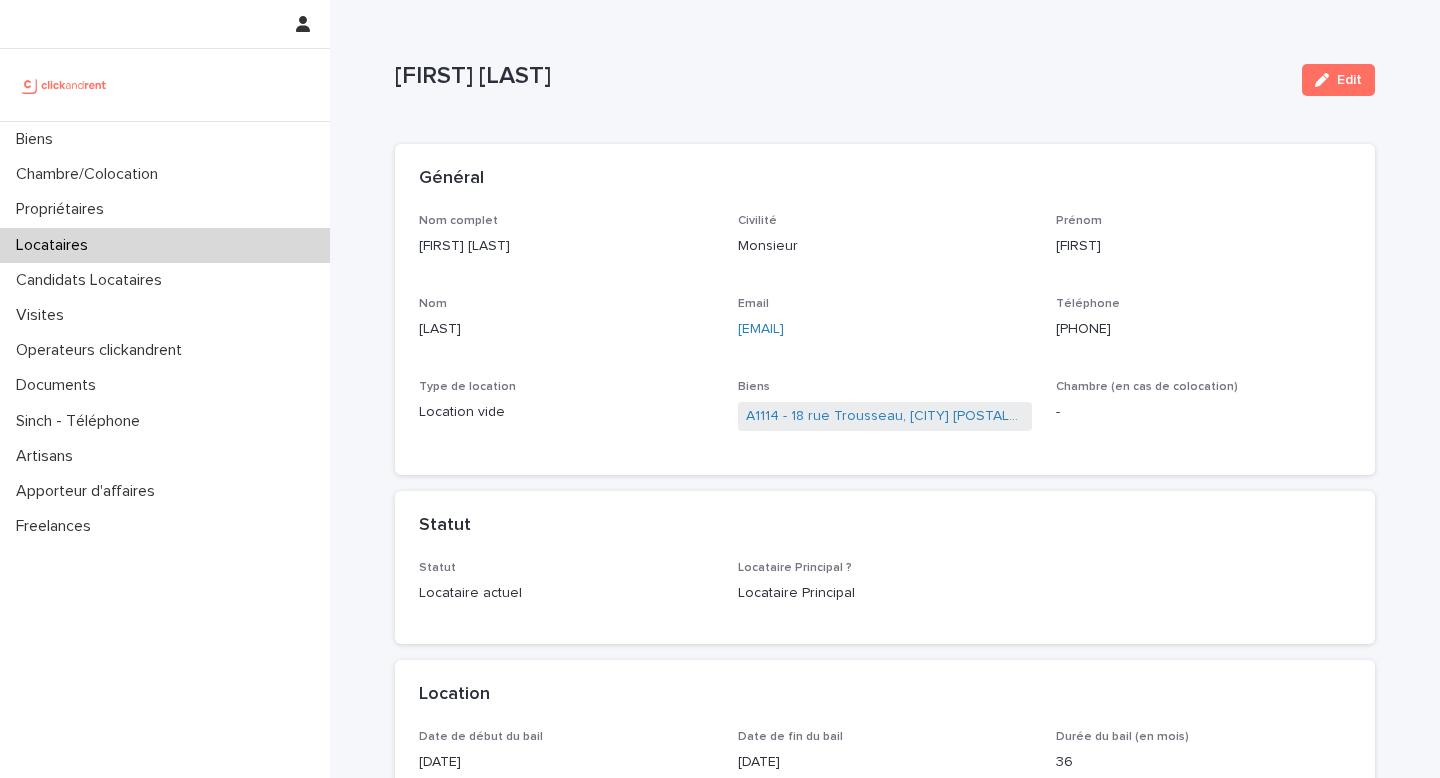 drag, startPoint x: 1160, startPoint y: 328, endPoint x: 1044, endPoint y: 327, distance: 116.00431 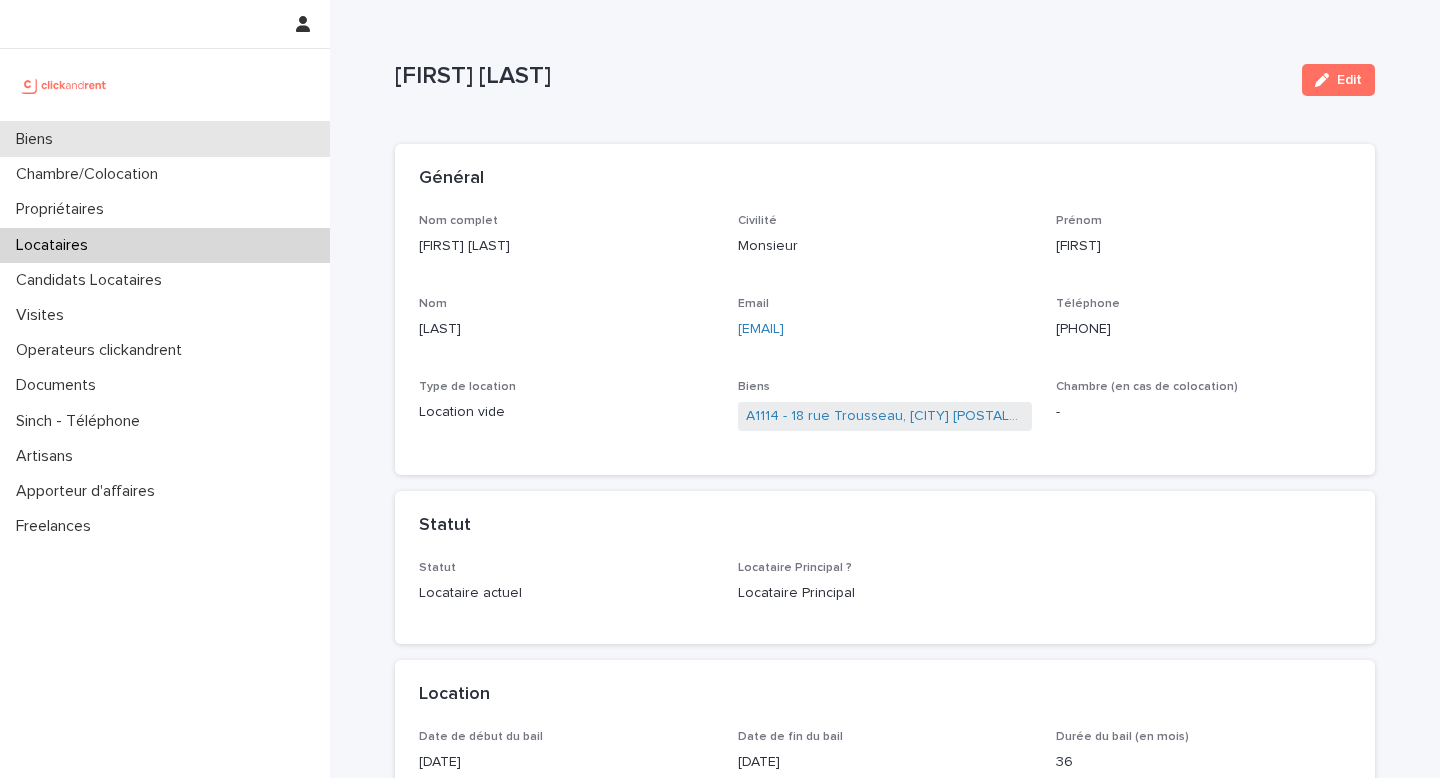 click on "Biens" at bounding box center [38, 139] 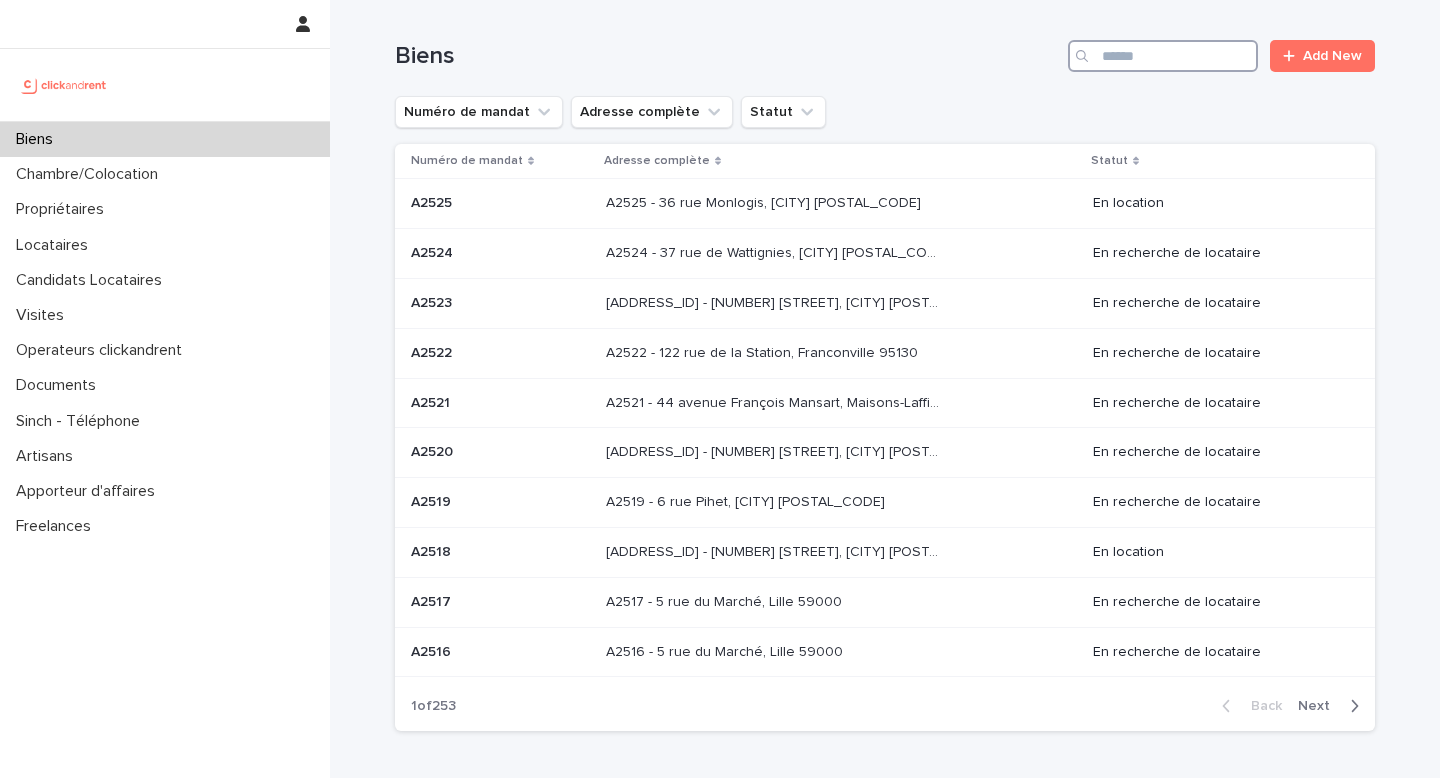 click at bounding box center (1163, 56) 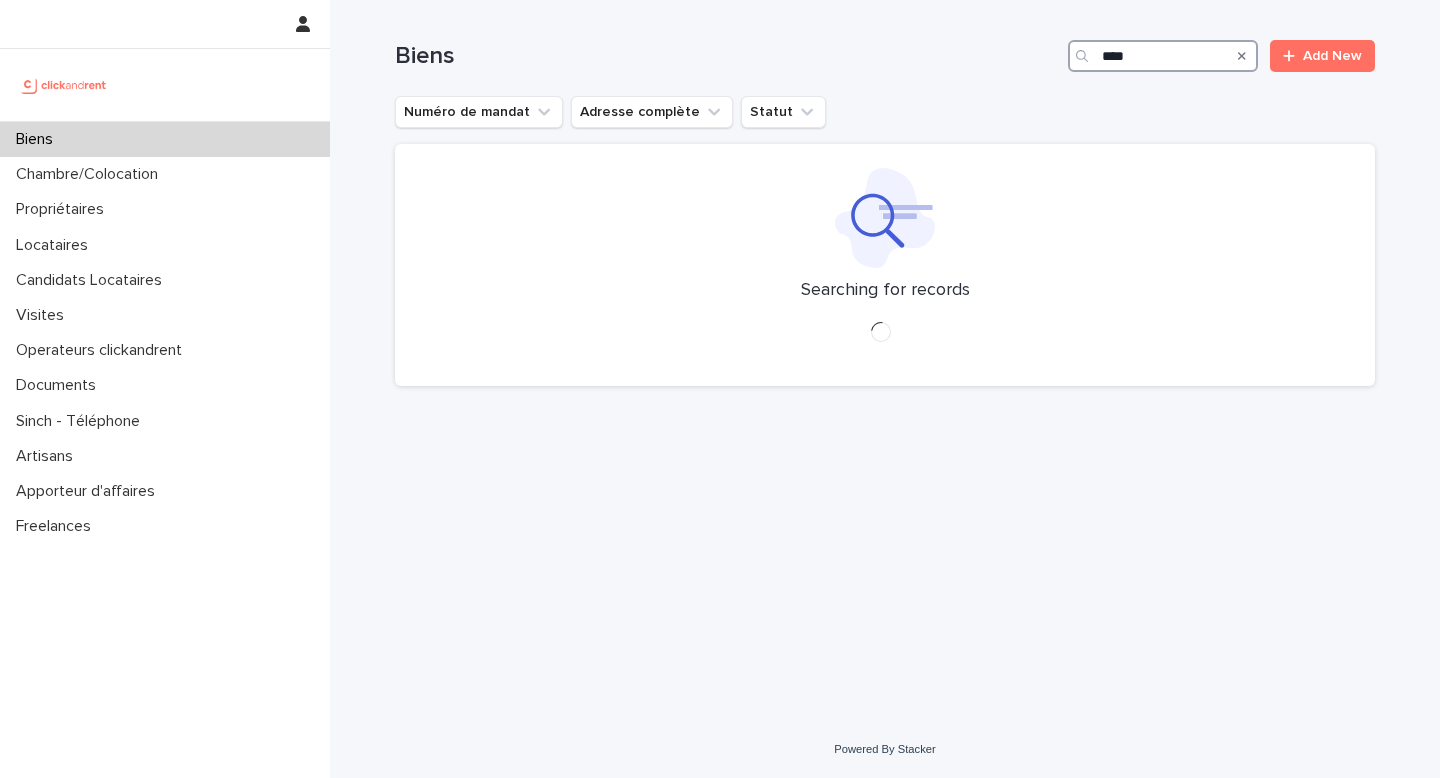 type on "*****" 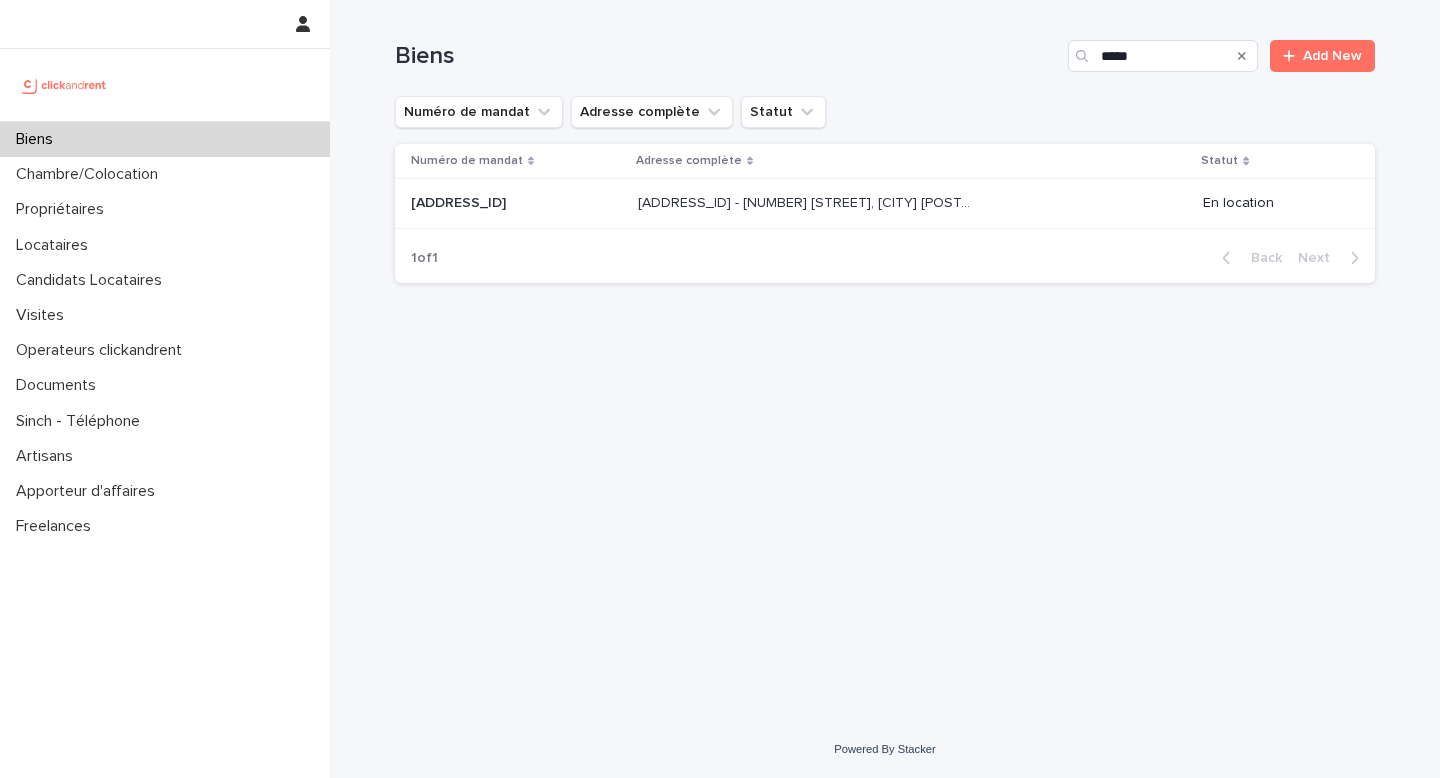 click on "[ADDRESS_ID] - [NUMBER] [STREET], [CITY] [POSTAL_CODE]" at bounding box center [806, 201] 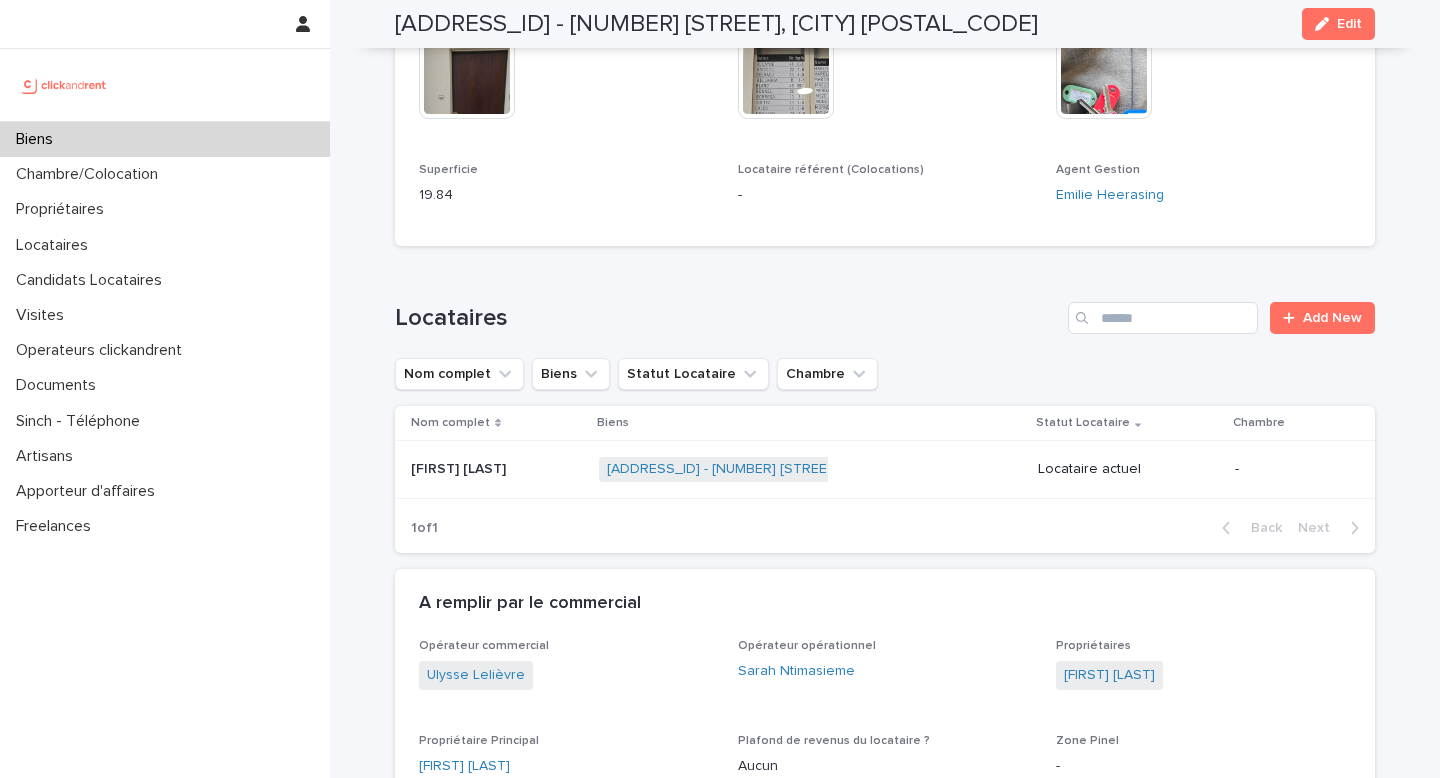 scroll, scrollTop: 994, scrollLeft: 0, axis: vertical 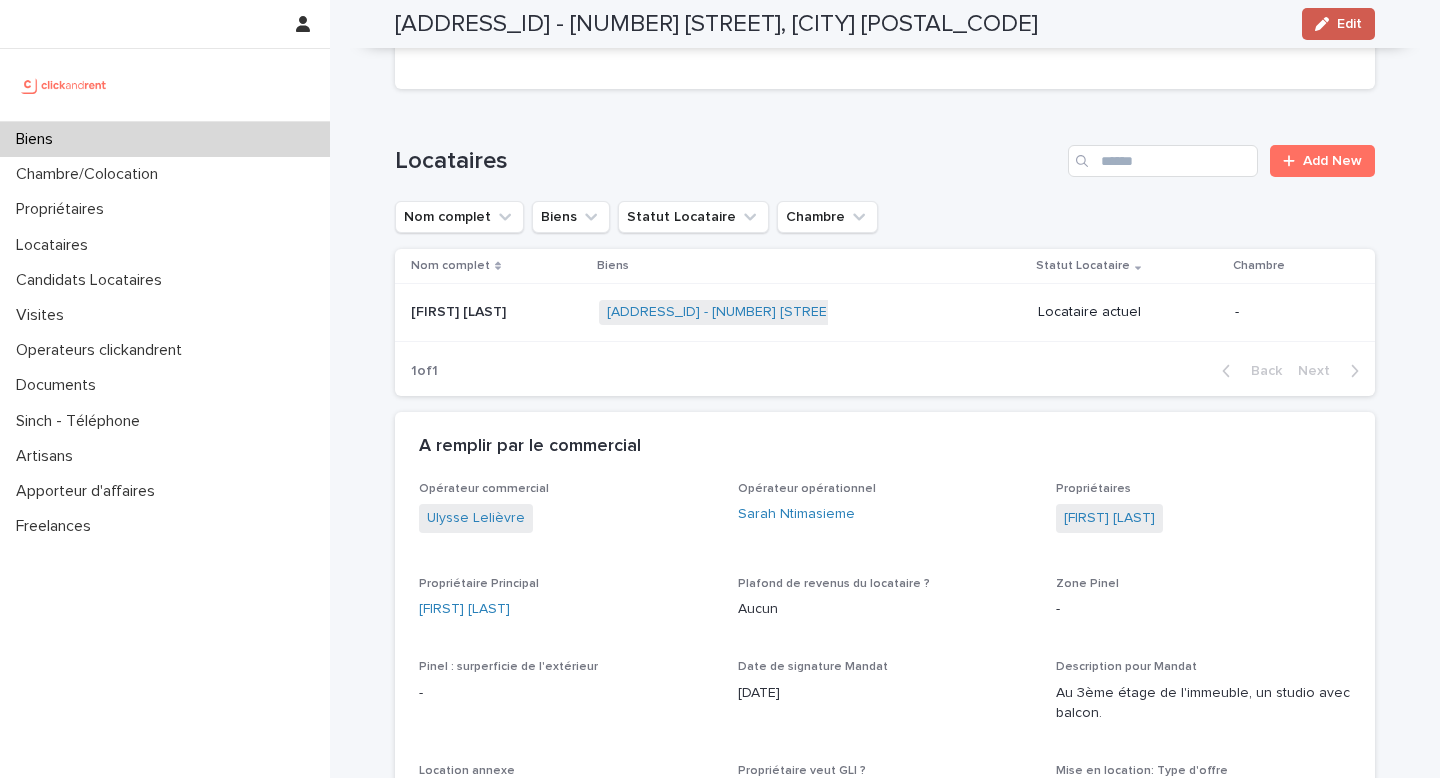 click at bounding box center (1326, 24) 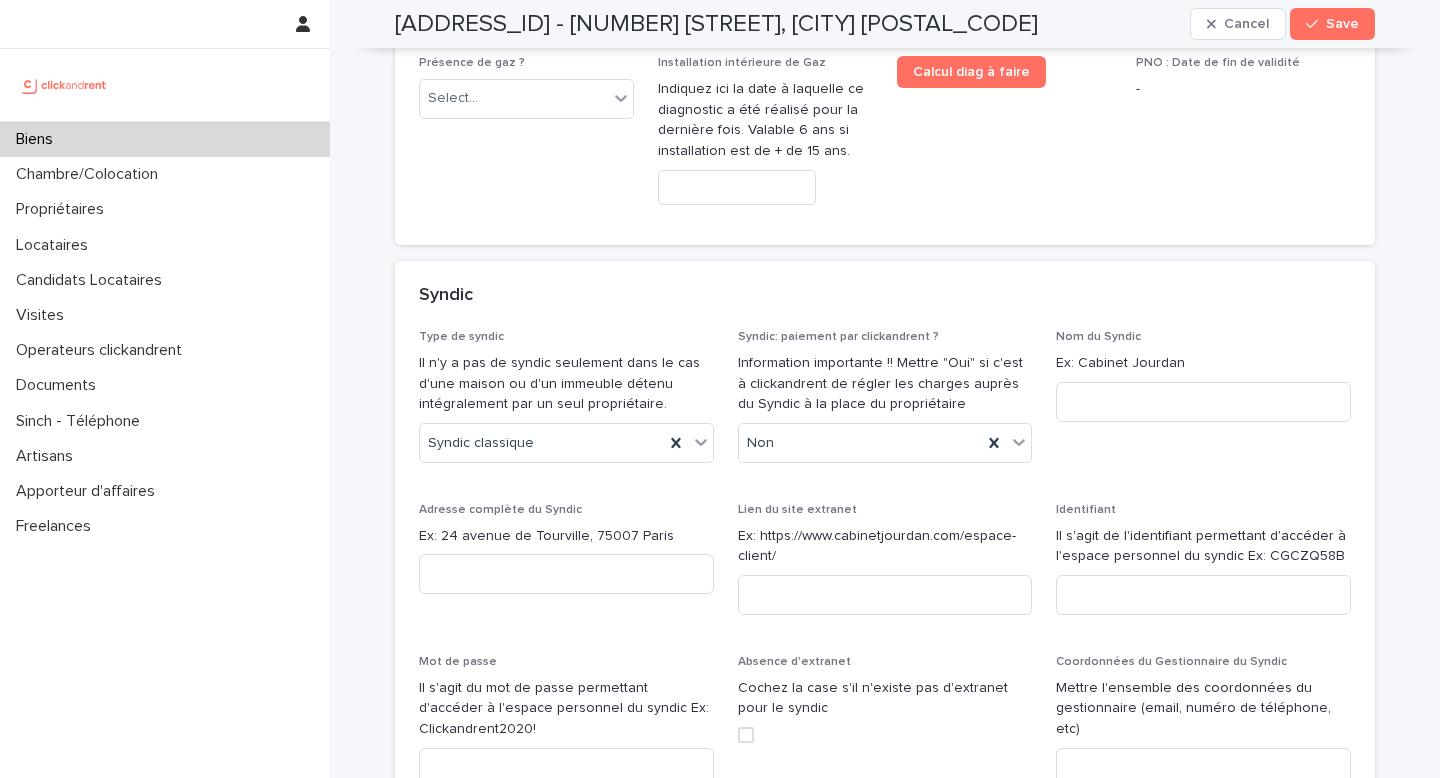 scroll, scrollTop: 10883, scrollLeft: 0, axis: vertical 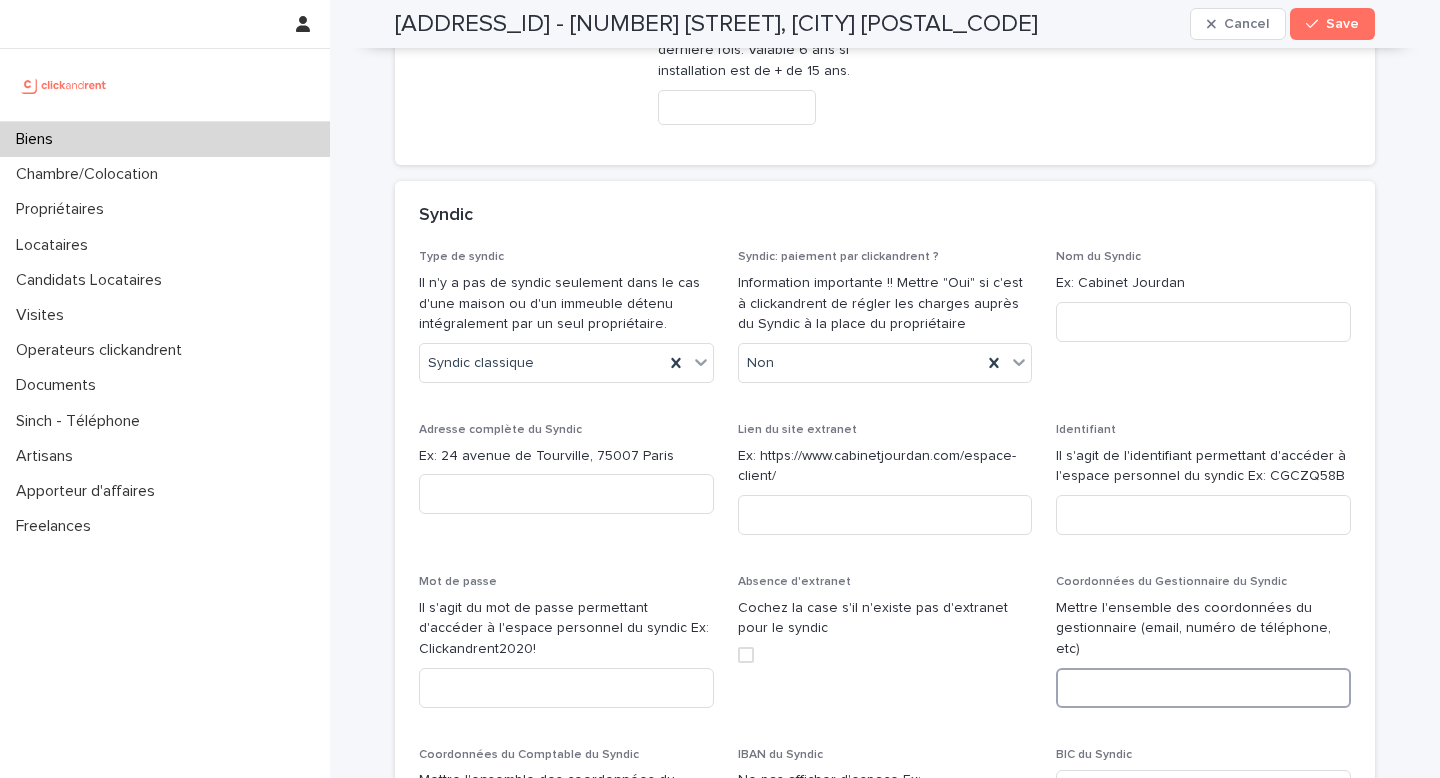 click at bounding box center [1203, 688] 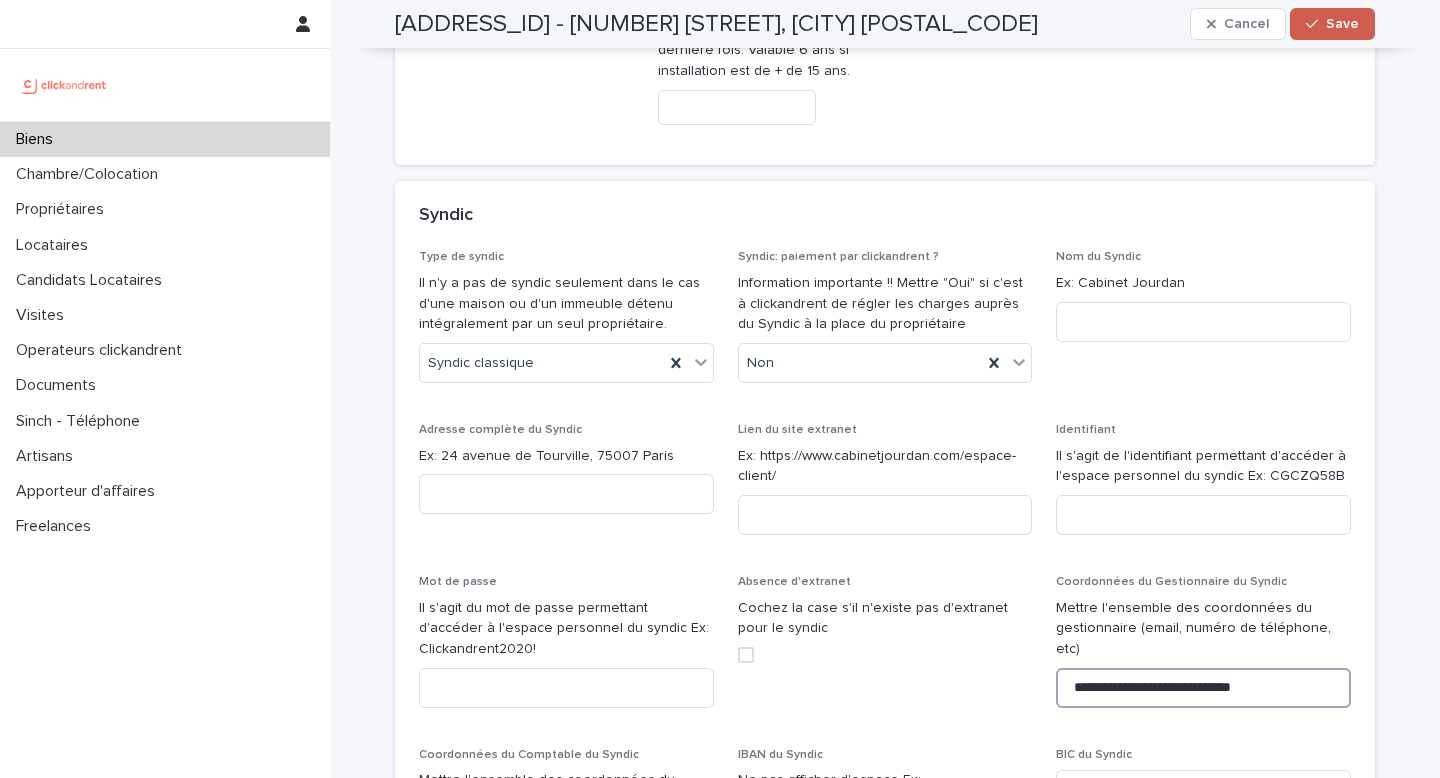 type on "**********" 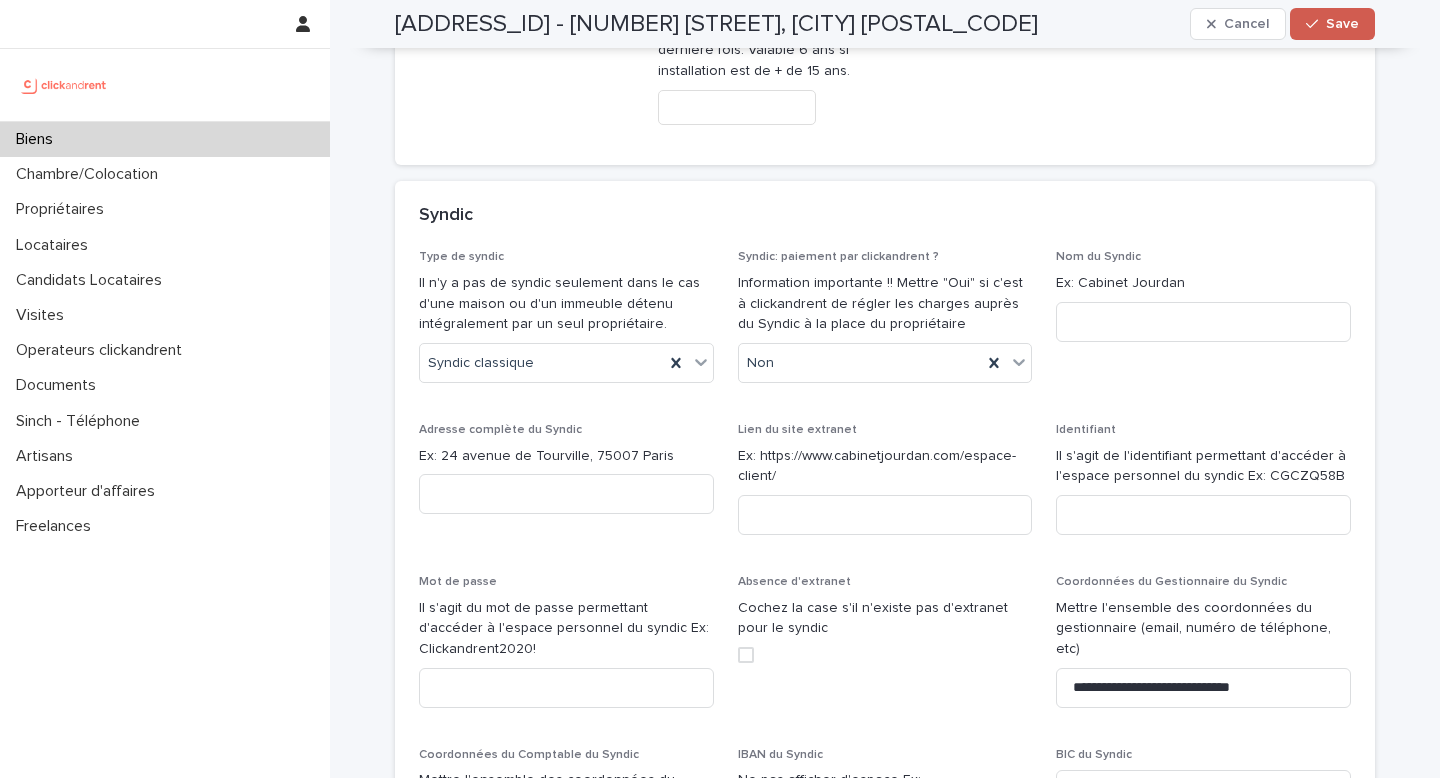 click on "Save" at bounding box center (1332, 24) 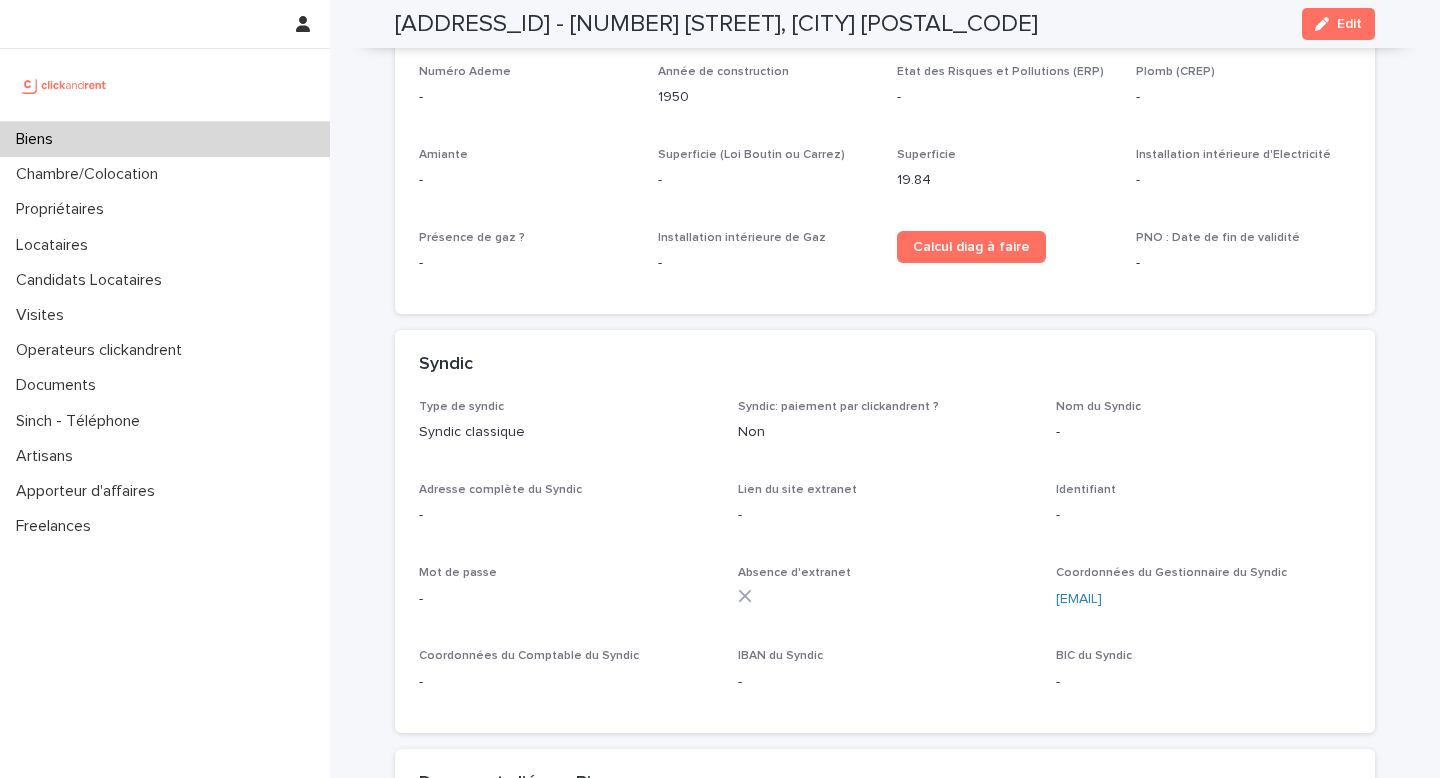 scroll, scrollTop: 6441, scrollLeft: 0, axis: vertical 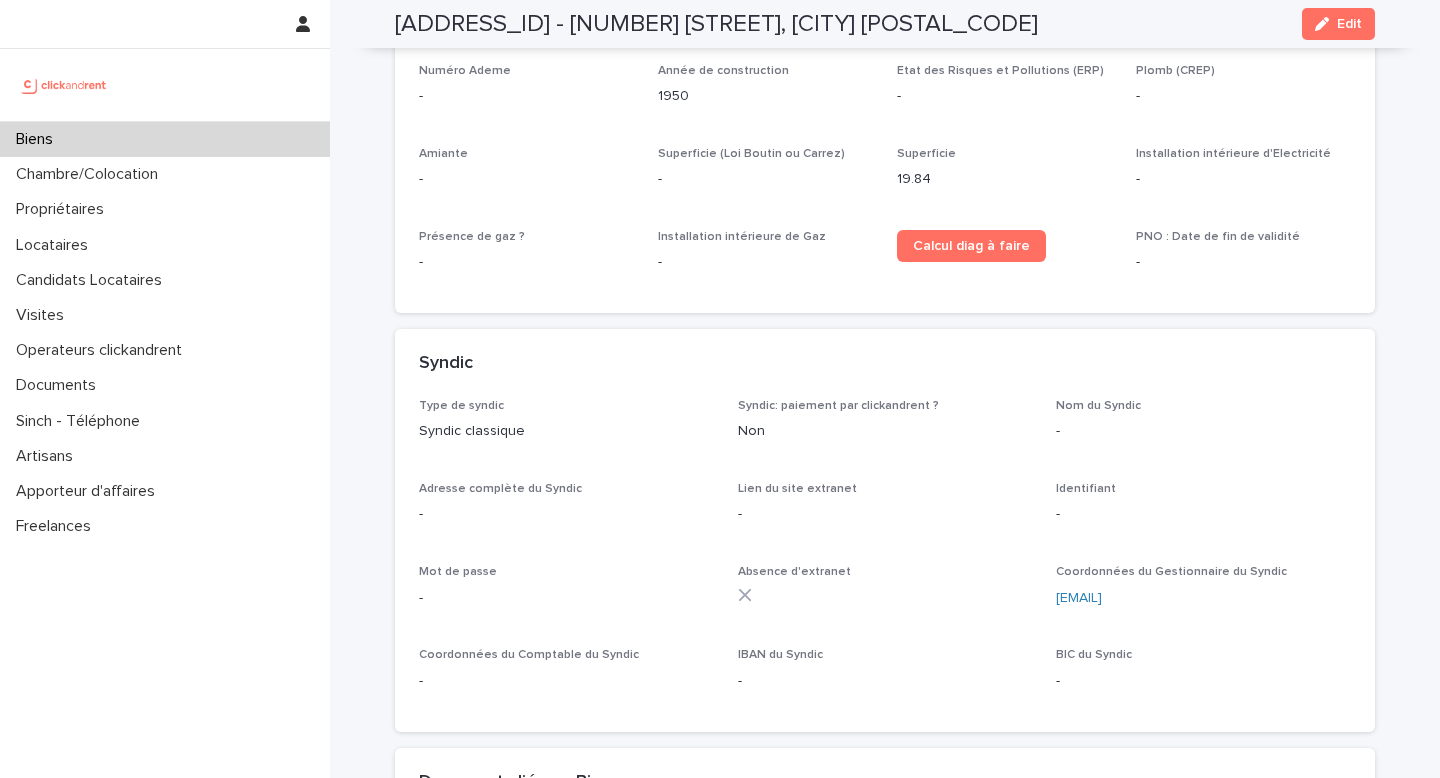 drag, startPoint x: 1263, startPoint y: 544, endPoint x: 1201, endPoint y: 543, distance: 62.008064 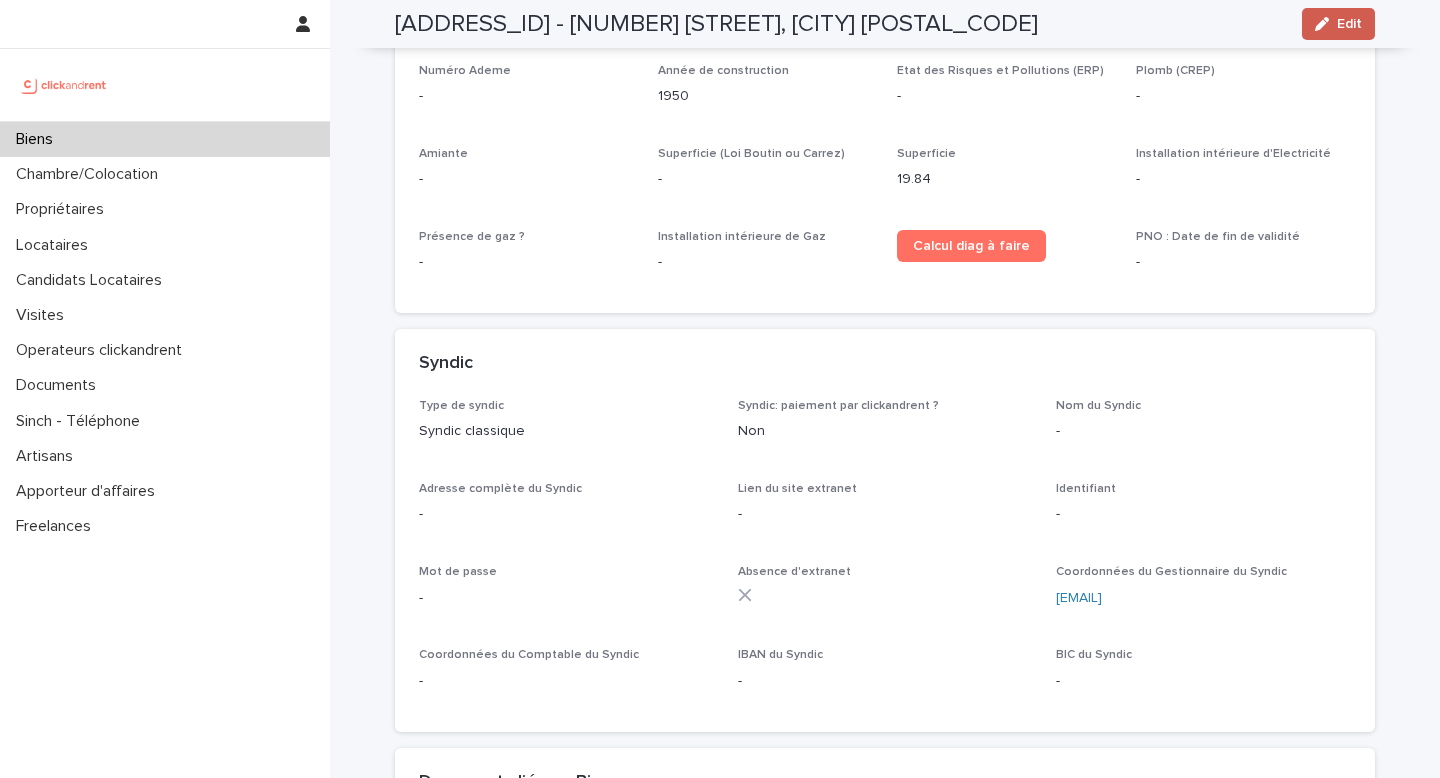 click at bounding box center (1326, 24) 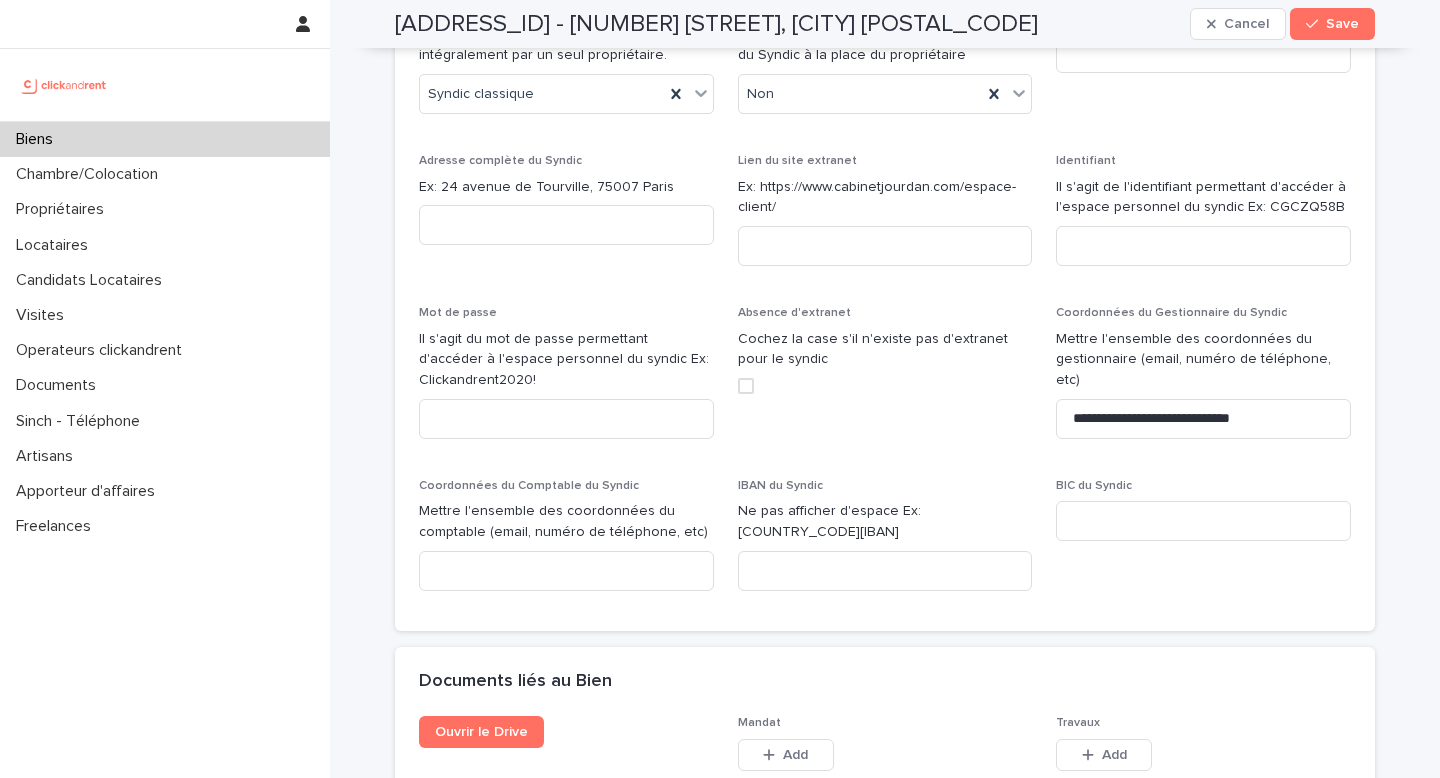 scroll, scrollTop: 10791, scrollLeft: 0, axis: vertical 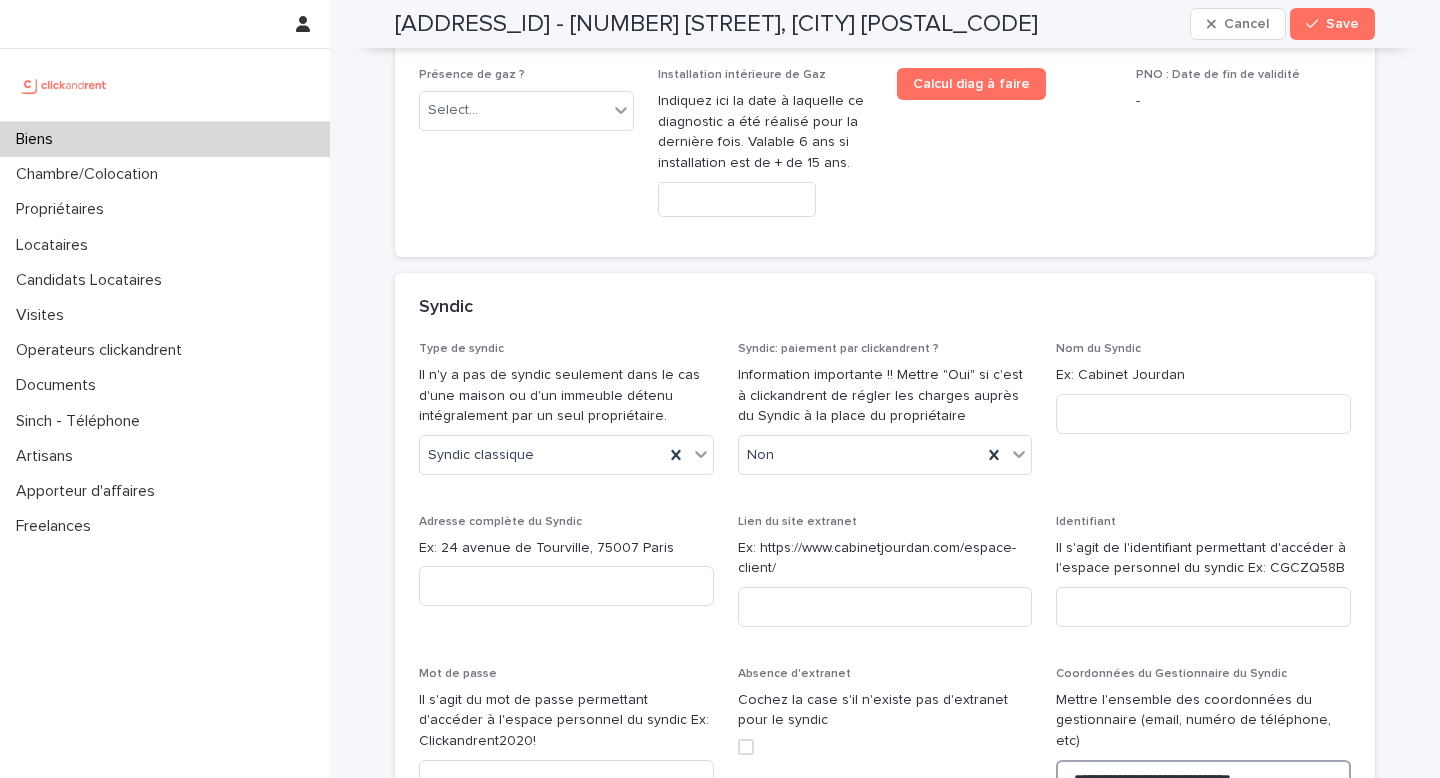 click on "**********" at bounding box center (1203, 780) 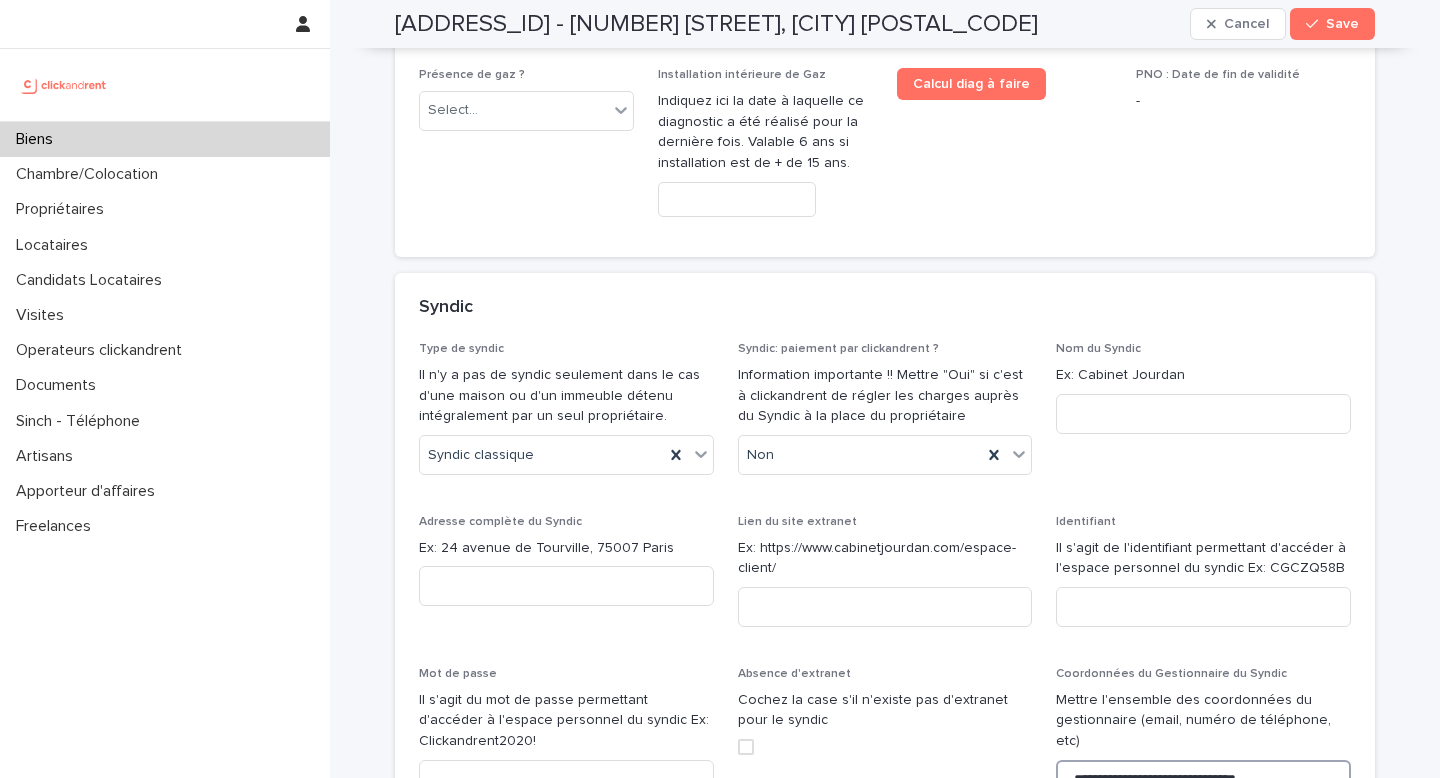 paste on "**********" 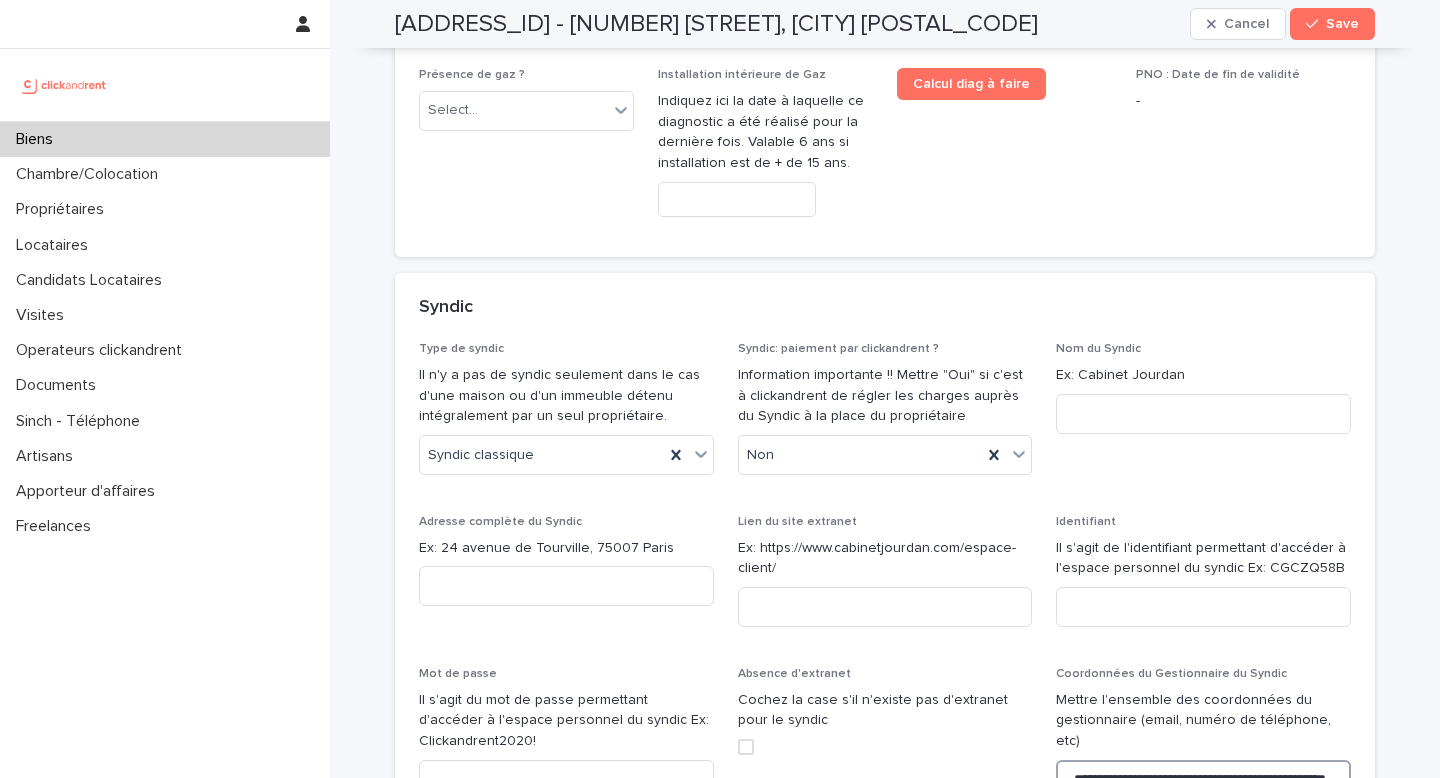 scroll, scrollTop: 0, scrollLeft: 59, axis: horizontal 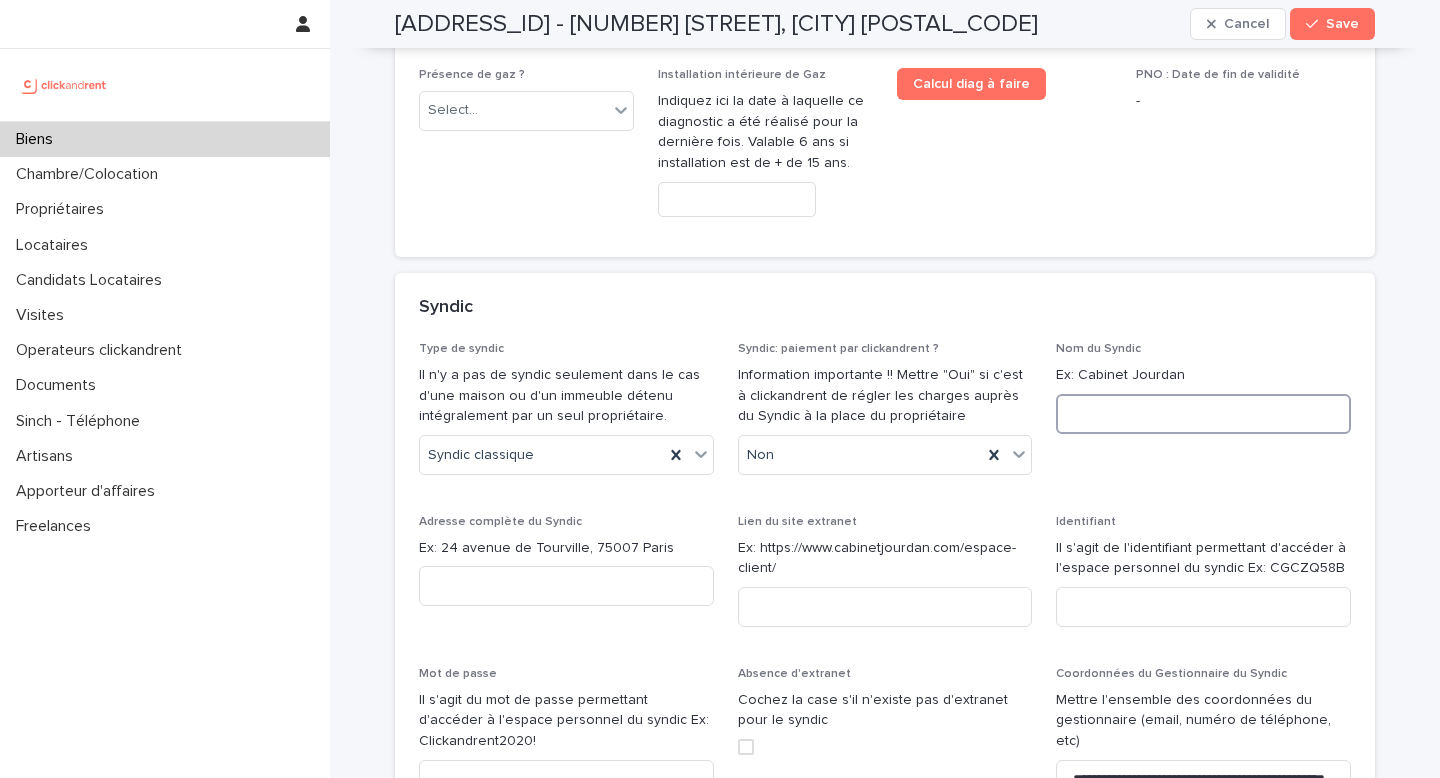 click at bounding box center [1203, 414] 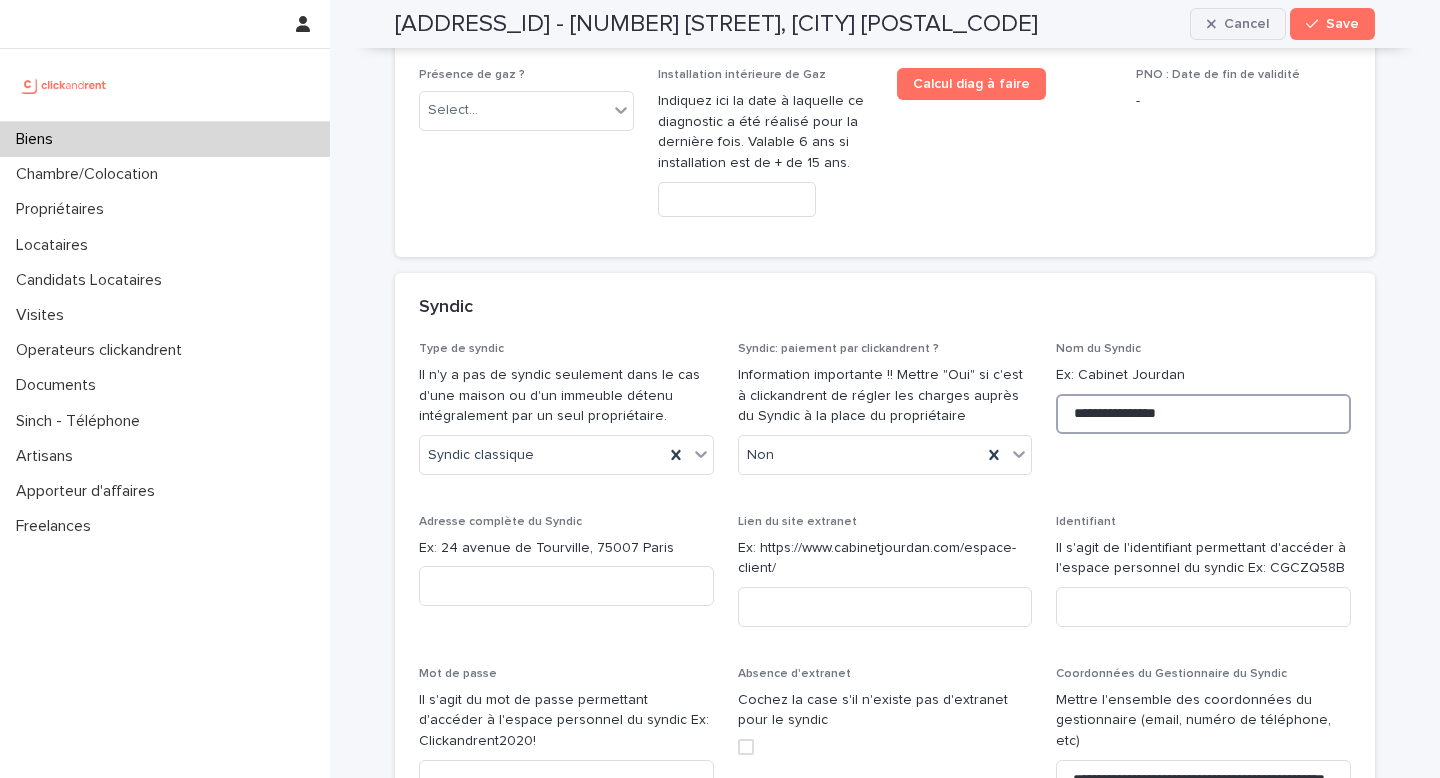 type on "**********" 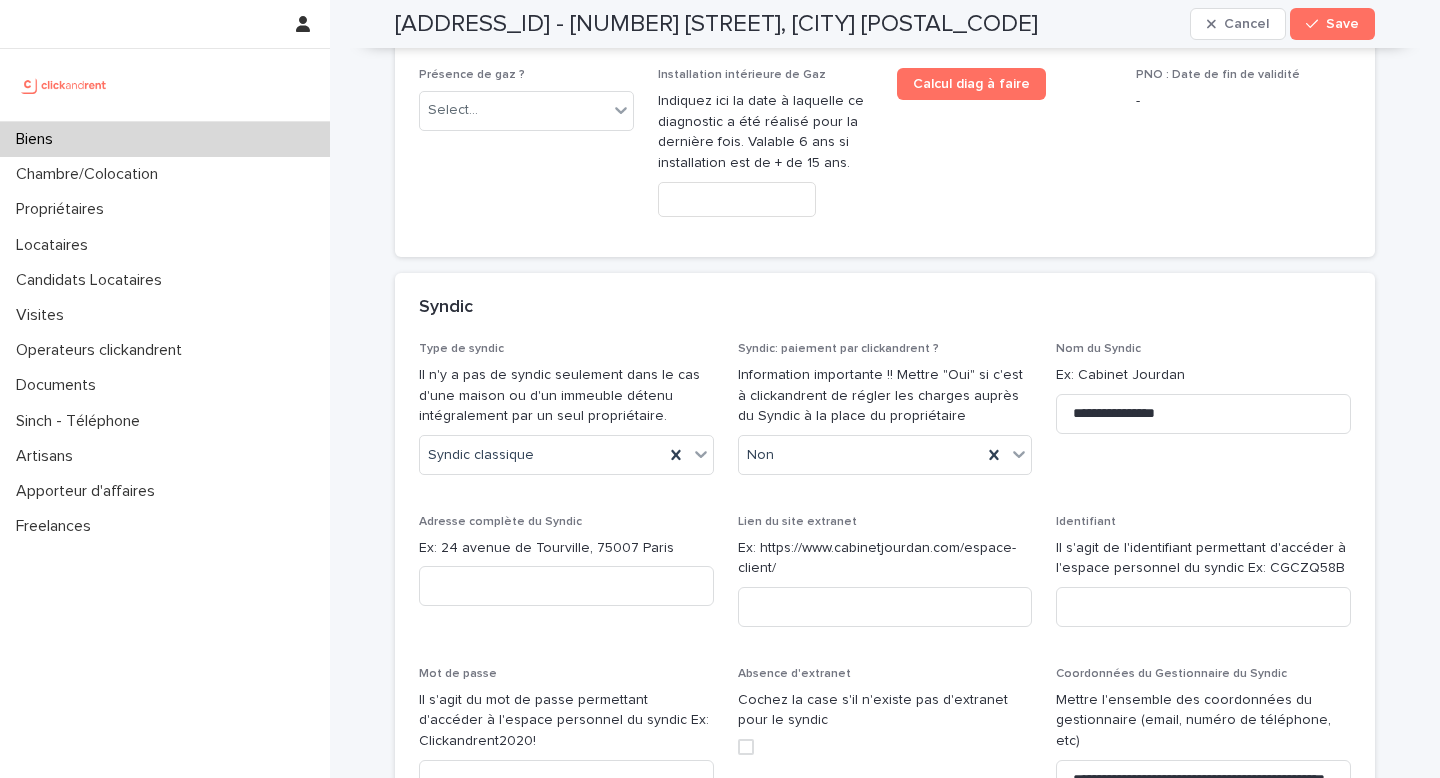 click on "Adresse complète du Syndic Ex: [NUMBER] [STREET], [POSTAL_CODE] [CITY]" at bounding box center (566, 568) 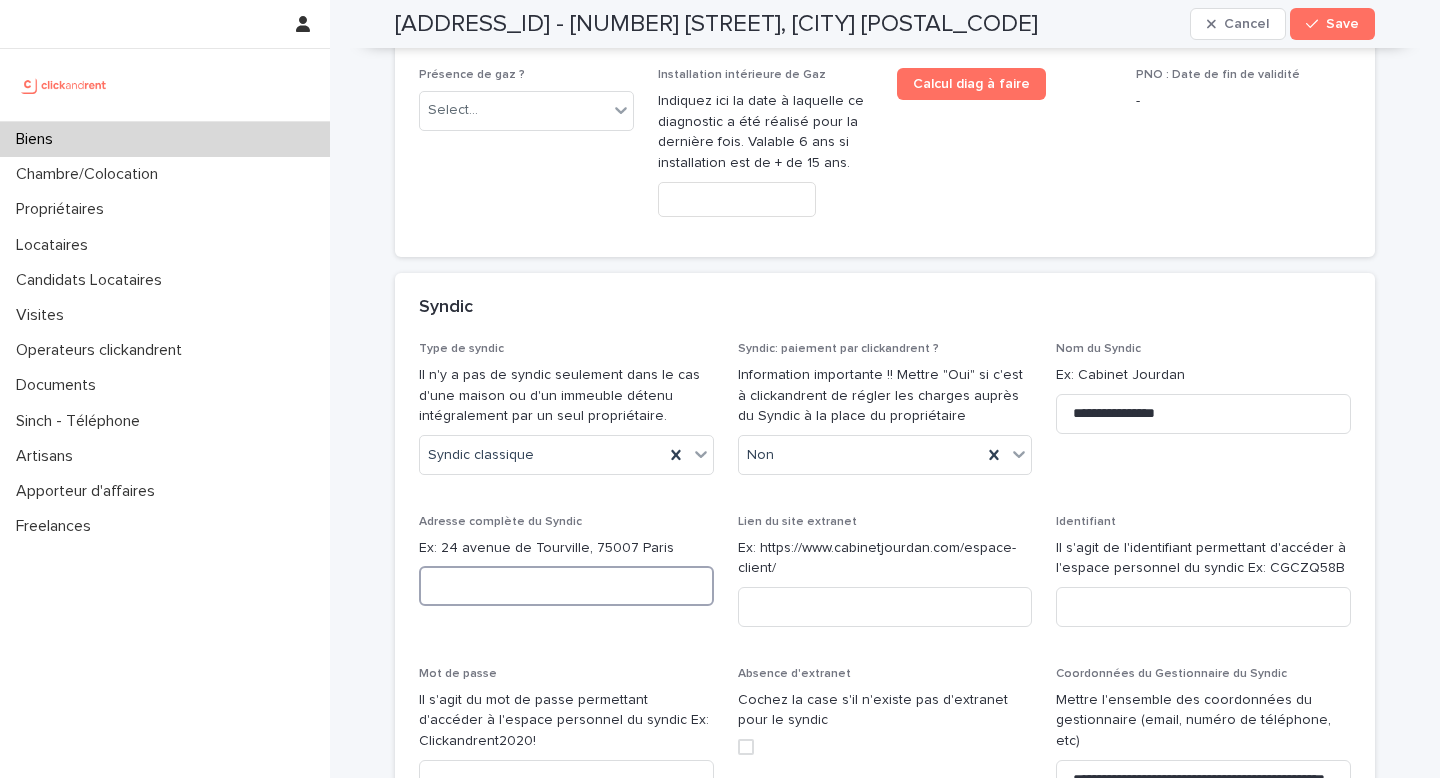 click at bounding box center [566, 586] 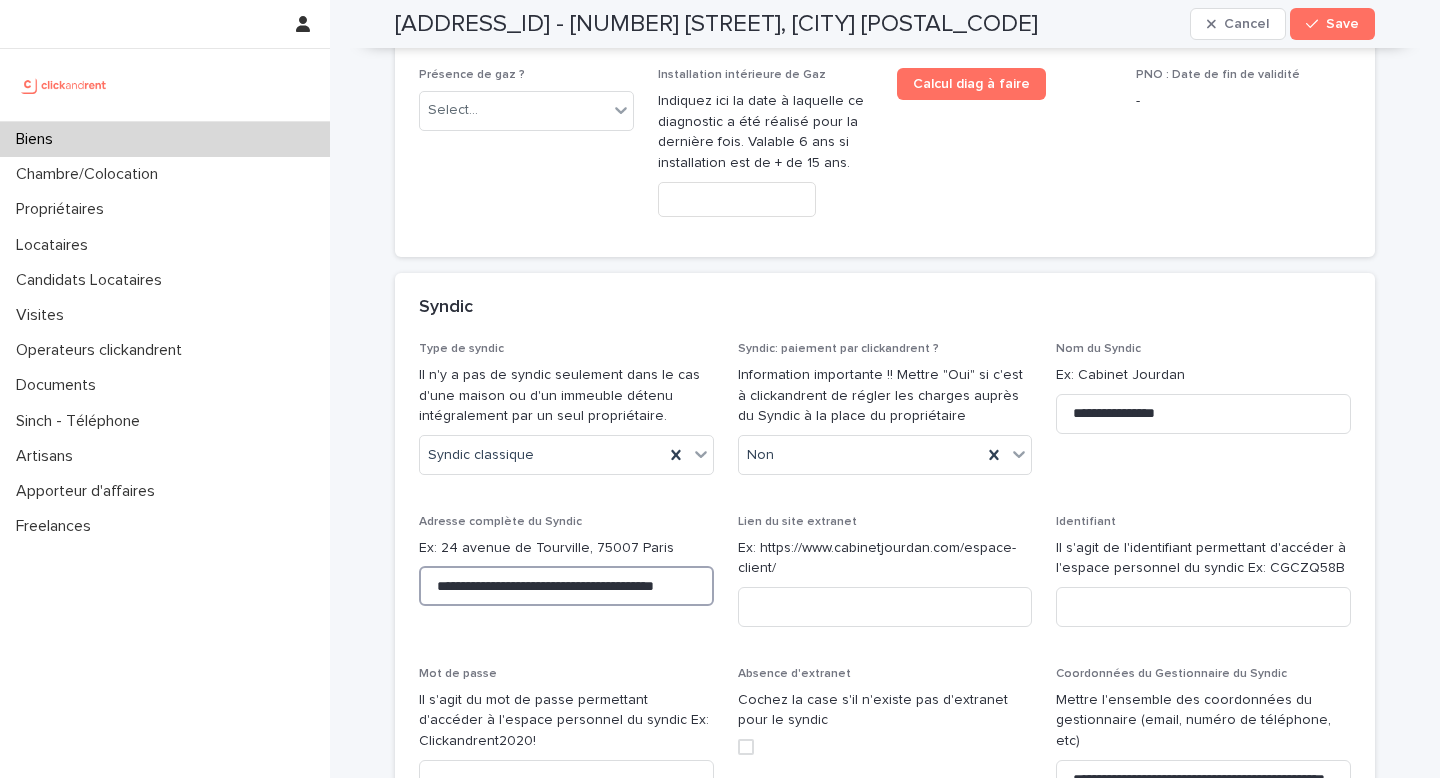 scroll, scrollTop: 0, scrollLeft: 13, axis: horizontal 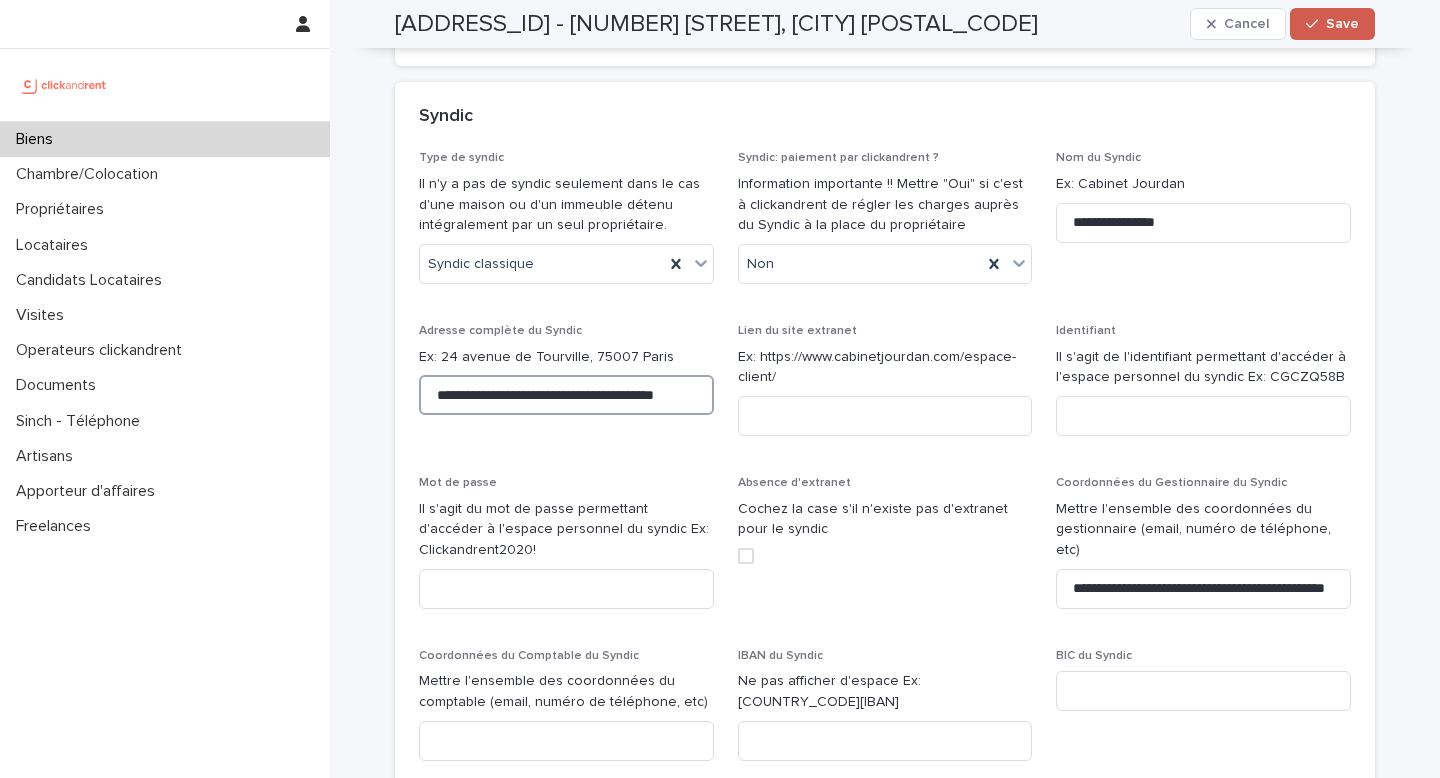 type on "**********" 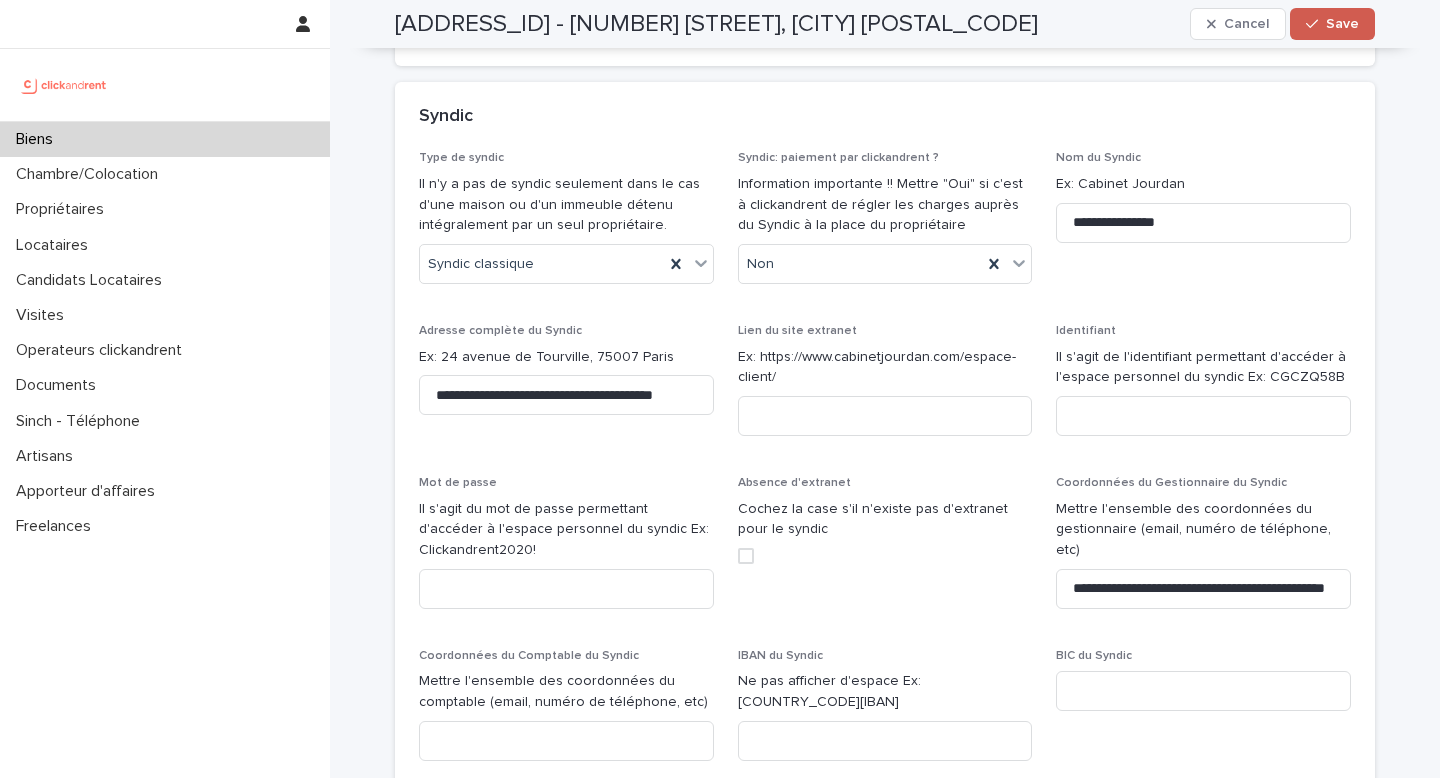 click 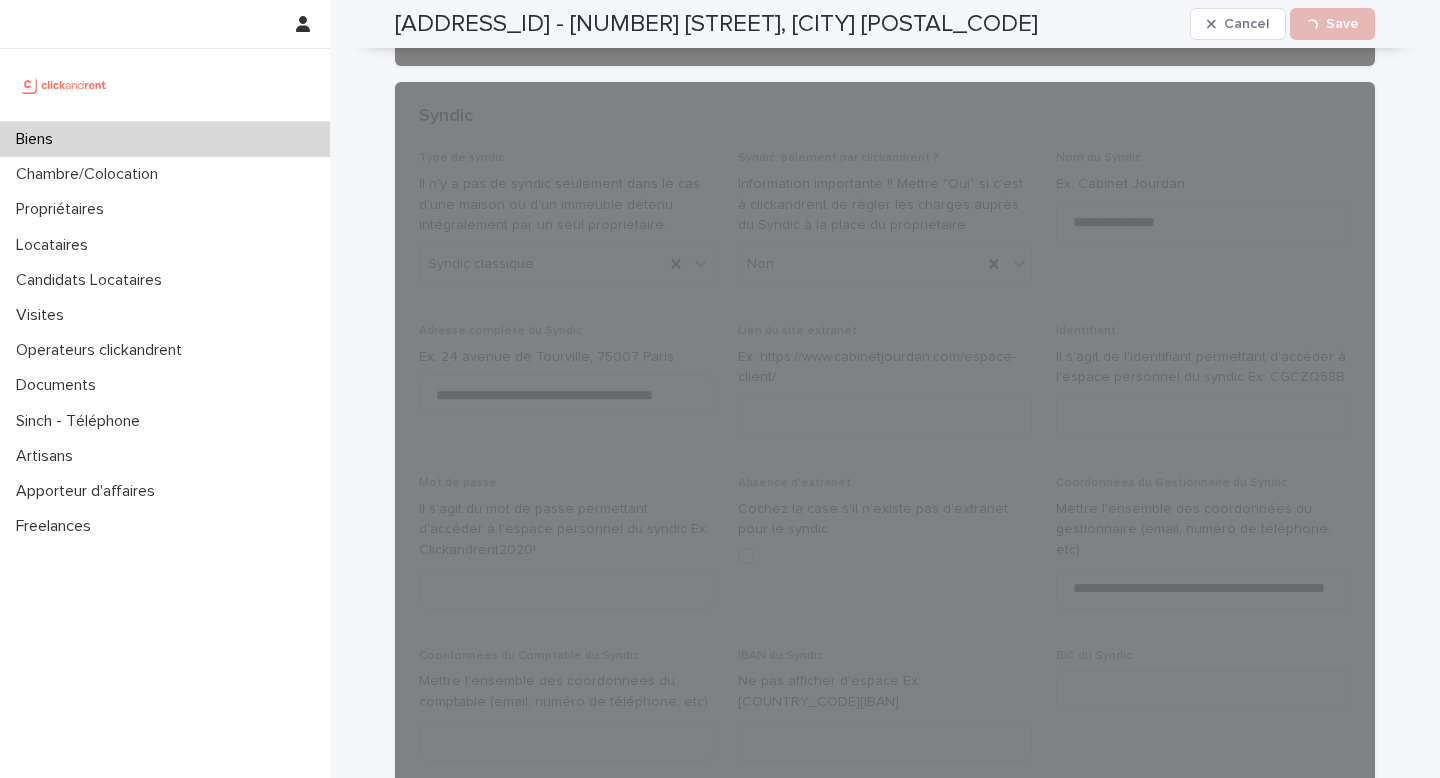 scroll, scrollTop: 0, scrollLeft: 0, axis: both 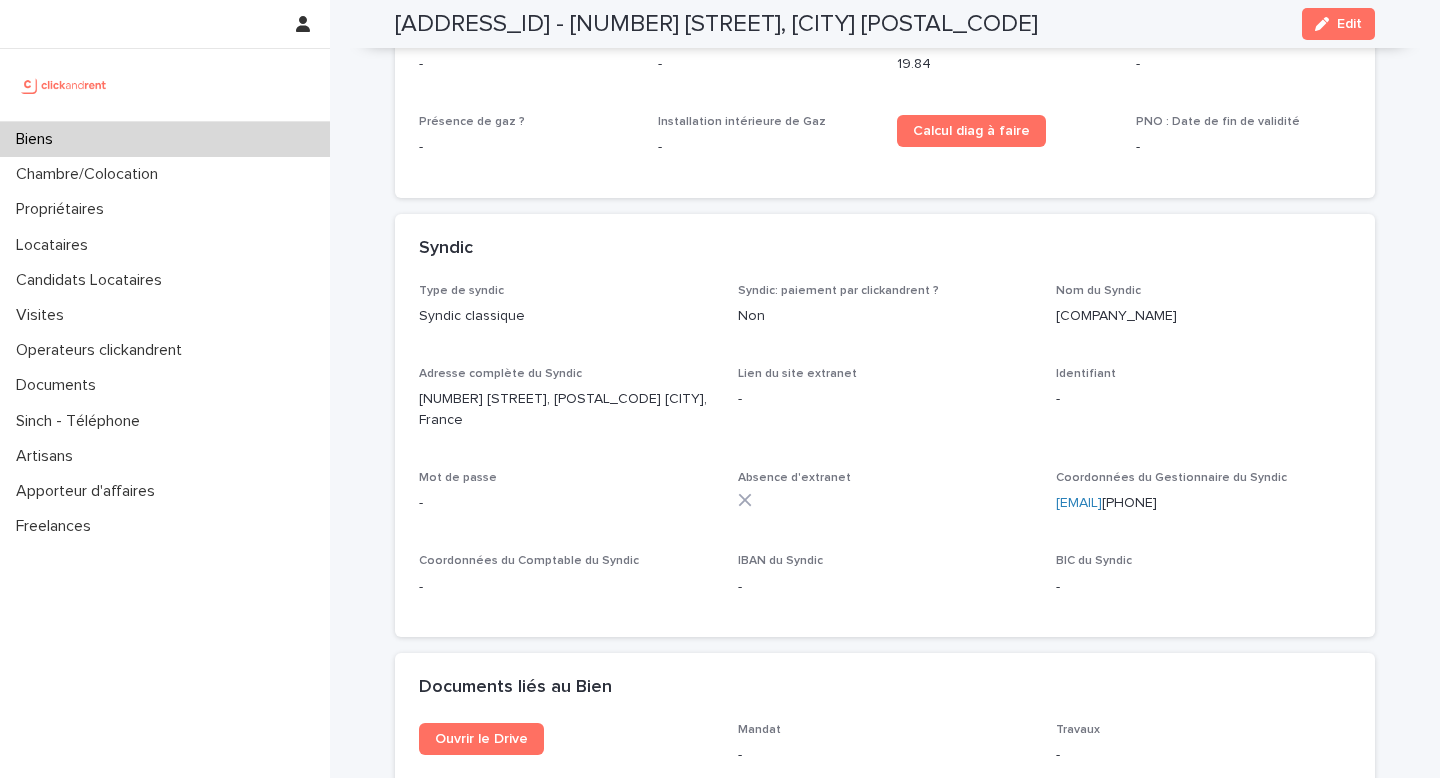 drag, startPoint x: 1053, startPoint y: 424, endPoint x: 1259, endPoint y: 425, distance: 206.00243 